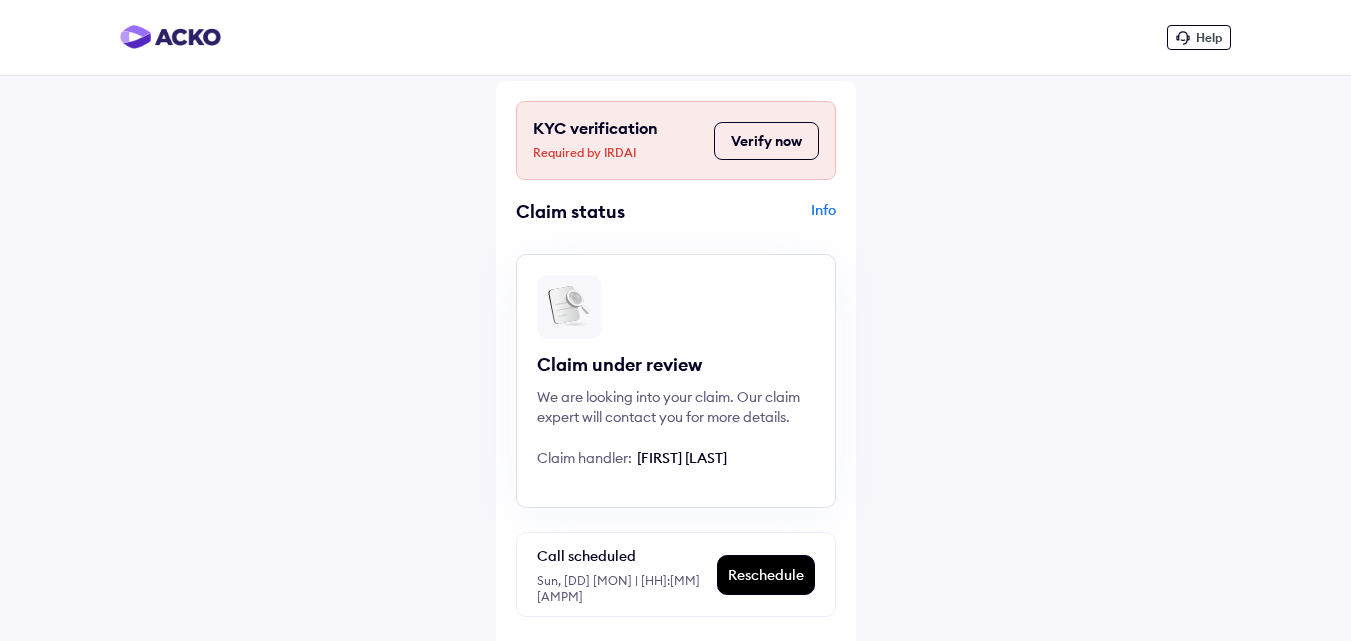 scroll, scrollTop: 300, scrollLeft: 0, axis: vertical 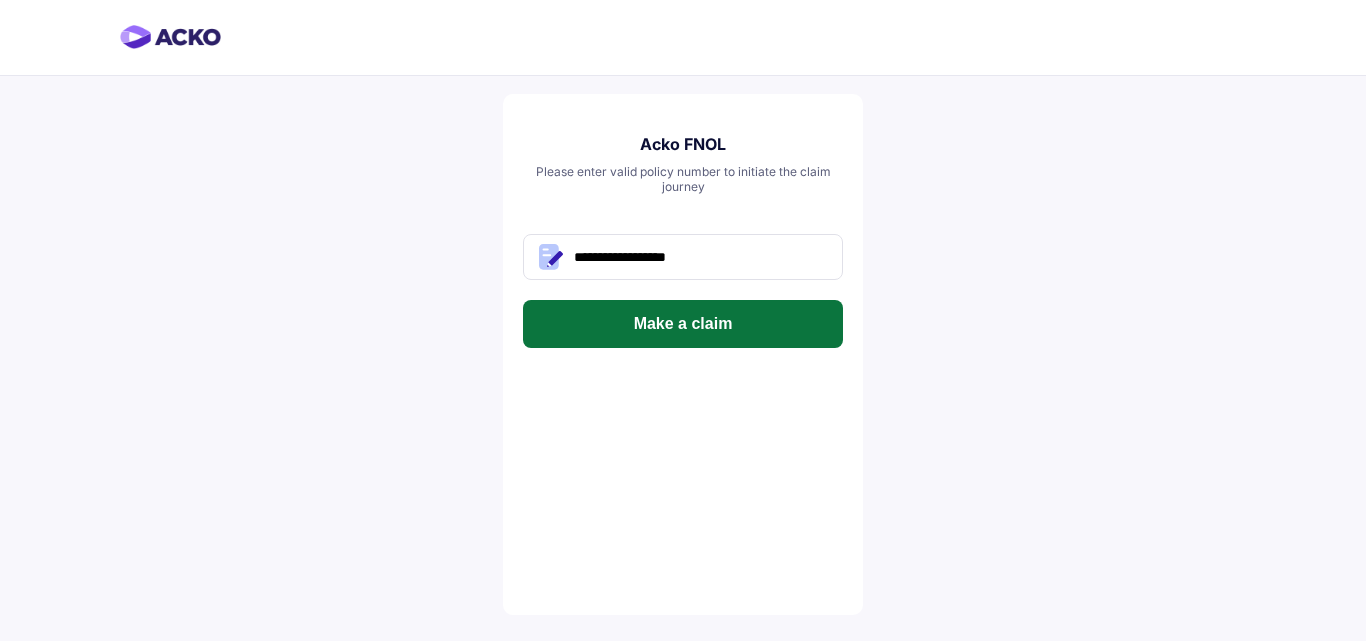 click on "Make a claim" at bounding box center (683, 324) 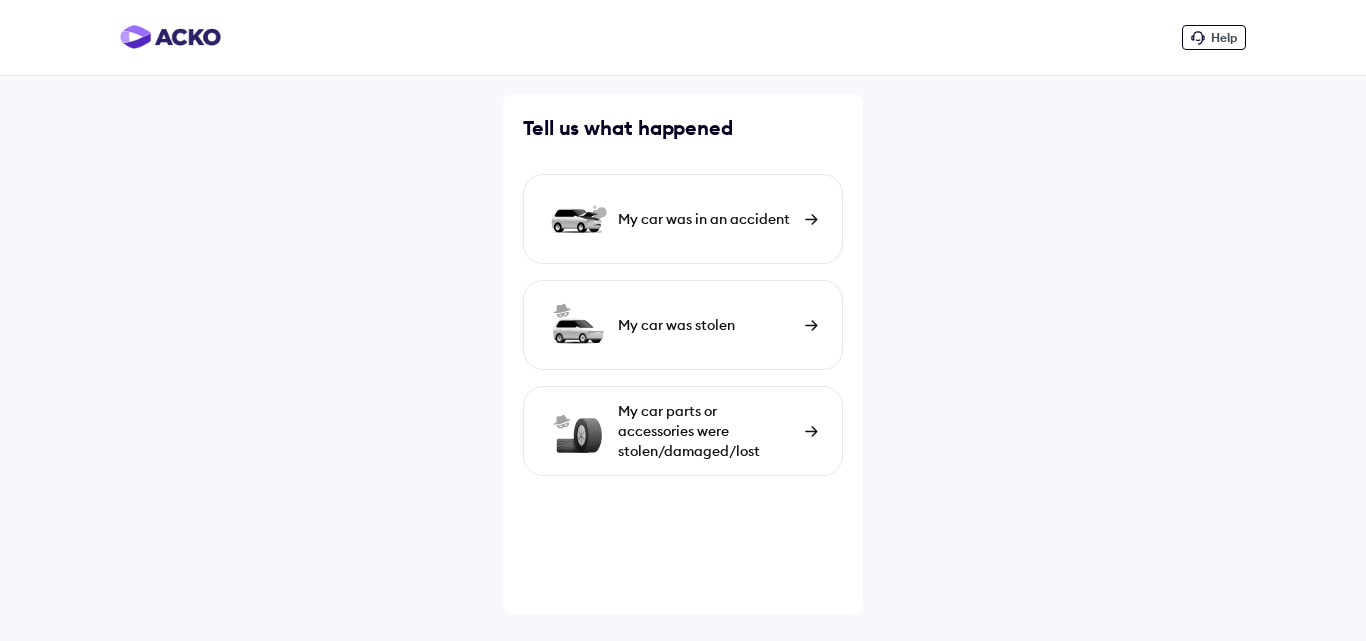 scroll, scrollTop: 0, scrollLeft: 0, axis: both 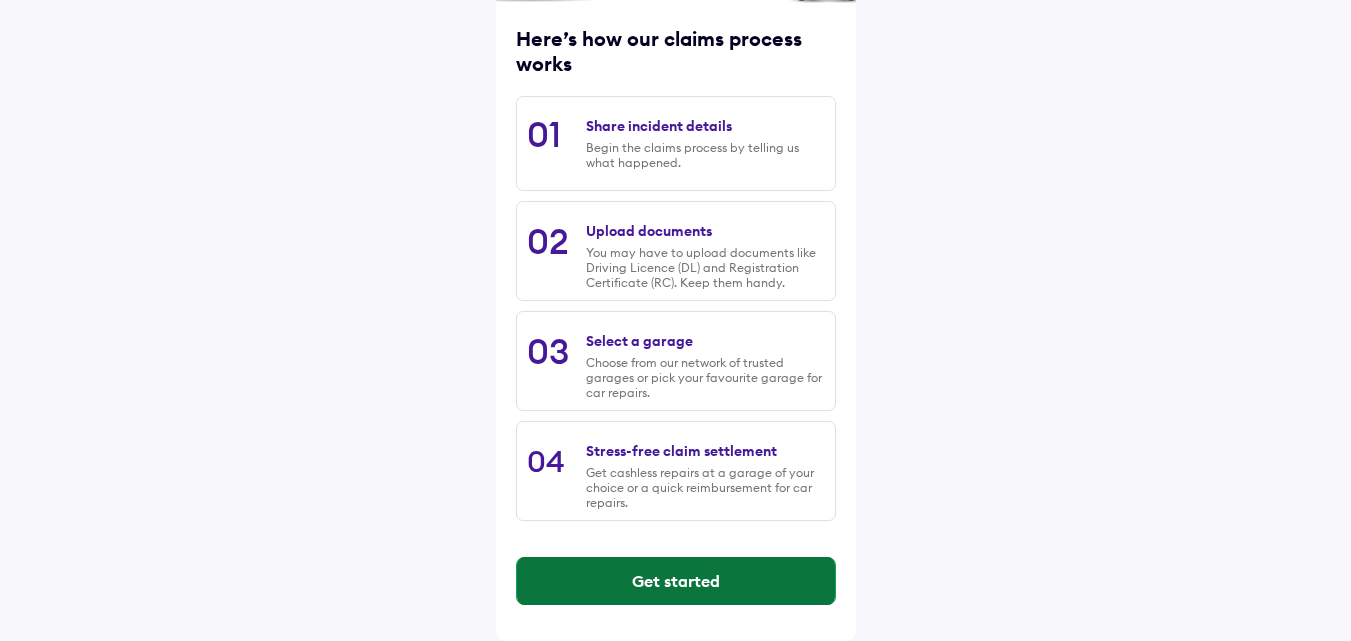 click on "Get started" at bounding box center [676, 581] 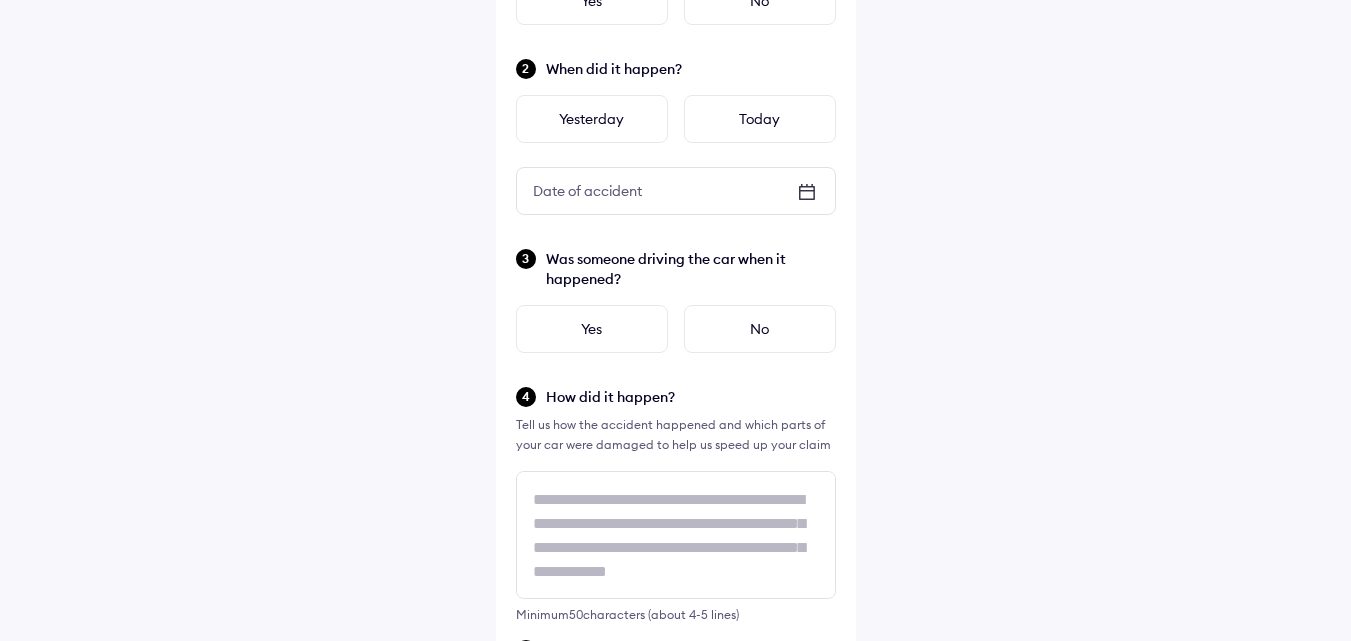 scroll, scrollTop: 0, scrollLeft: 0, axis: both 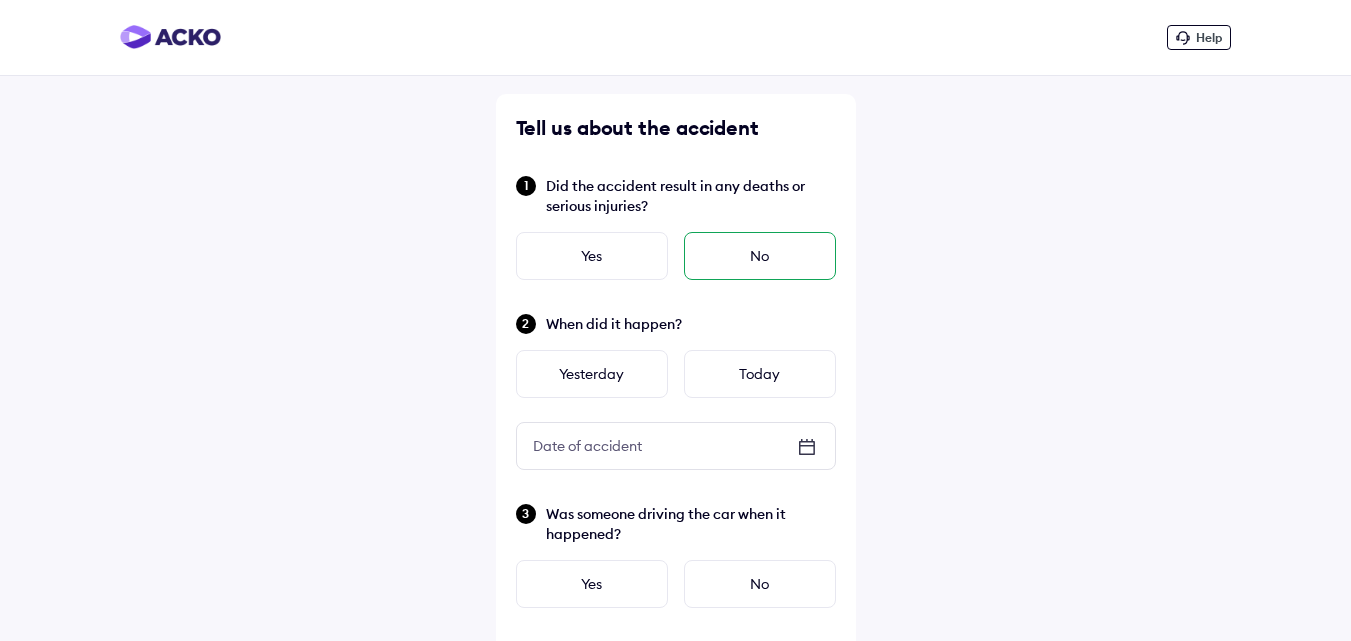 click on "No" at bounding box center [760, 256] 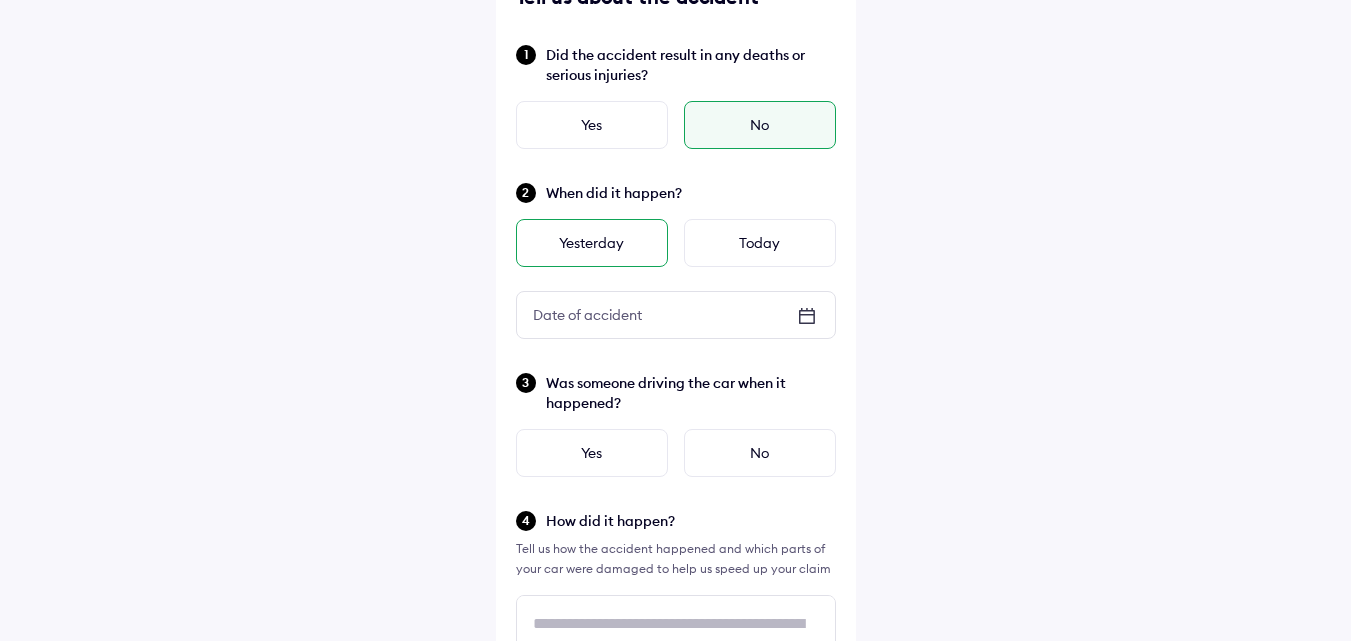 scroll, scrollTop: 0, scrollLeft: 0, axis: both 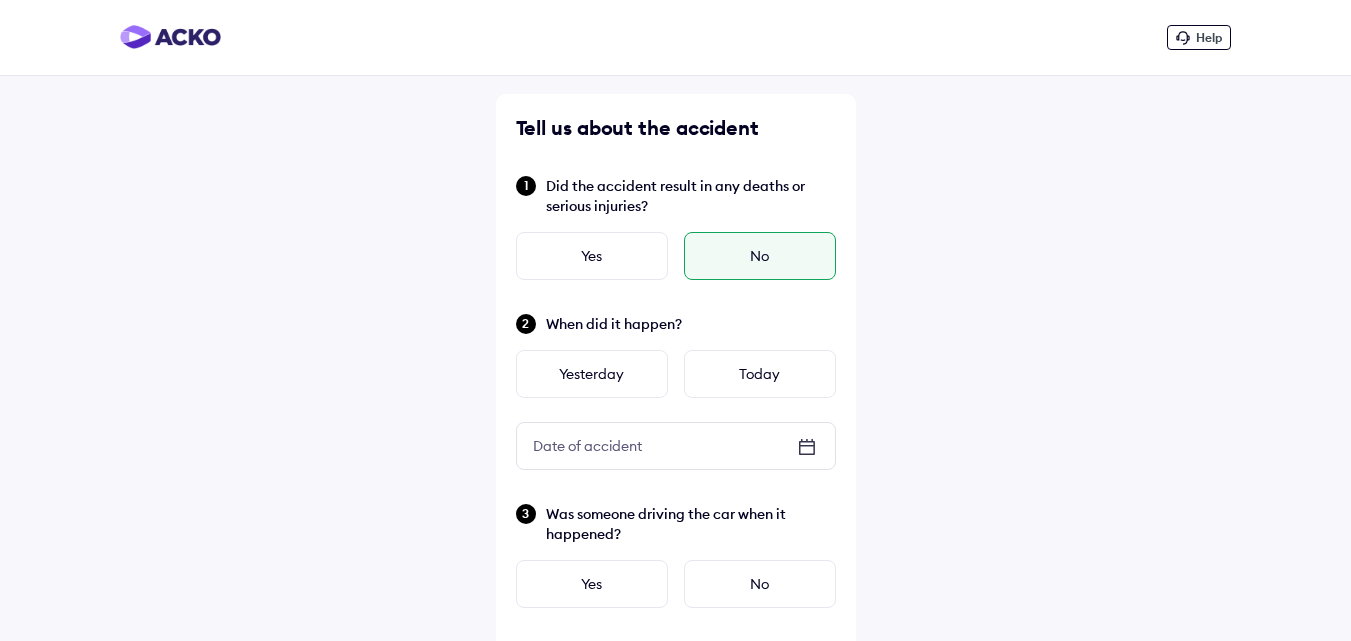 click 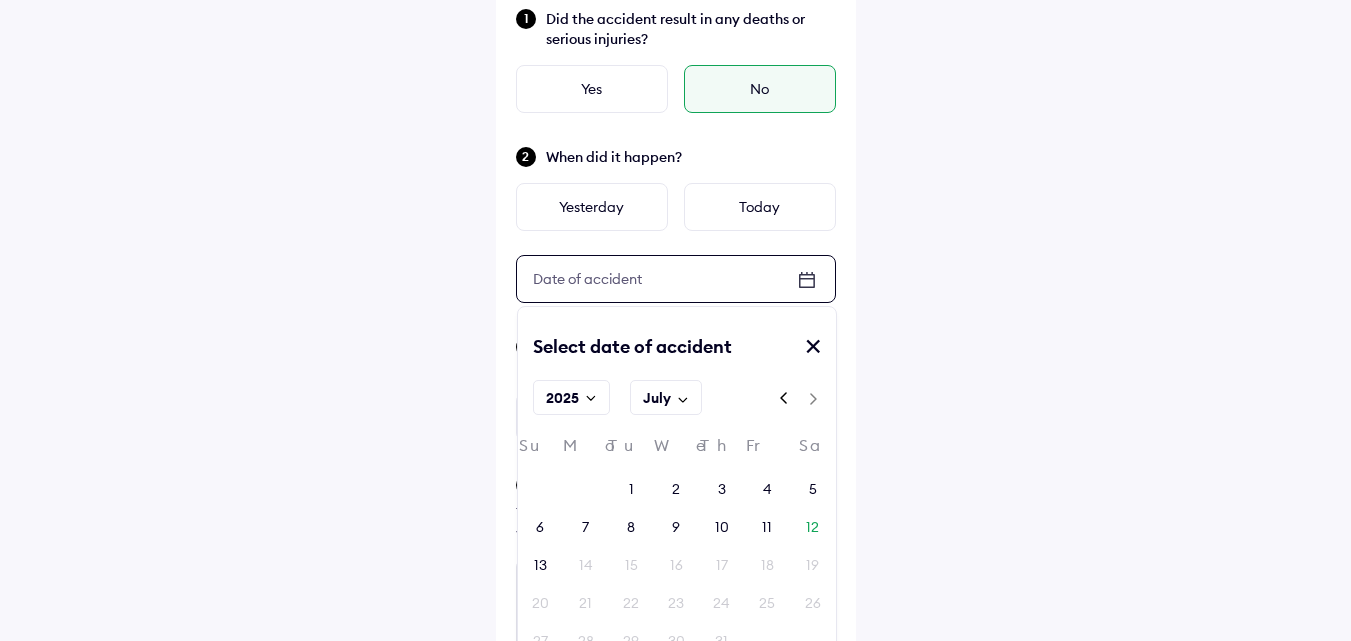 scroll, scrollTop: 200, scrollLeft: 0, axis: vertical 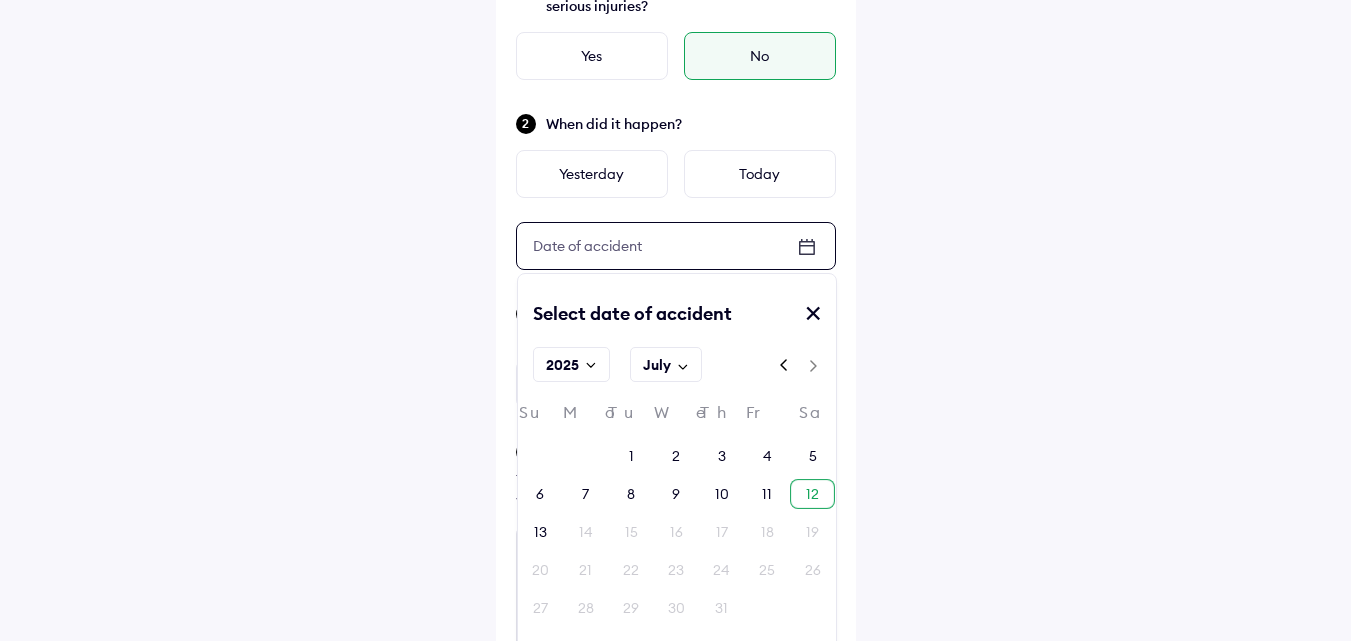 click on "12" at bounding box center [812, 494] 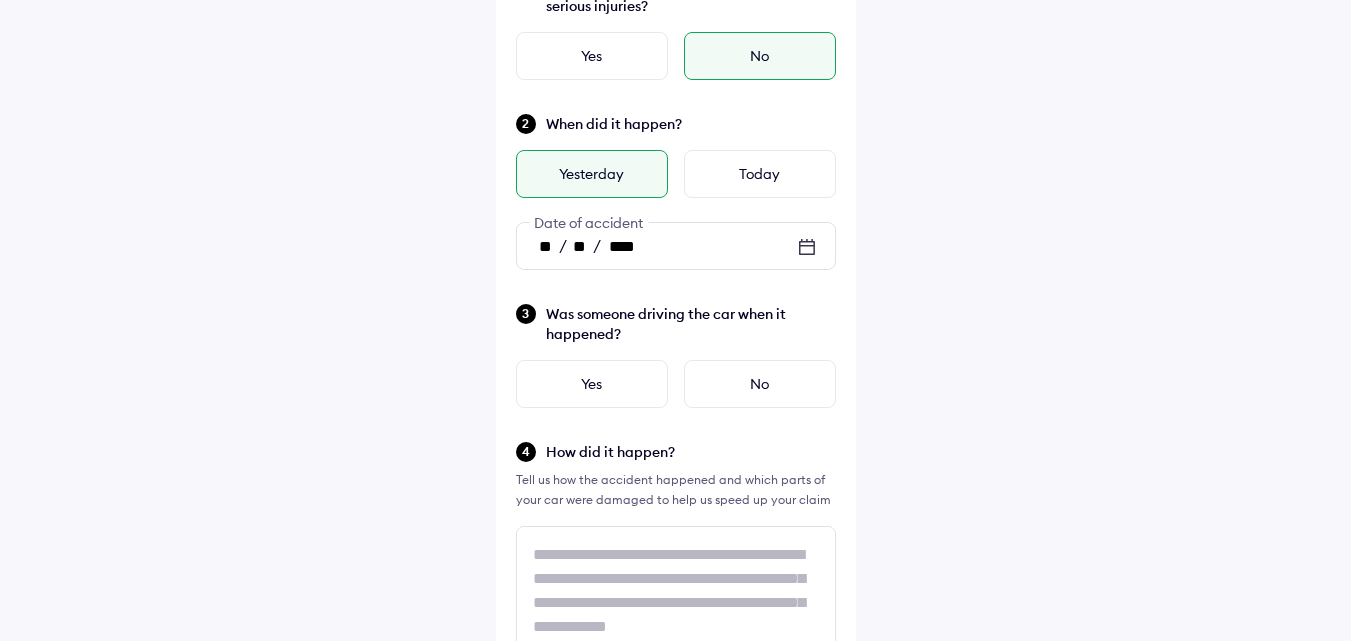 click 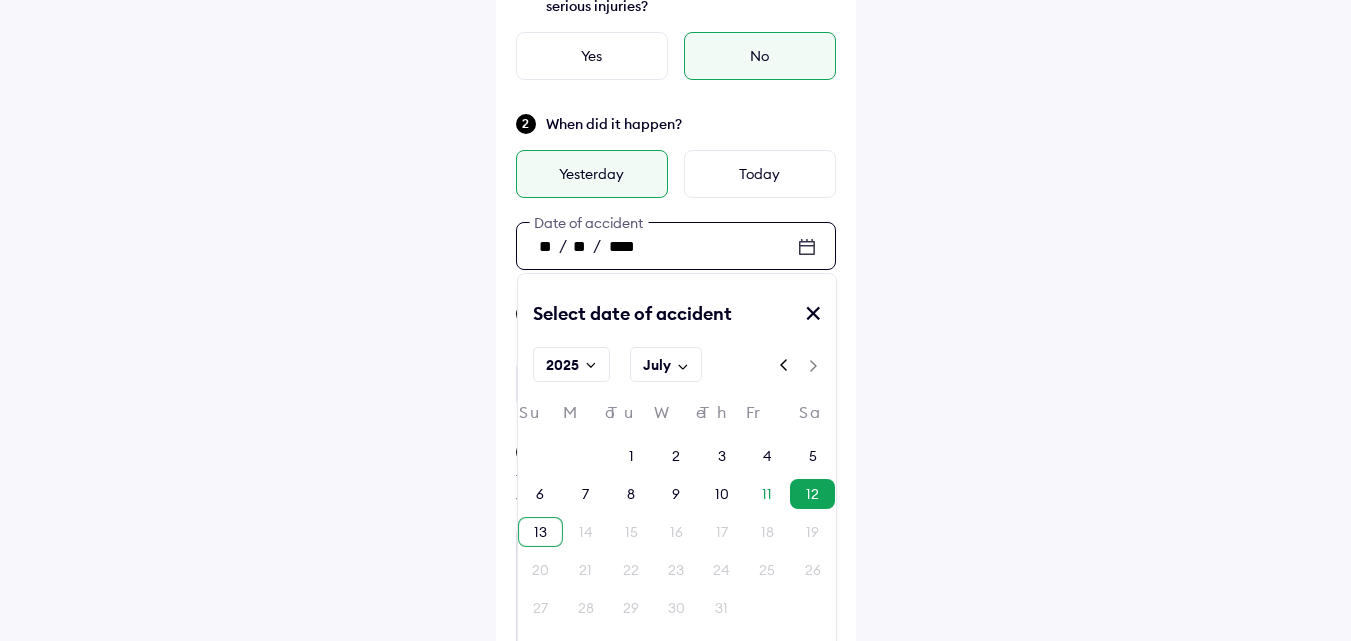 click on "13" at bounding box center [540, 532] 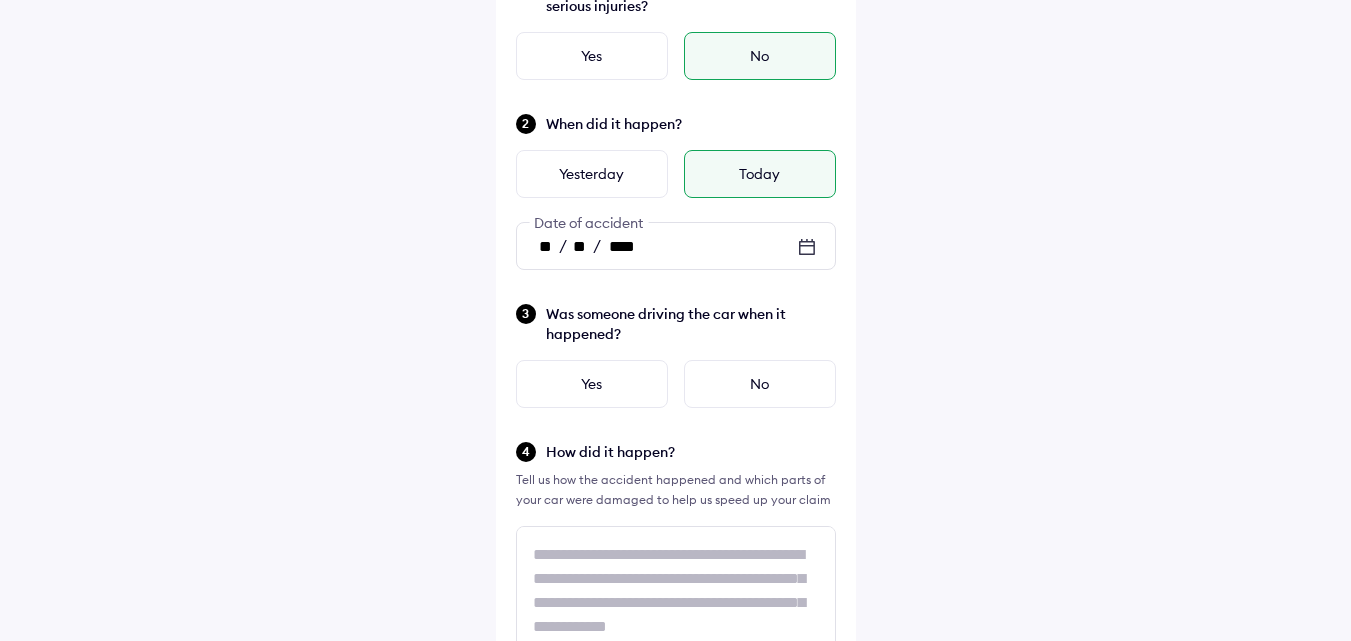 click on "Was someone driving the car when it happened? Yes No" at bounding box center [676, 355] 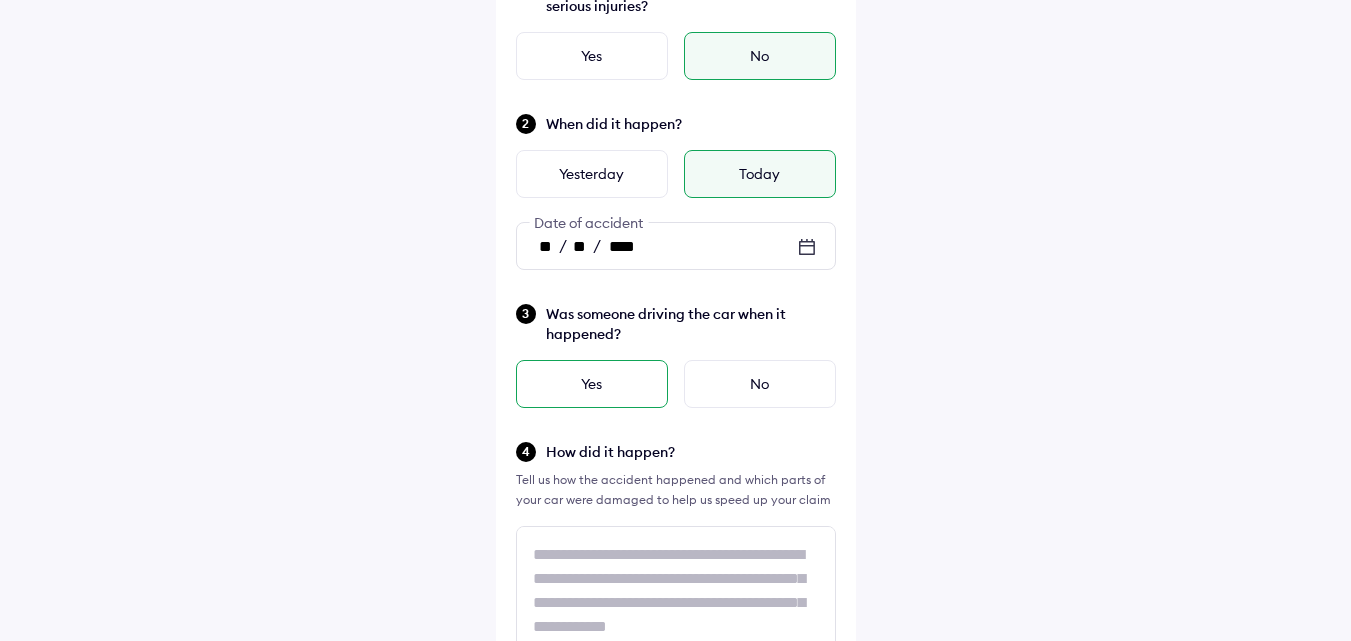 click on "Yes" at bounding box center (592, 384) 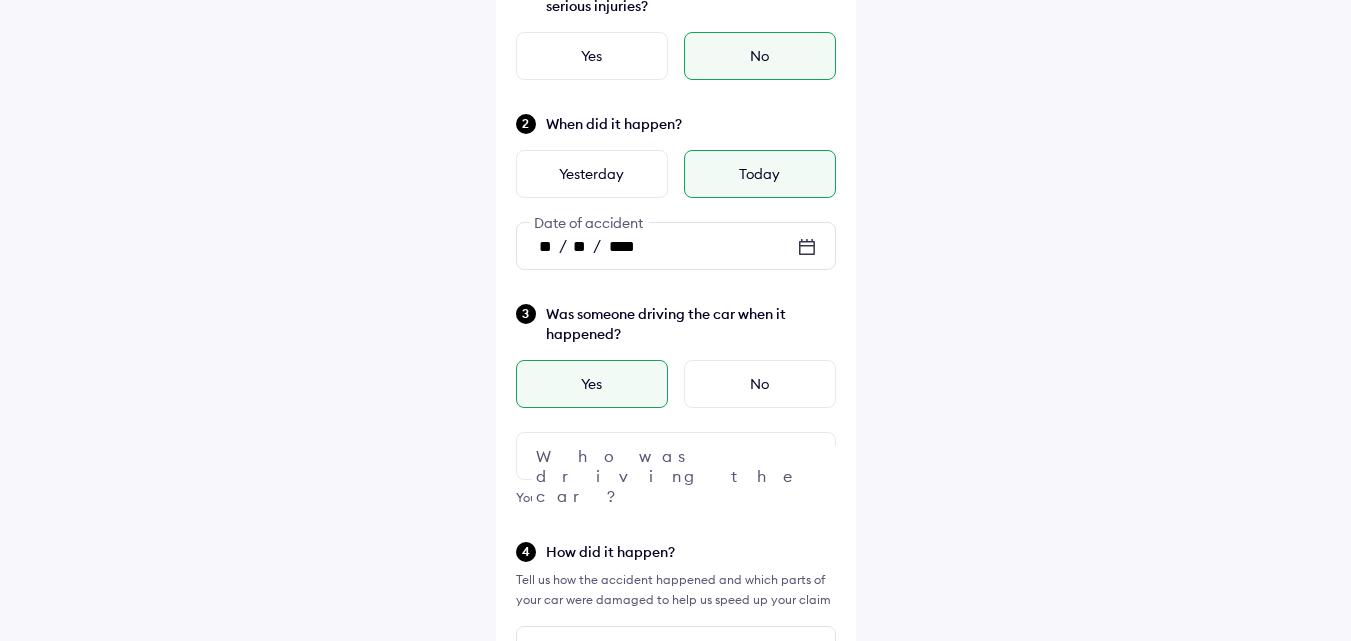 click at bounding box center [676, 456] 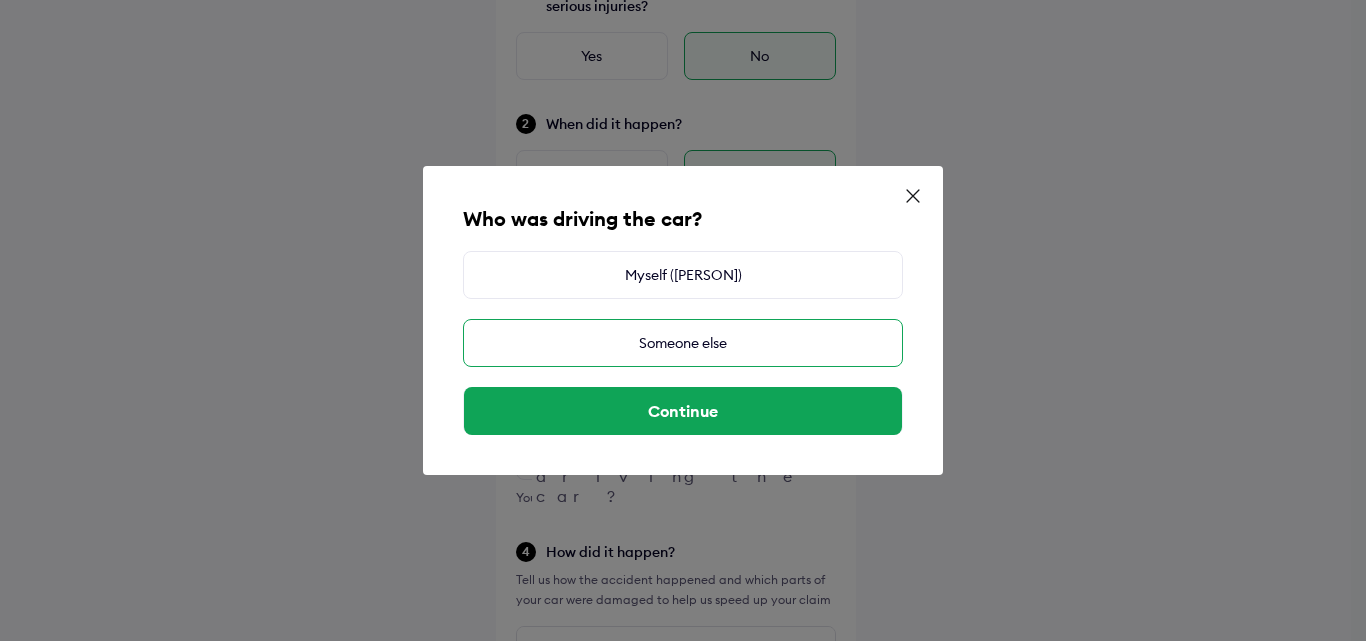 click on "Someone else" at bounding box center (683, 343) 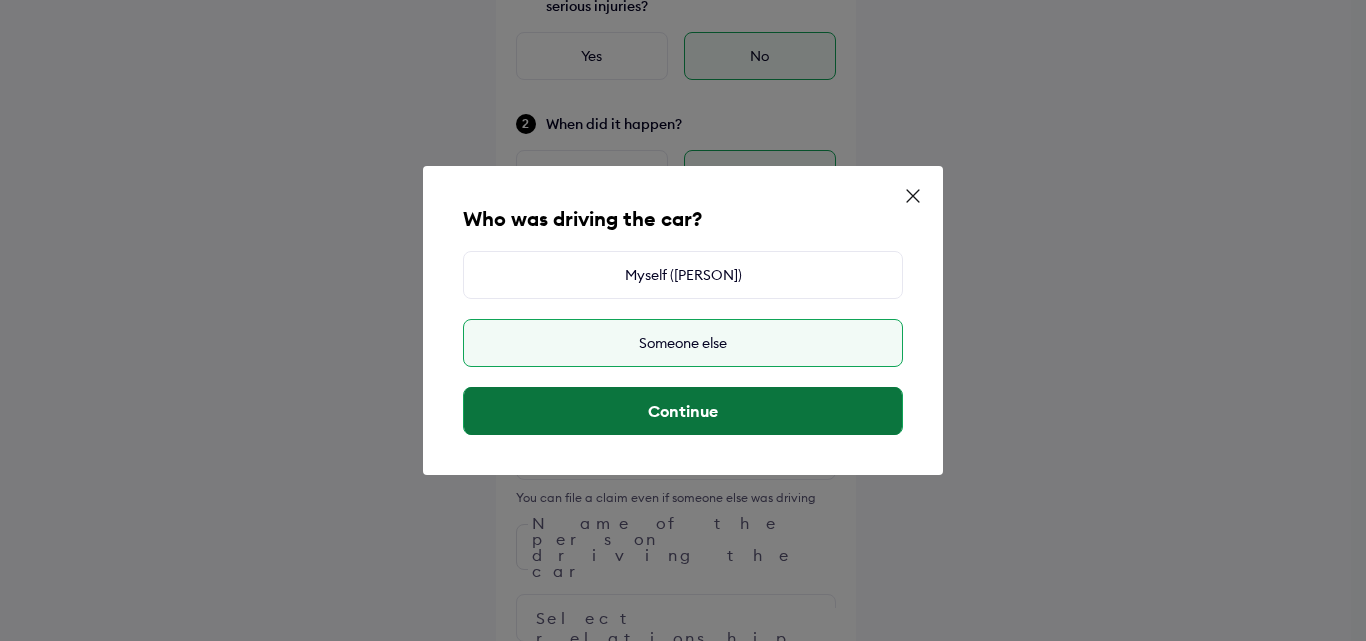 click on "Continue" at bounding box center [683, 411] 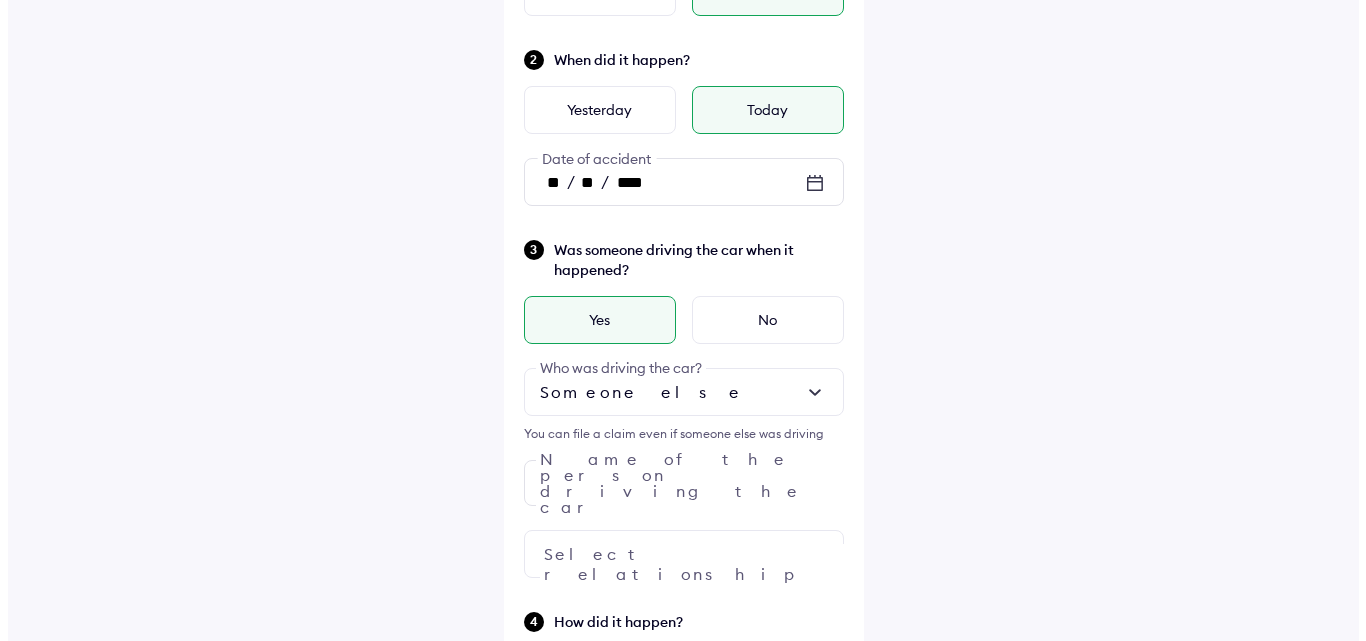 scroll, scrollTop: 300, scrollLeft: 0, axis: vertical 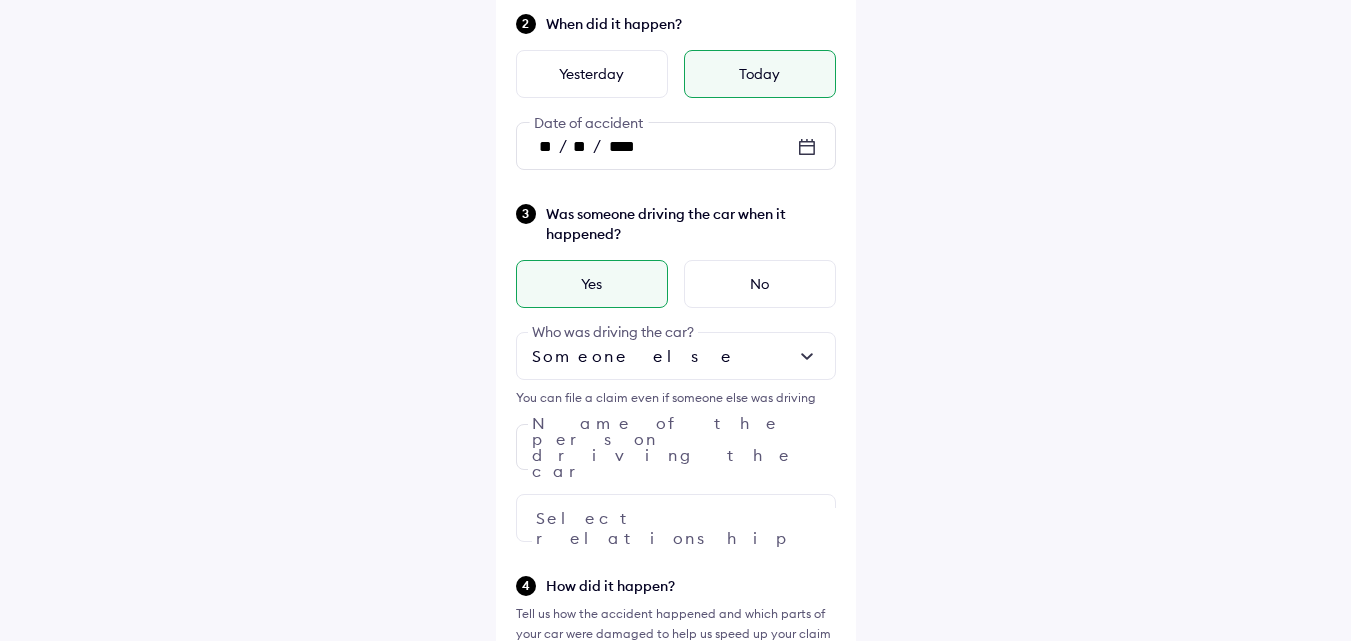 click at bounding box center (676, 518) 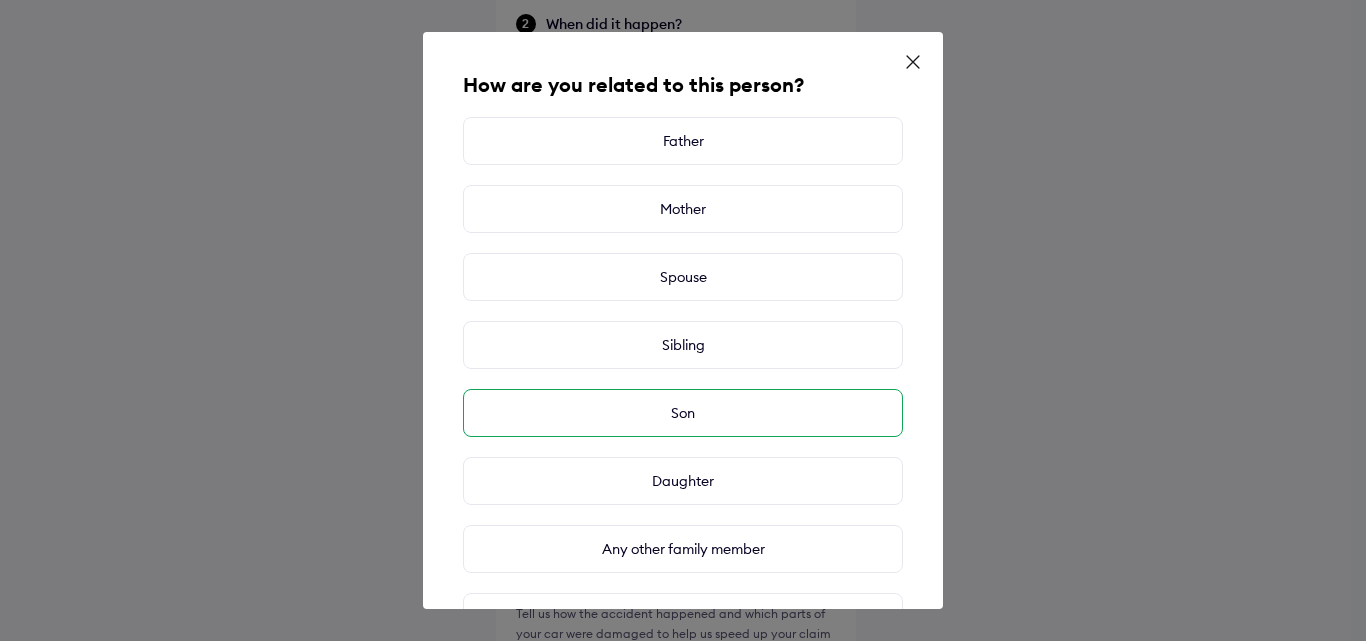 click on "Son" at bounding box center (683, 413) 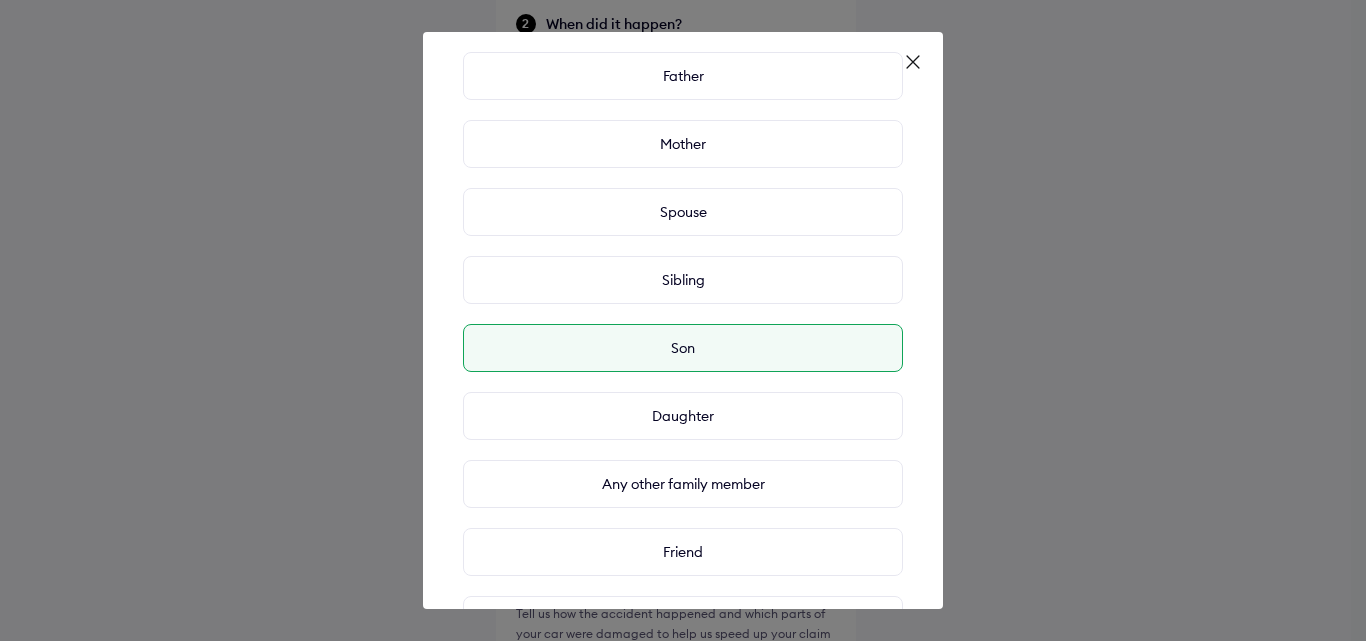 scroll, scrollTop: 100, scrollLeft: 0, axis: vertical 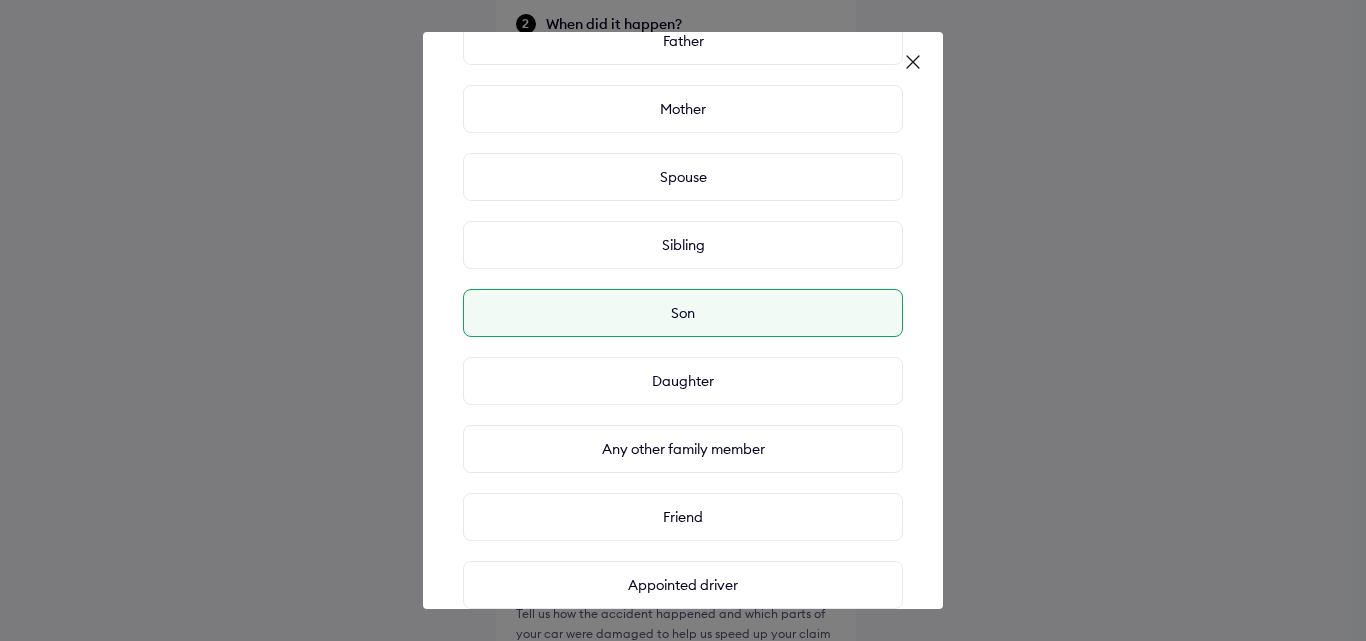 click on "Son" at bounding box center (683, 313) 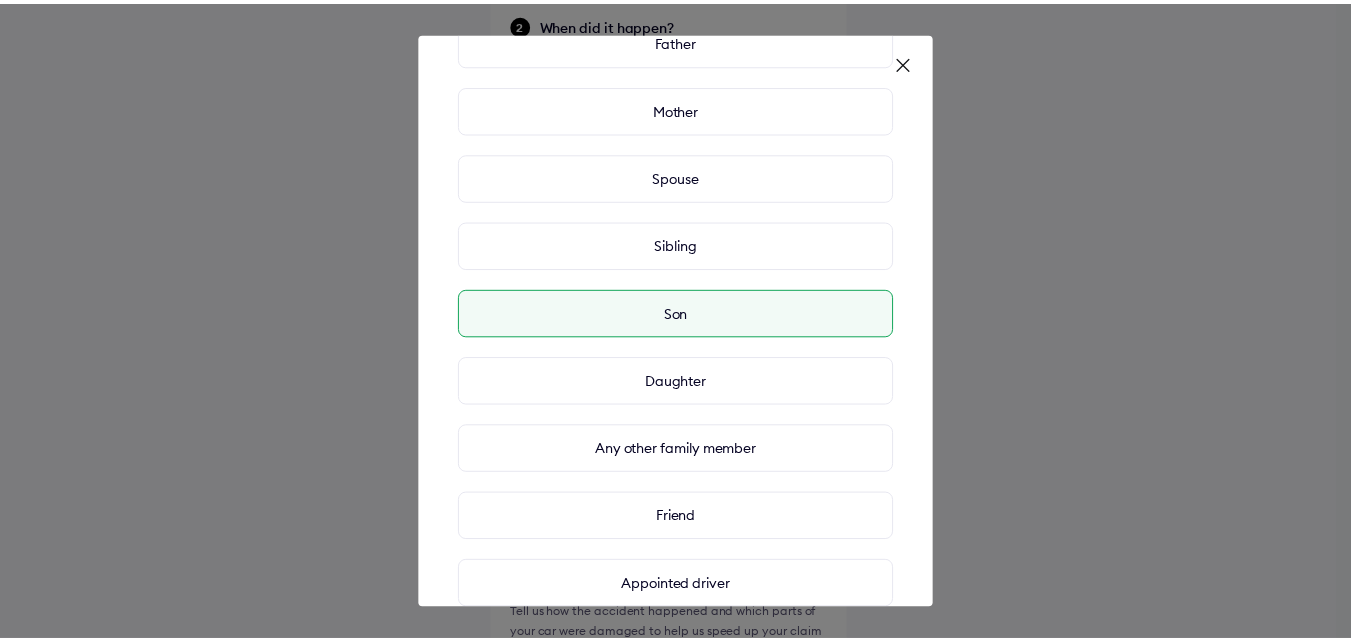 scroll, scrollTop: 200, scrollLeft: 0, axis: vertical 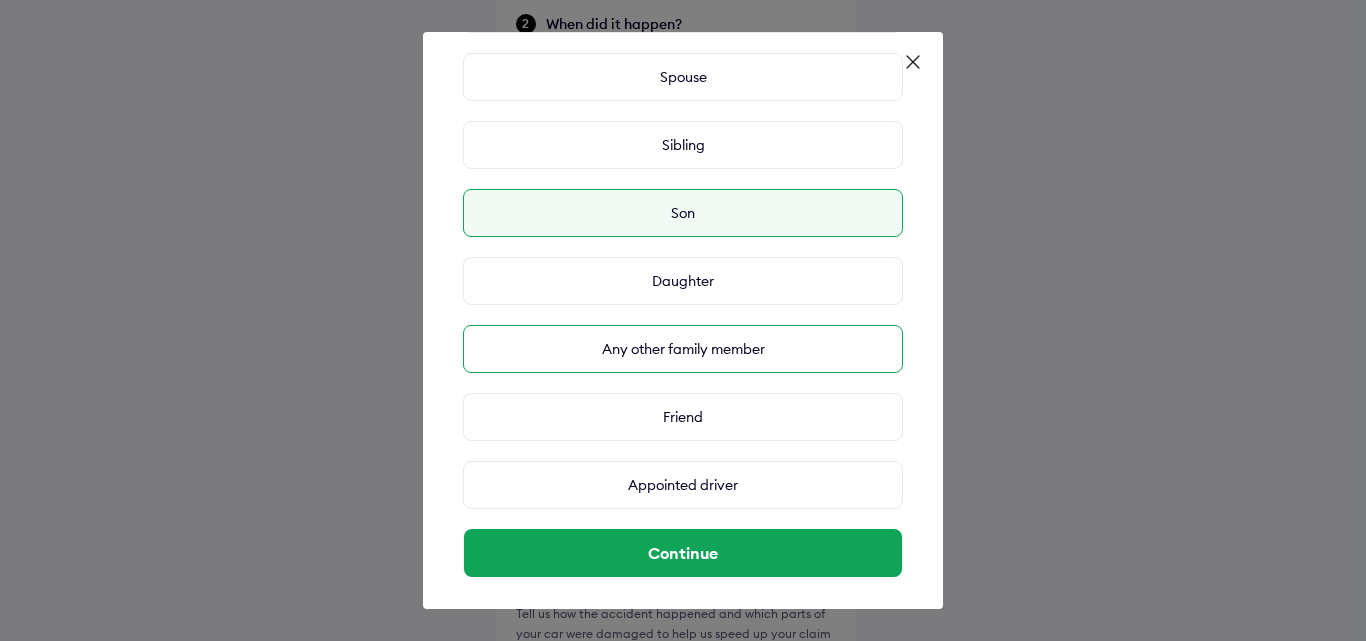 click on "Any other family member" at bounding box center (683, 349) 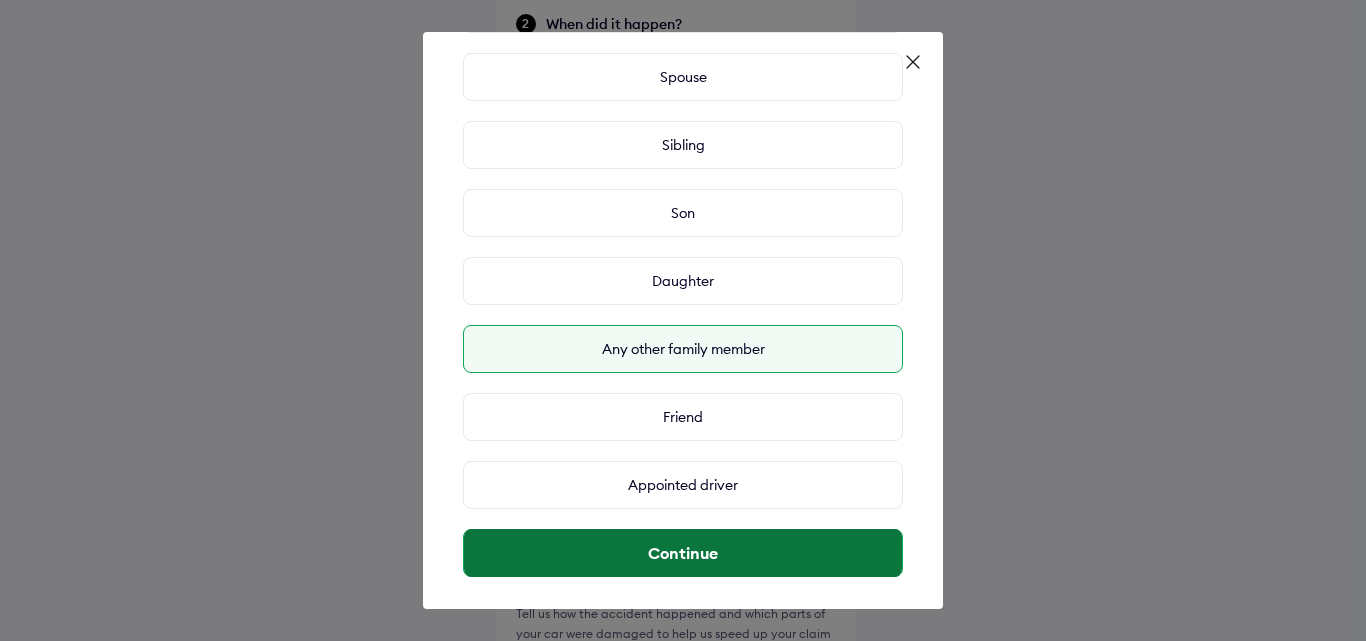 click on "Continue" at bounding box center [683, 553] 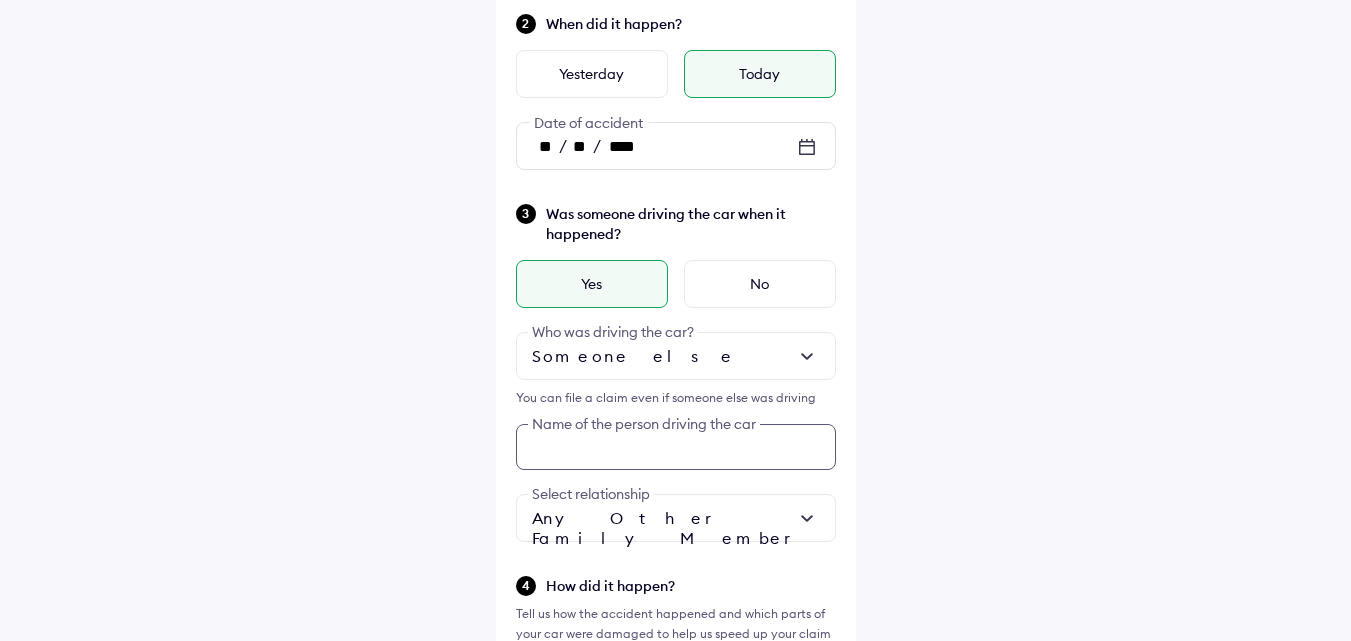 click on "Was someone driving the car when it happened? Yes No Someone else Who was driving the car? You can file a claim even if someone else was driving Name of the person driving the car Any Other Family Member Select relationship" at bounding box center [676, 372] 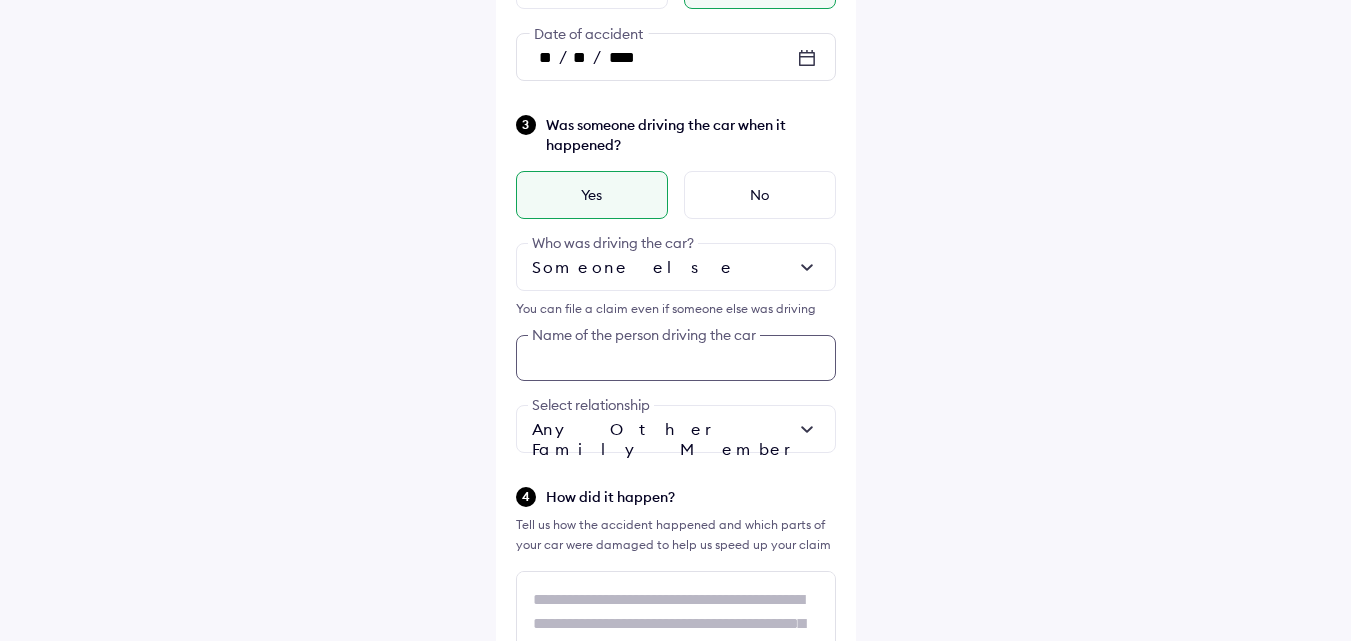 scroll, scrollTop: 427, scrollLeft: 0, axis: vertical 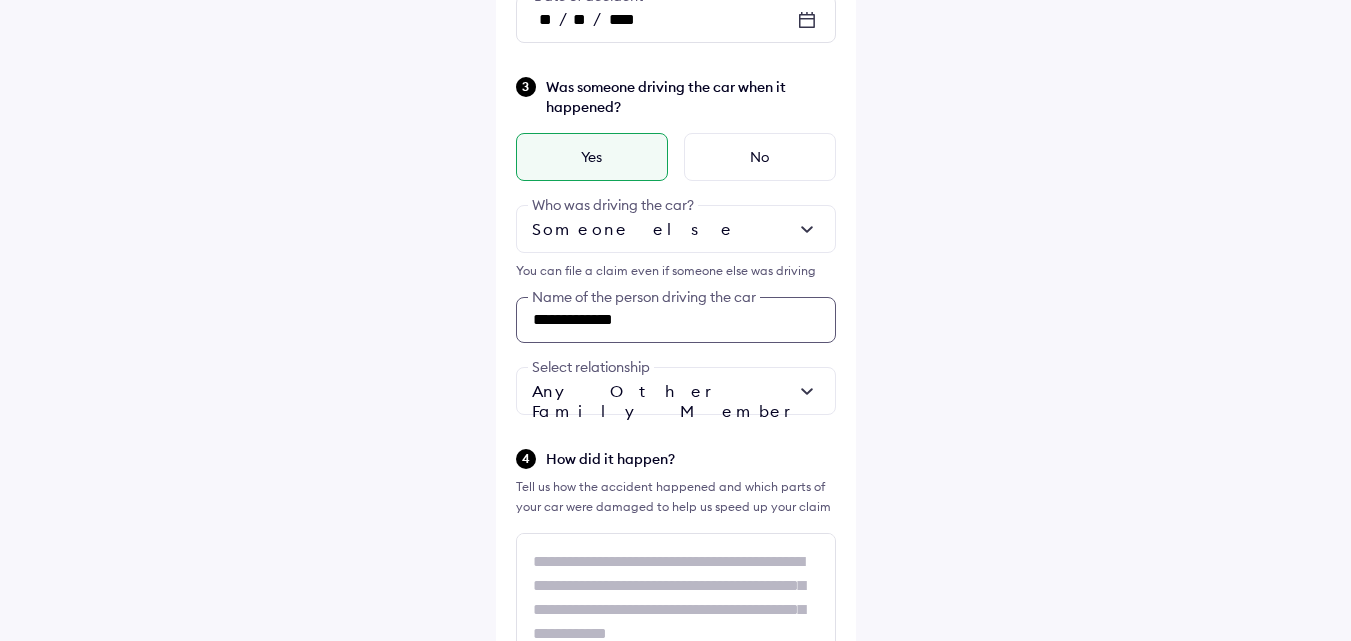 click on "**********" at bounding box center (676, 320) 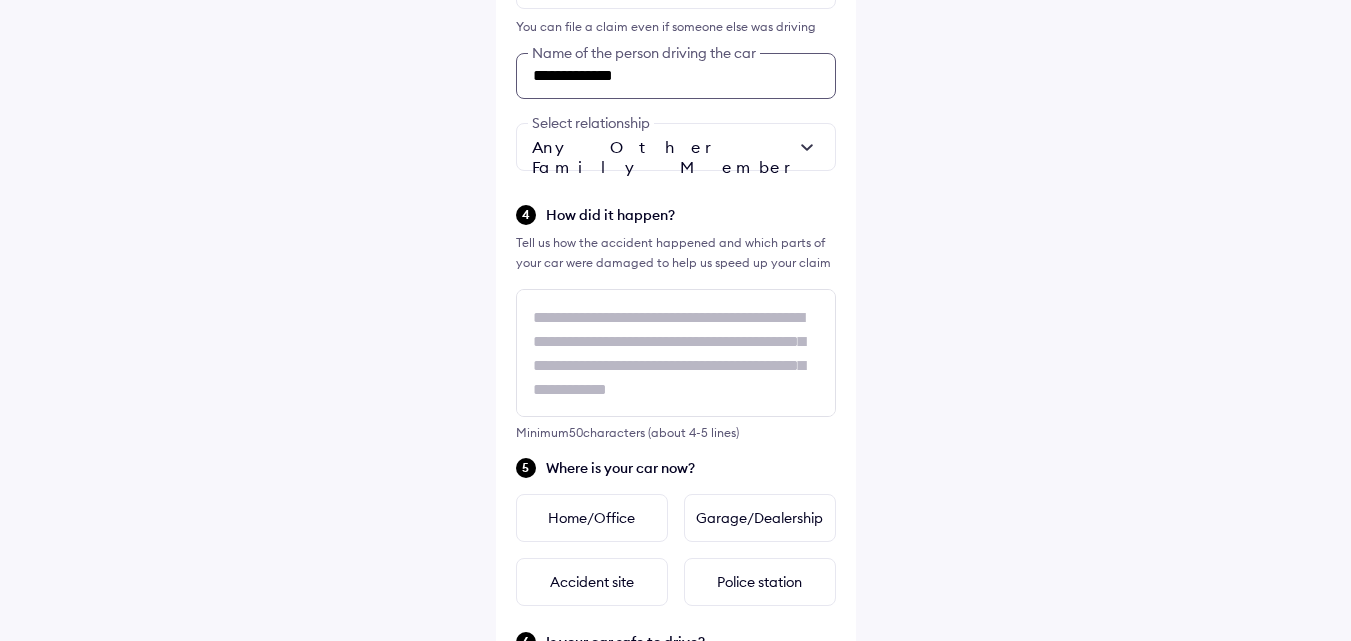 scroll, scrollTop: 727, scrollLeft: 0, axis: vertical 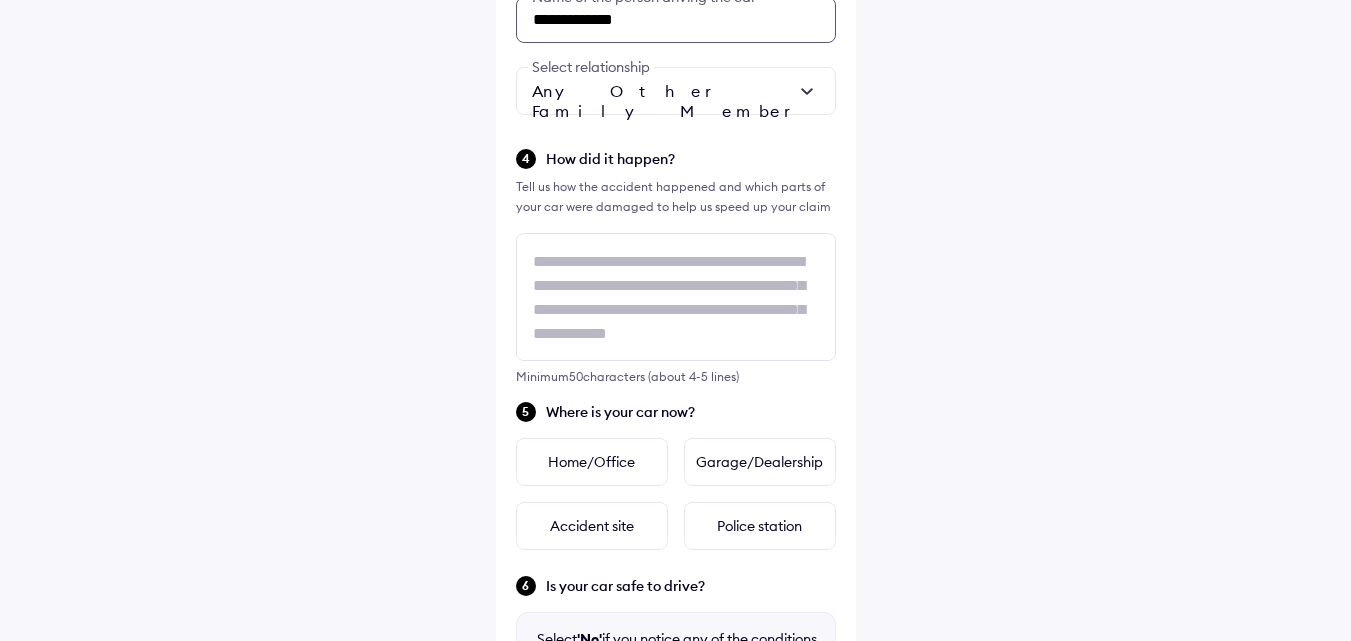 type on "**********" 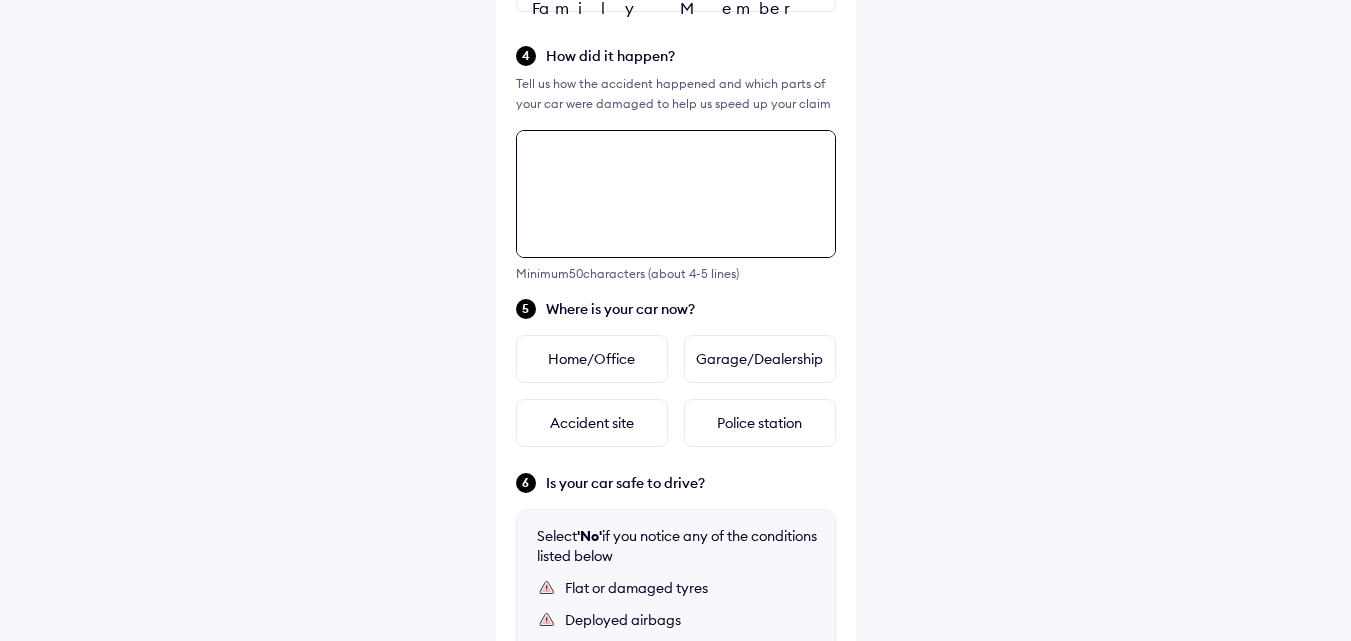 click on "Minimum  50  characters (about 4-5 lines)" at bounding box center (676, 205) 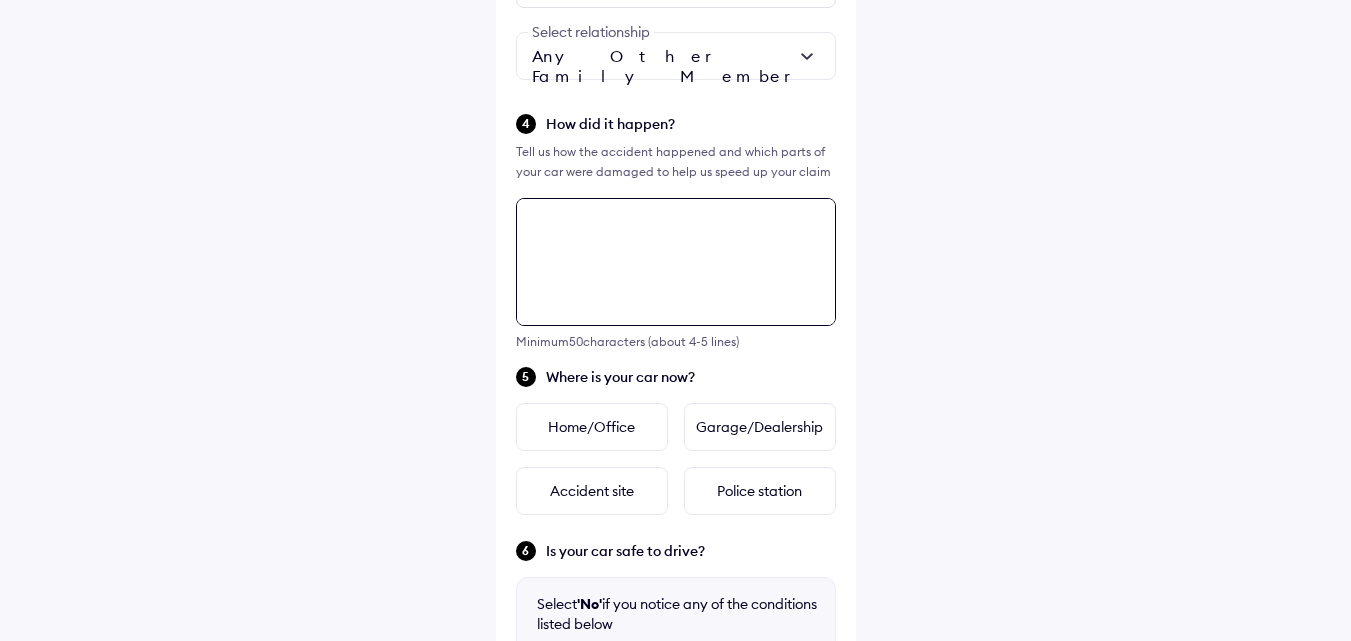 scroll, scrollTop: 760, scrollLeft: 0, axis: vertical 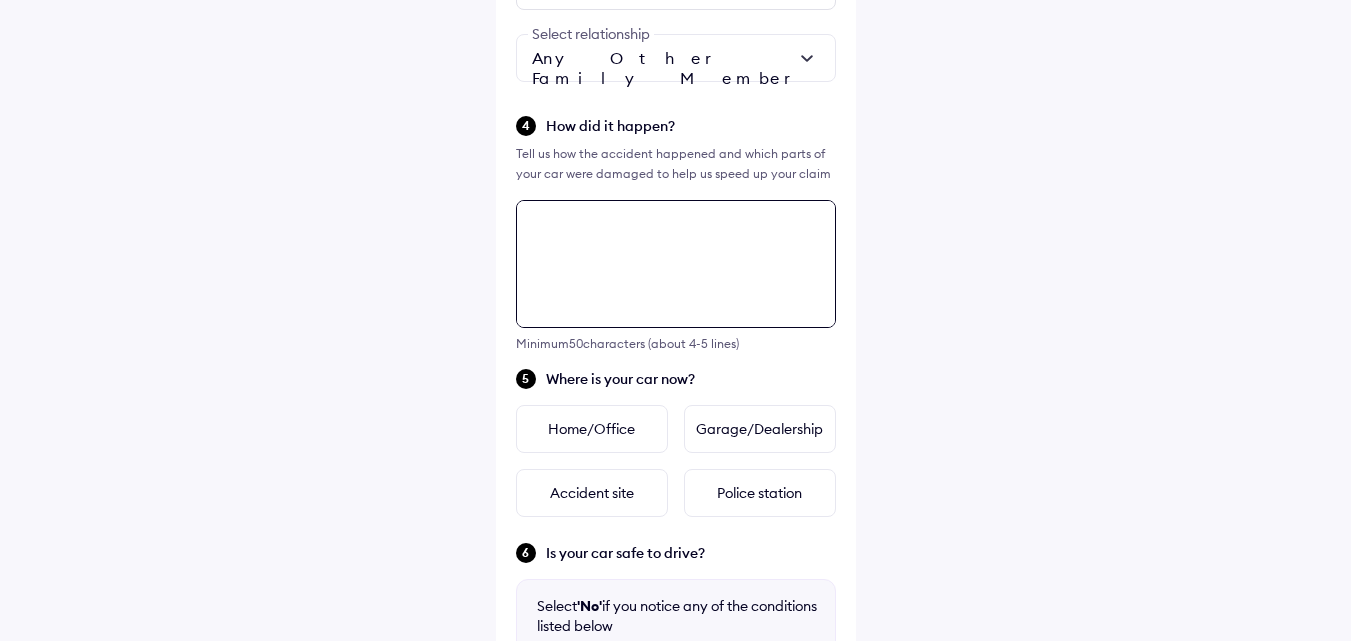 click at bounding box center [676, 264] 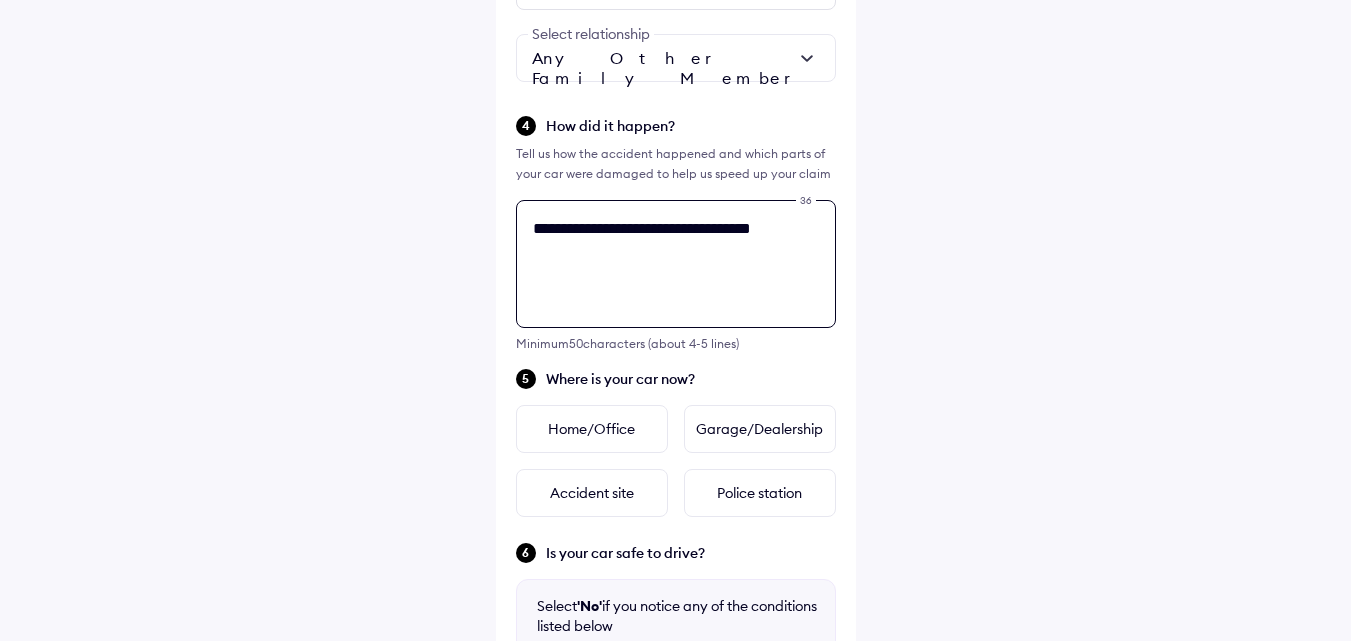 click on "**********" at bounding box center [676, 264] 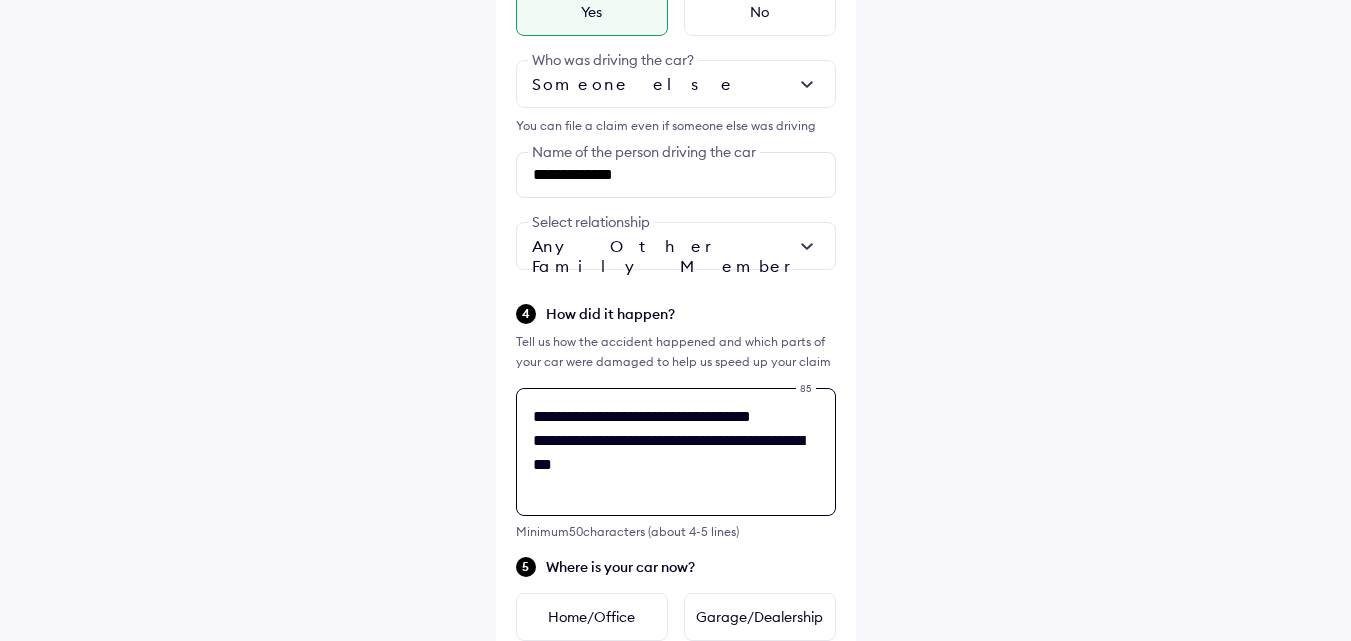 scroll, scrollTop: 560, scrollLeft: 0, axis: vertical 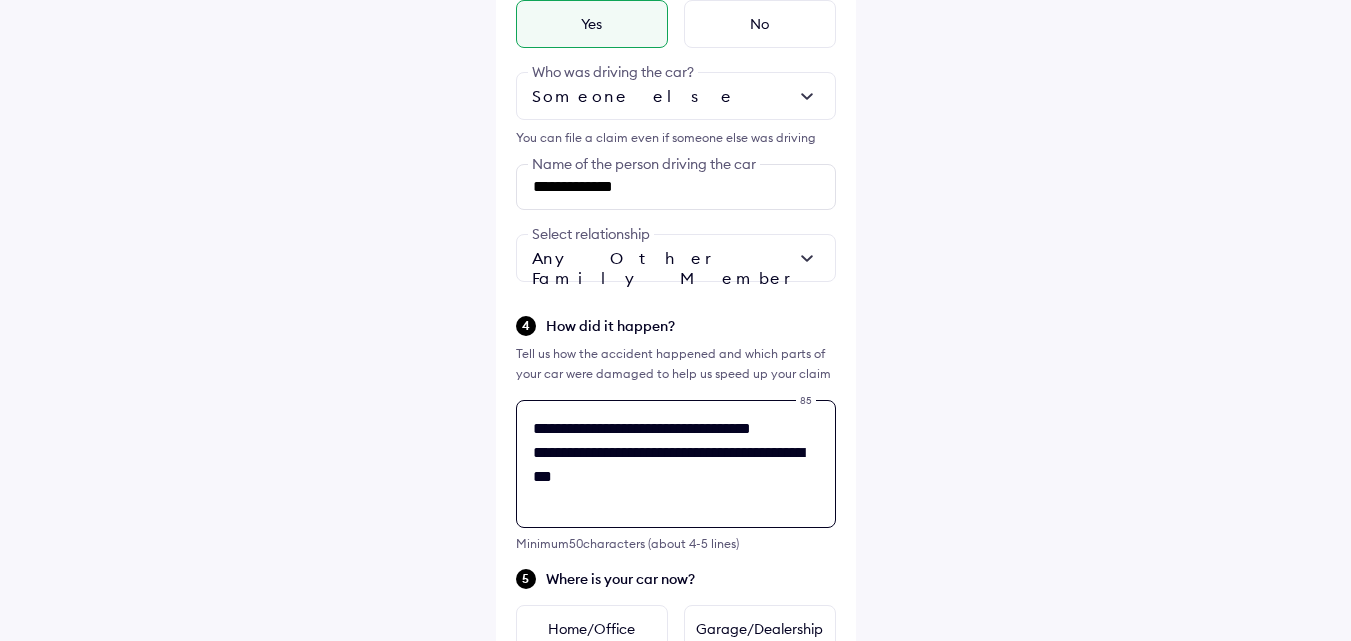 click on "**********" at bounding box center [676, 464] 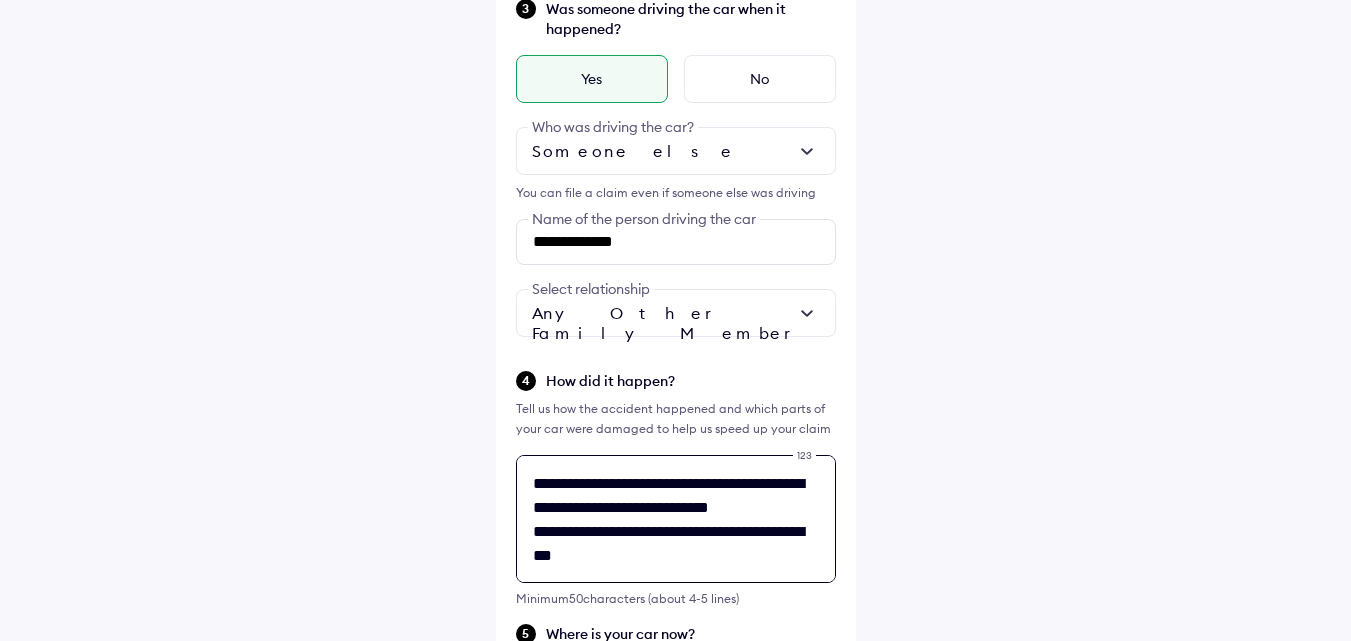 scroll, scrollTop: 460, scrollLeft: 0, axis: vertical 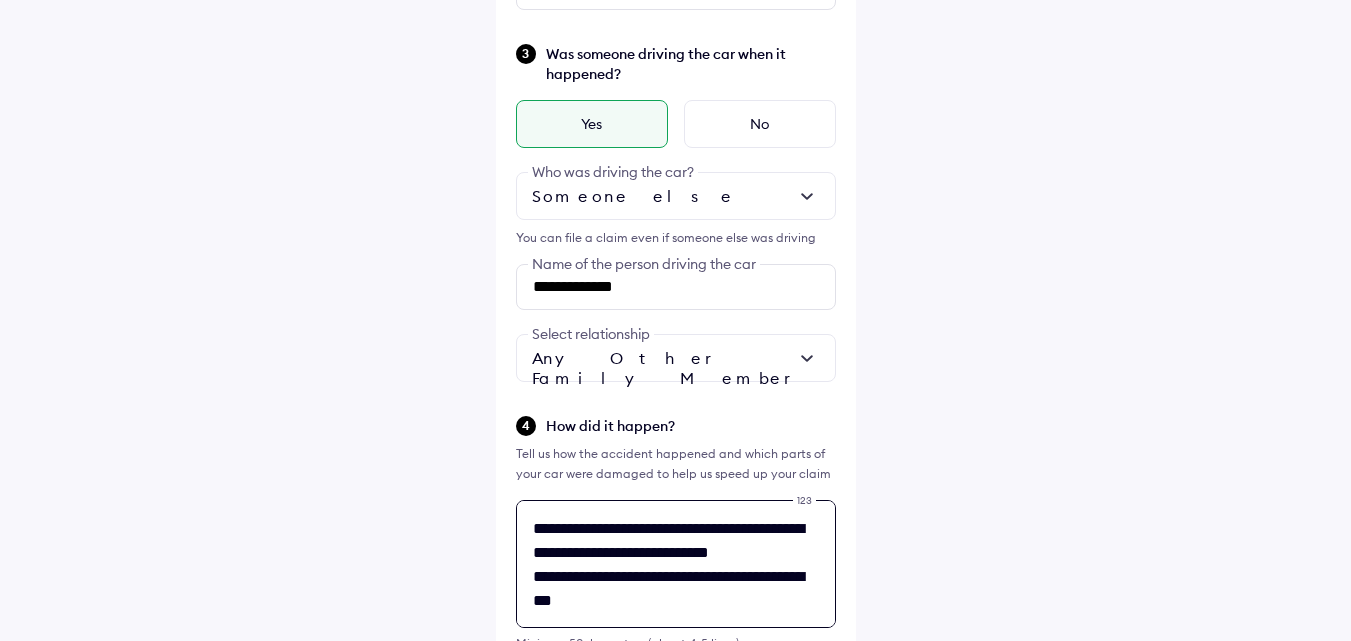 click on "**********" at bounding box center (676, 564) 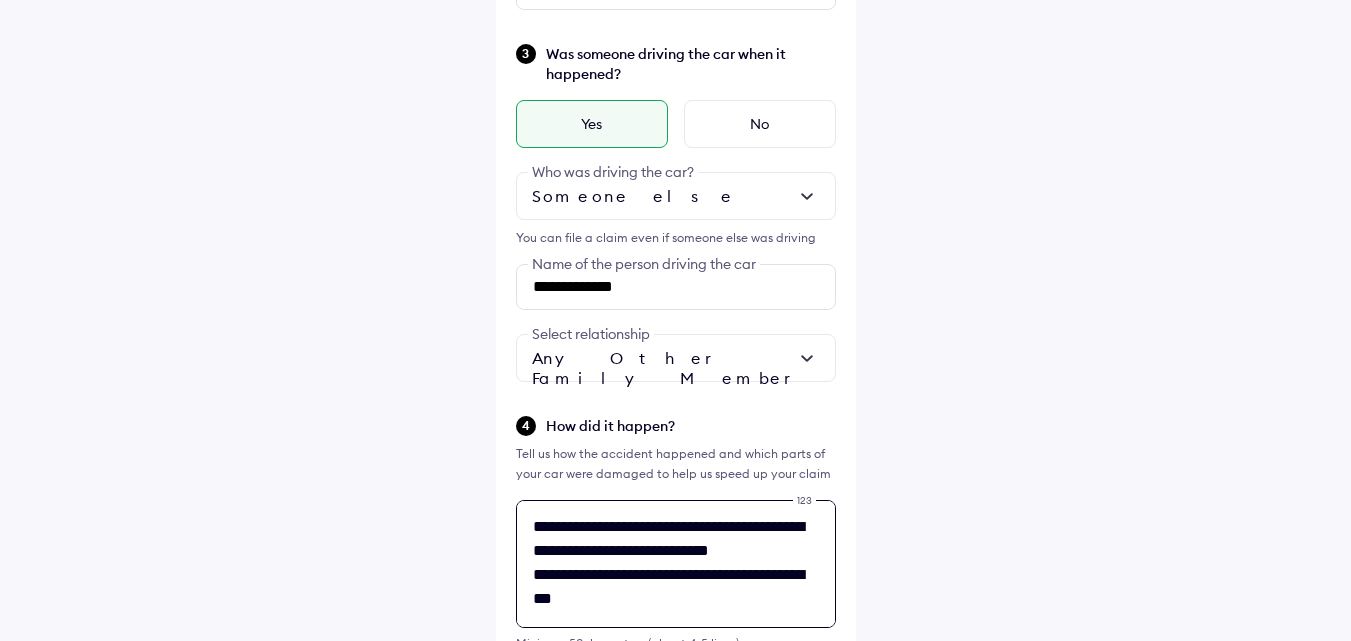 drag, startPoint x: 729, startPoint y: 556, endPoint x: 816, endPoint y: 556, distance: 87 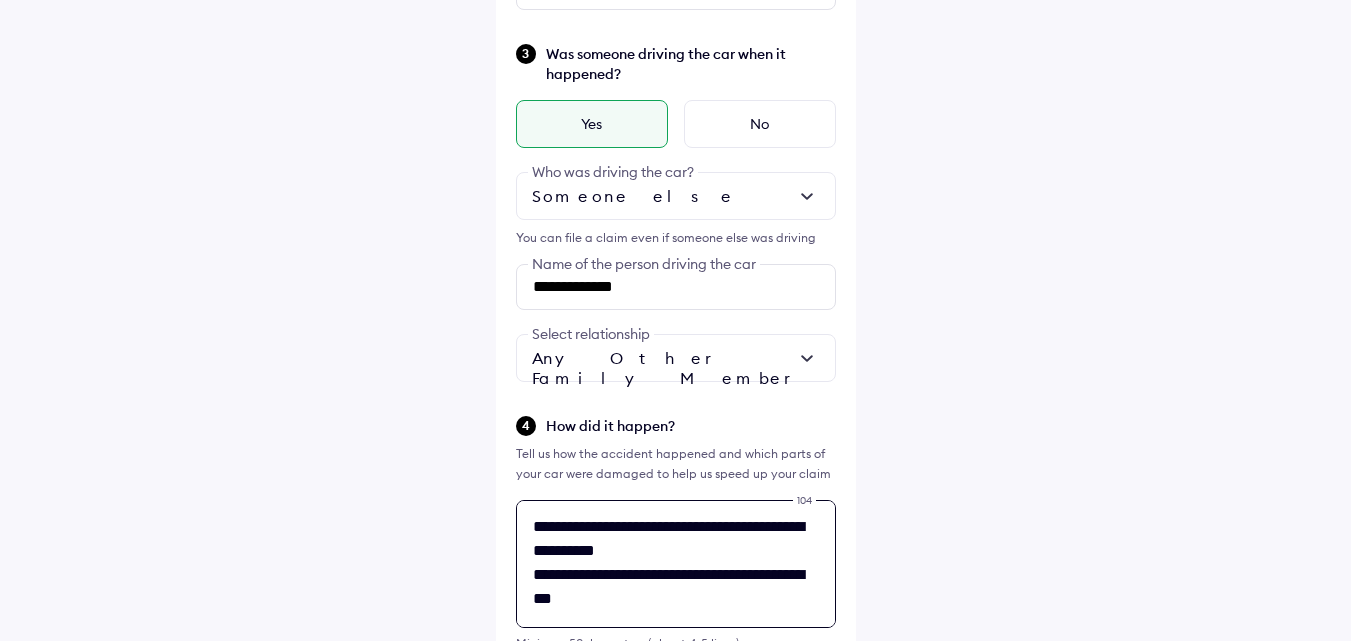 click on "**********" at bounding box center [676, 564] 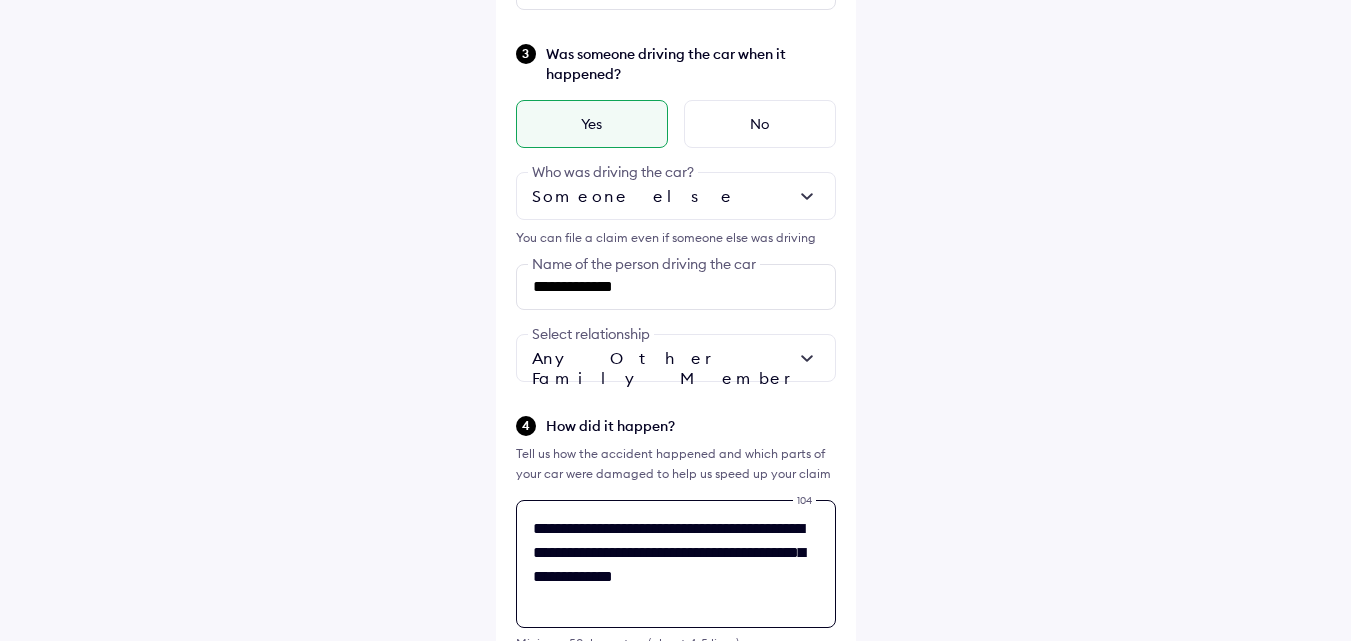 scroll, scrollTop: 0, scrollLeft: 0, axis: both 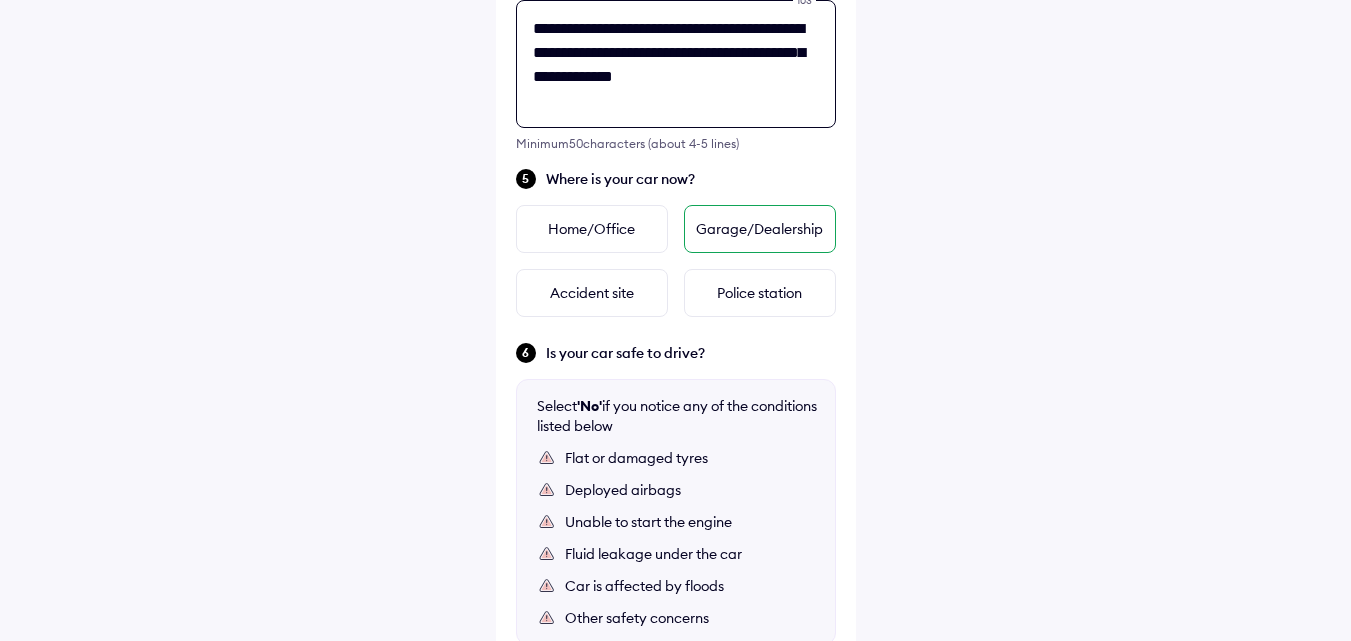 type on "**********" 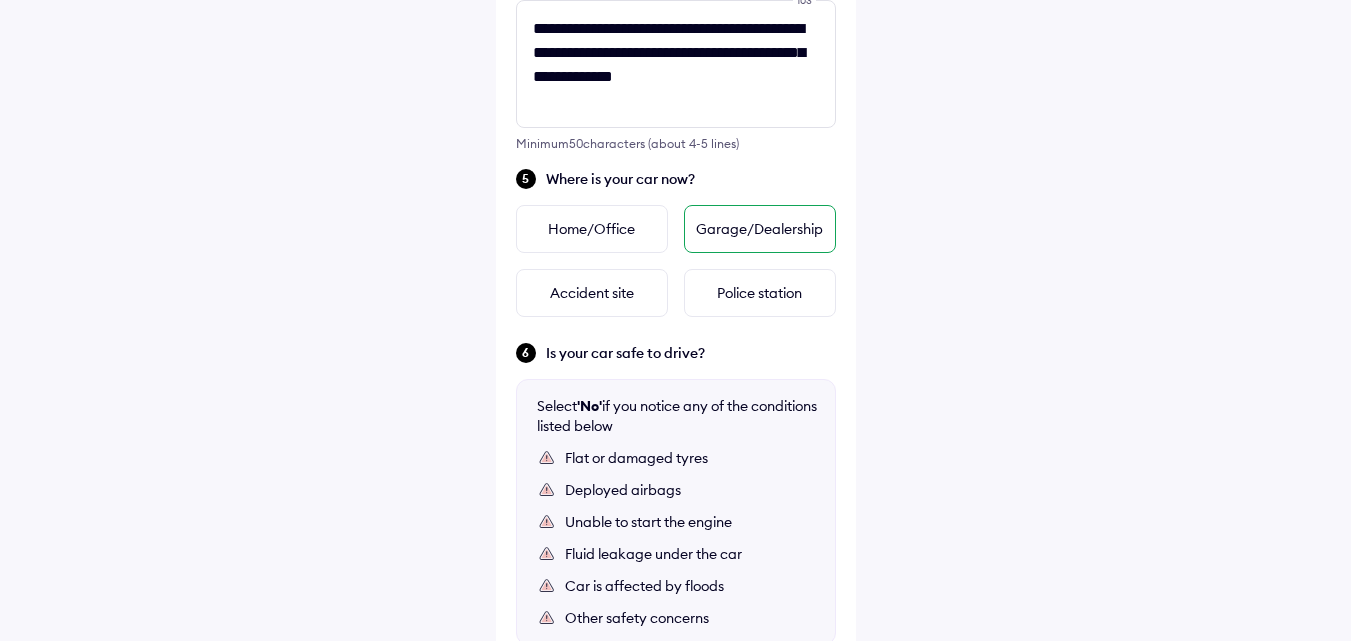 click on "Garage/Dealership" at bounding box center [760, 229] 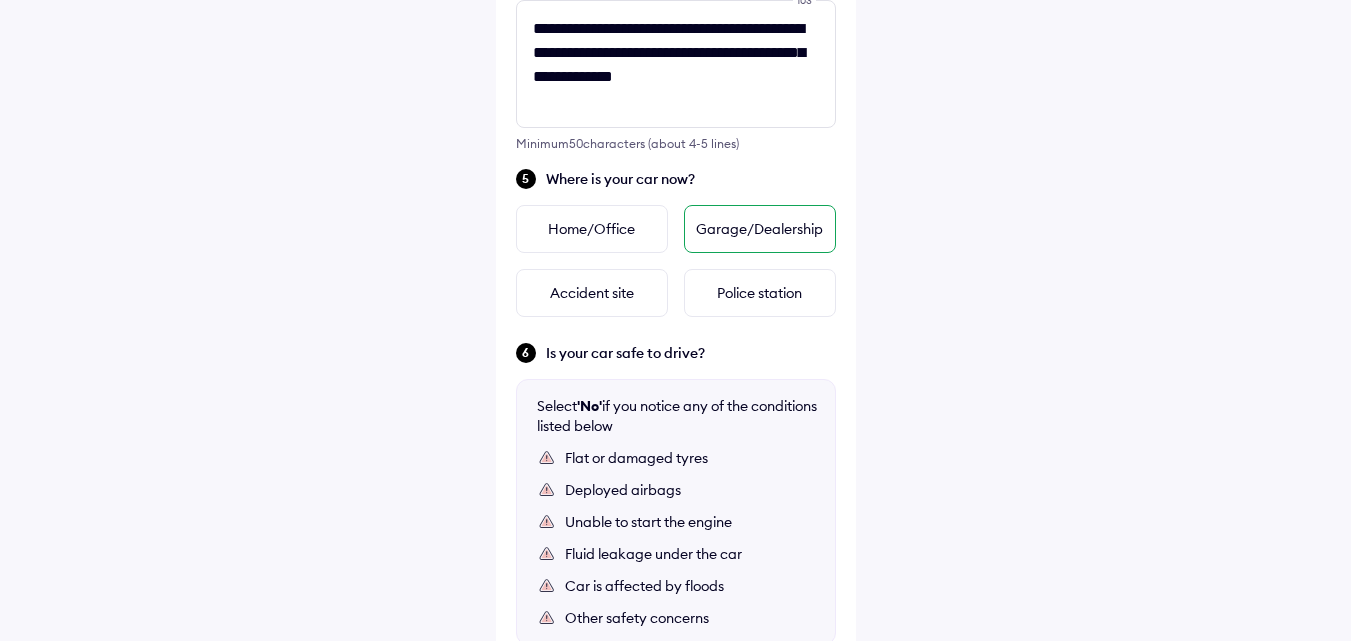 scroll, scrollTop: 0, scrollLeft: 0, axis: both 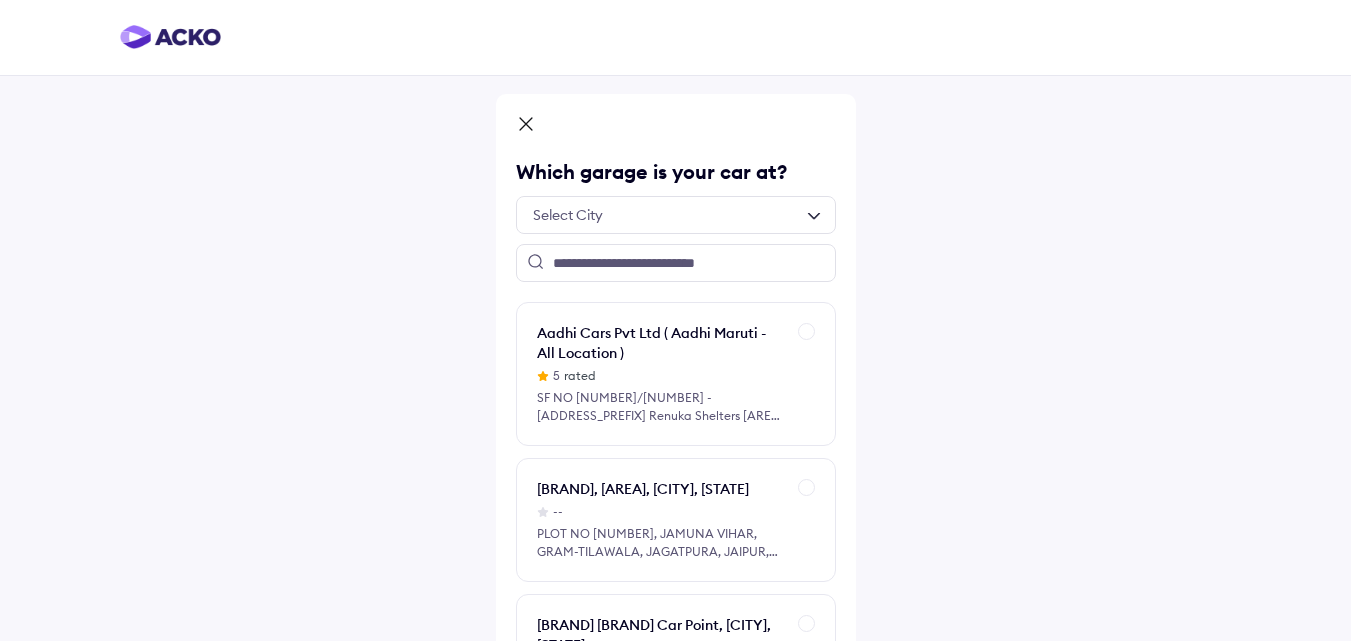 click at bounding box center [676, 215] 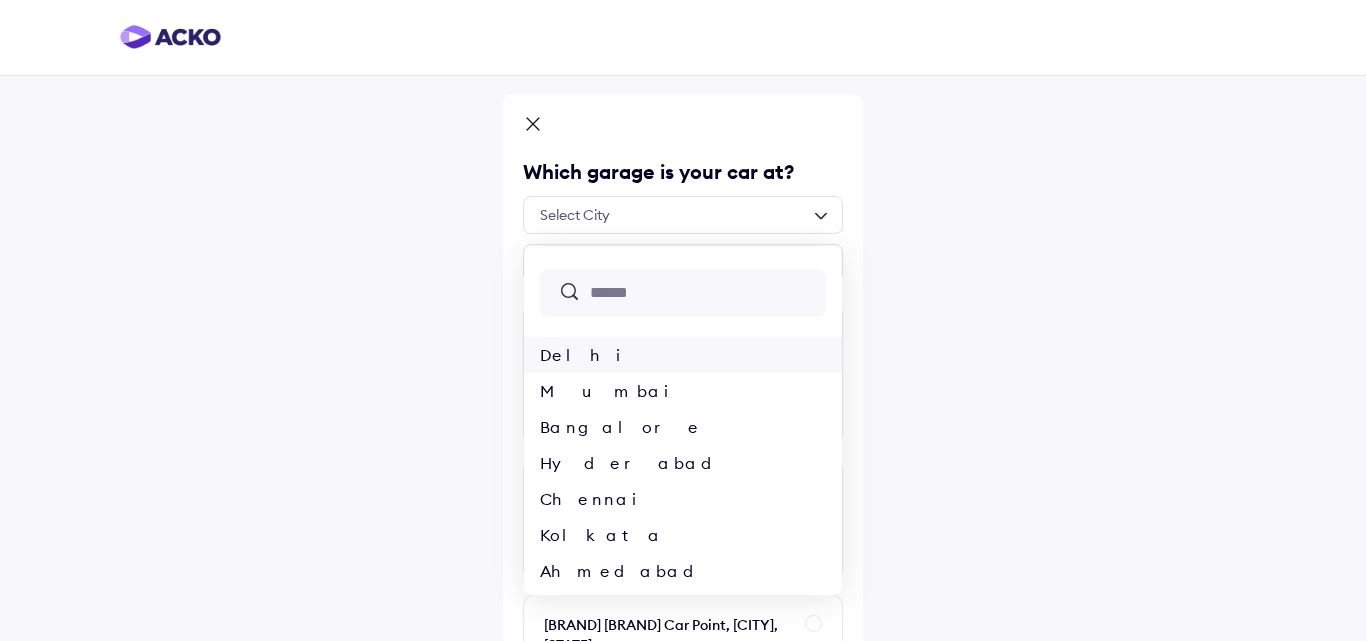 click on "Delhi" at bounding box center [683, 355] 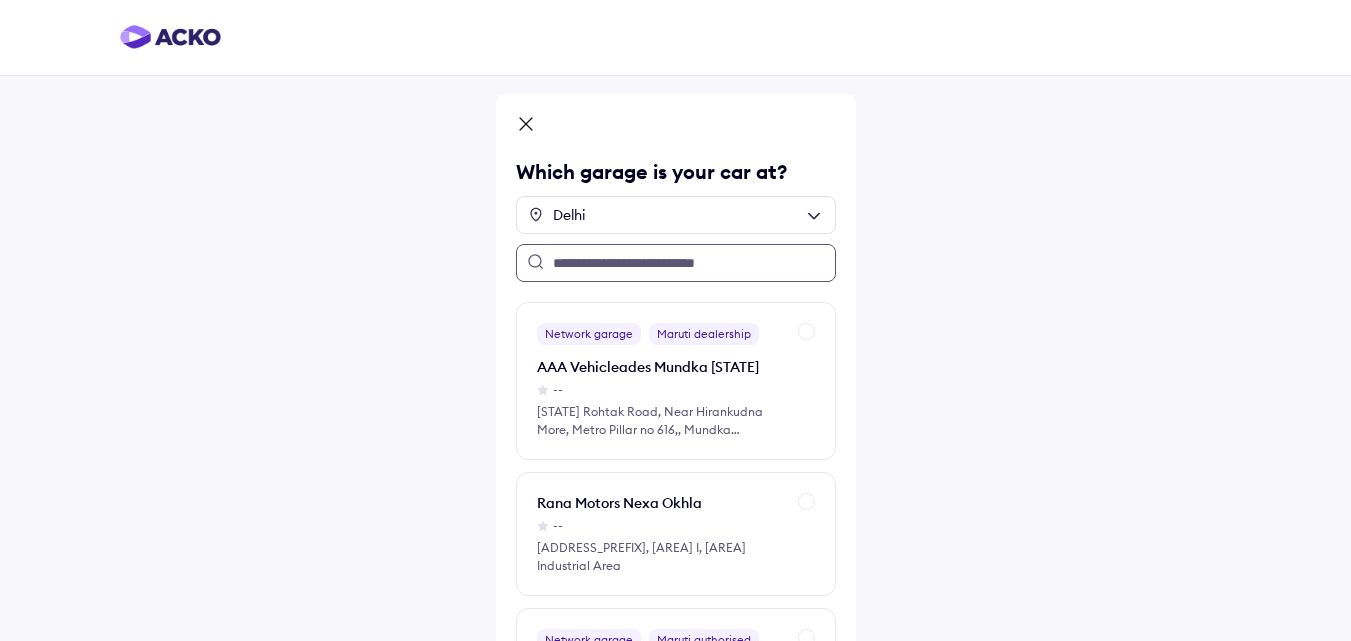 click at bounding box center (676, 263) 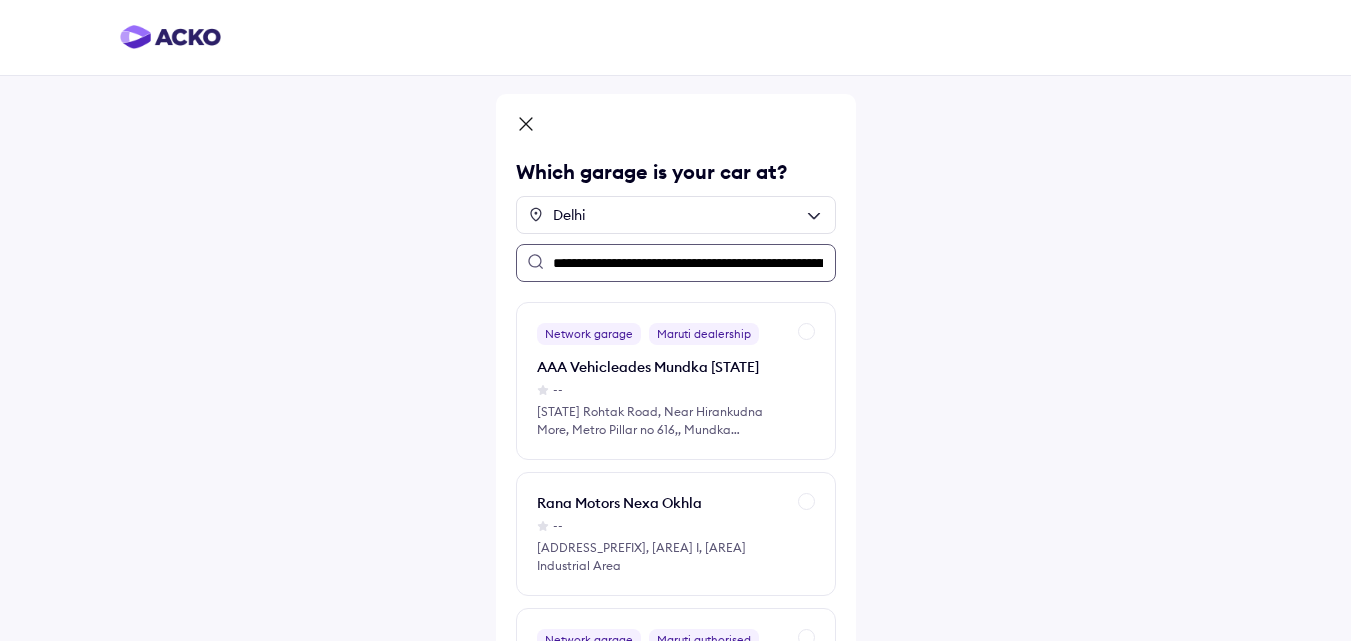 scroll, scrollTop: 0, scrollLeft: 355, axis: horizontal 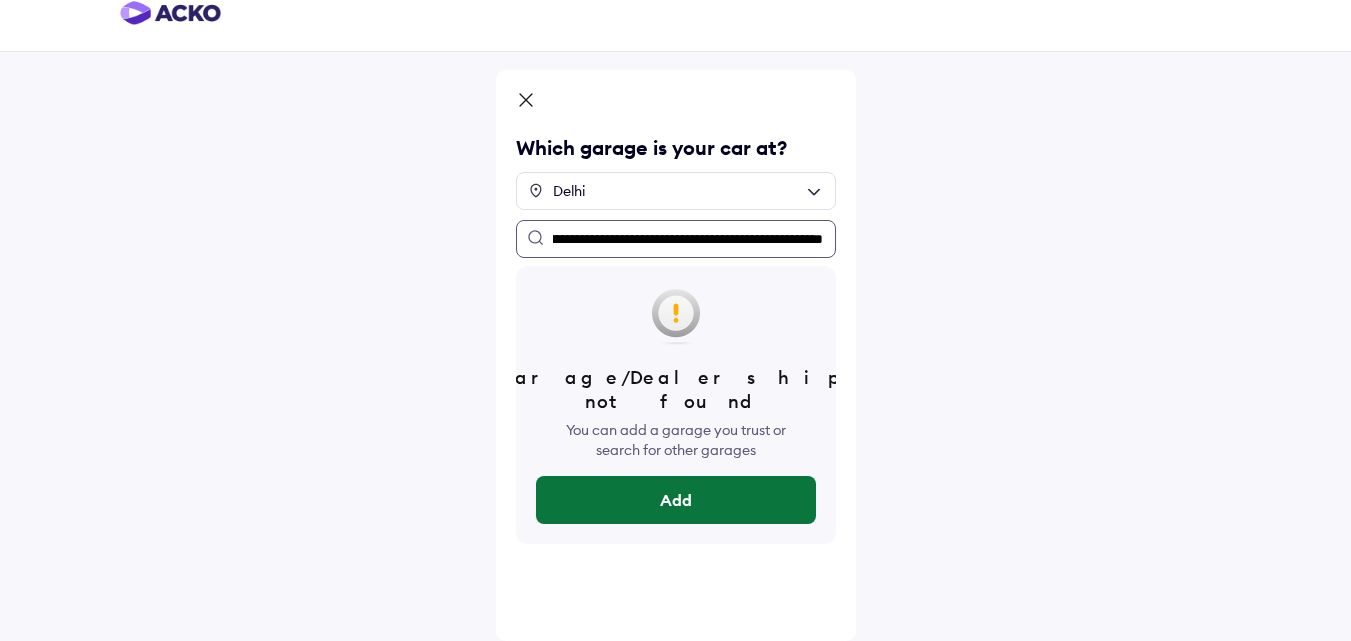type on "**********" 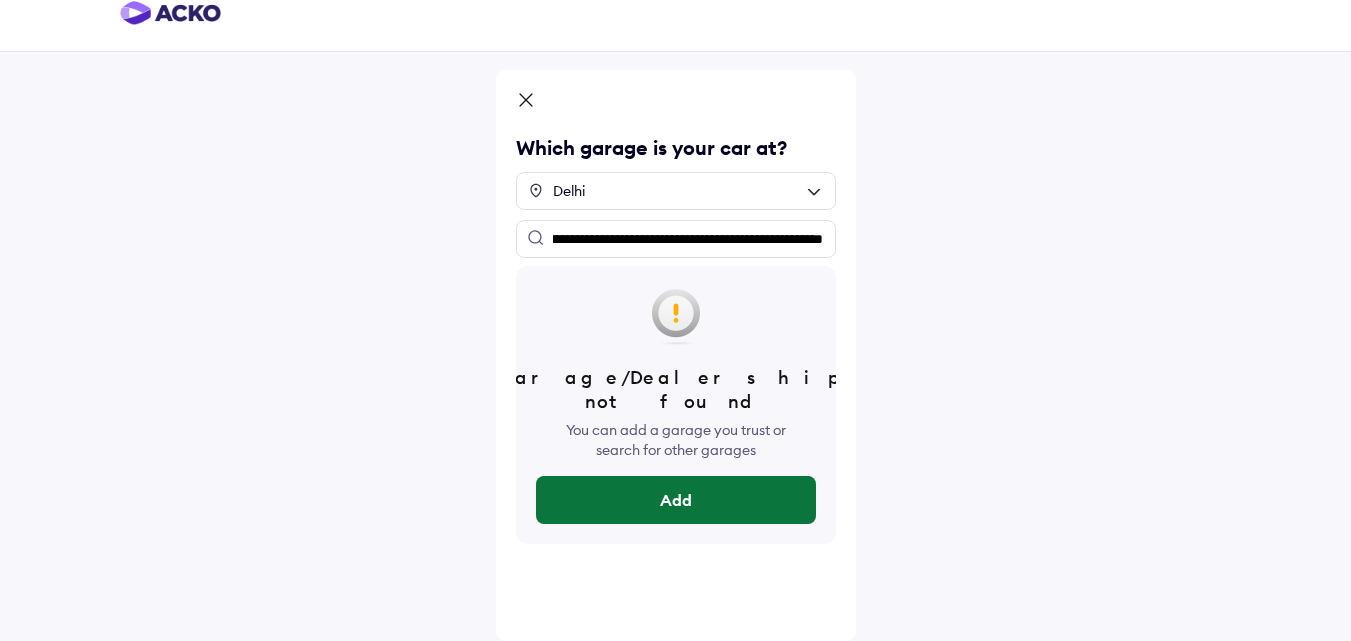 click on "Add" at bounding box center (676, 500) 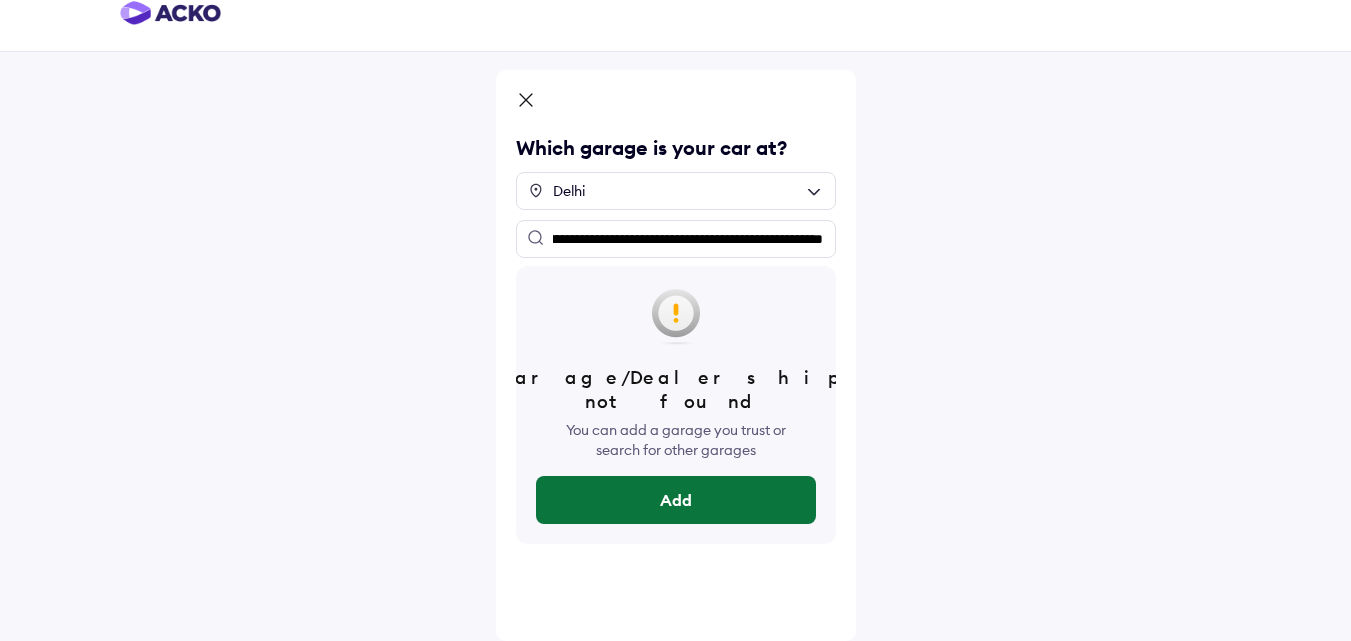 scroll, scrollTop: 0, scrollLeft: 0, axis: both 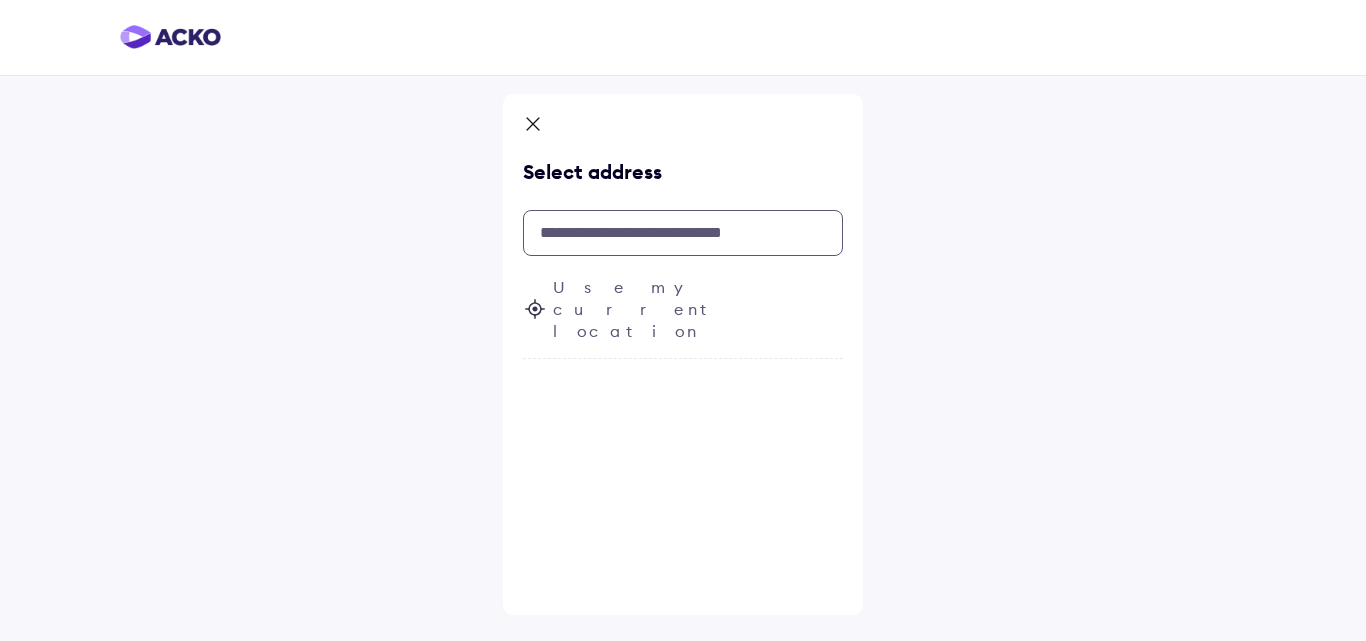 click at bounding box center [683, 233] 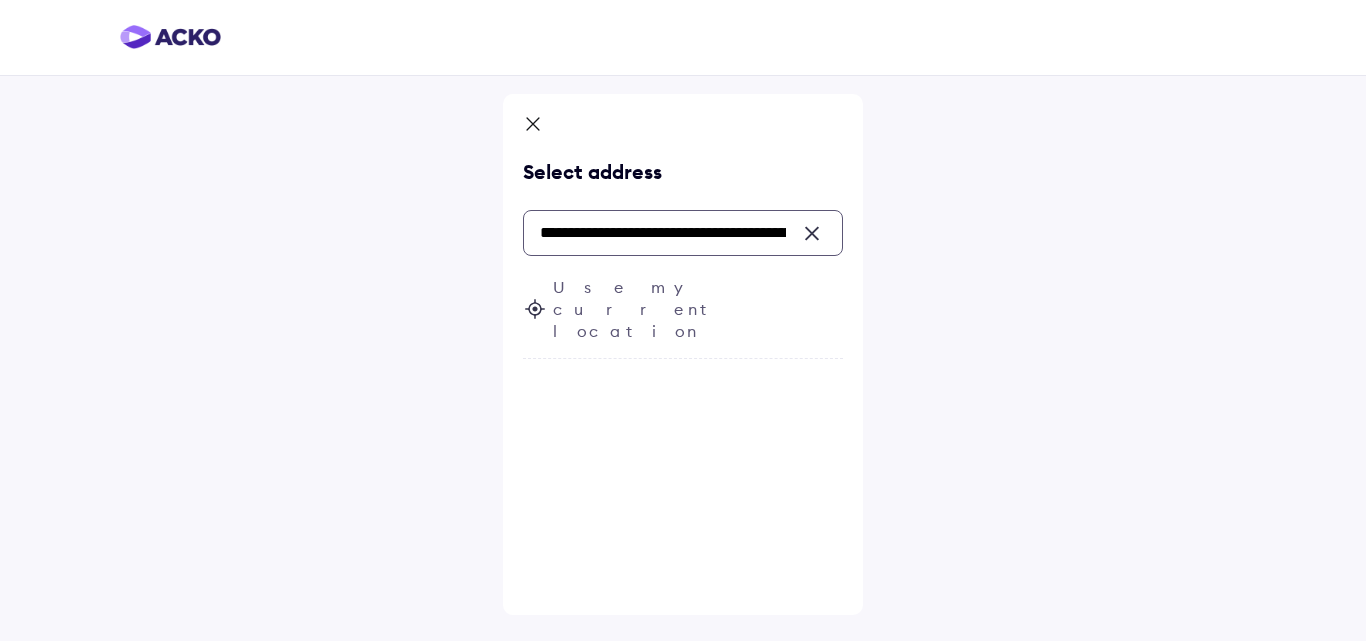 scroll, scrollTop: 0, scrollLeft: 468, axis: horizontal 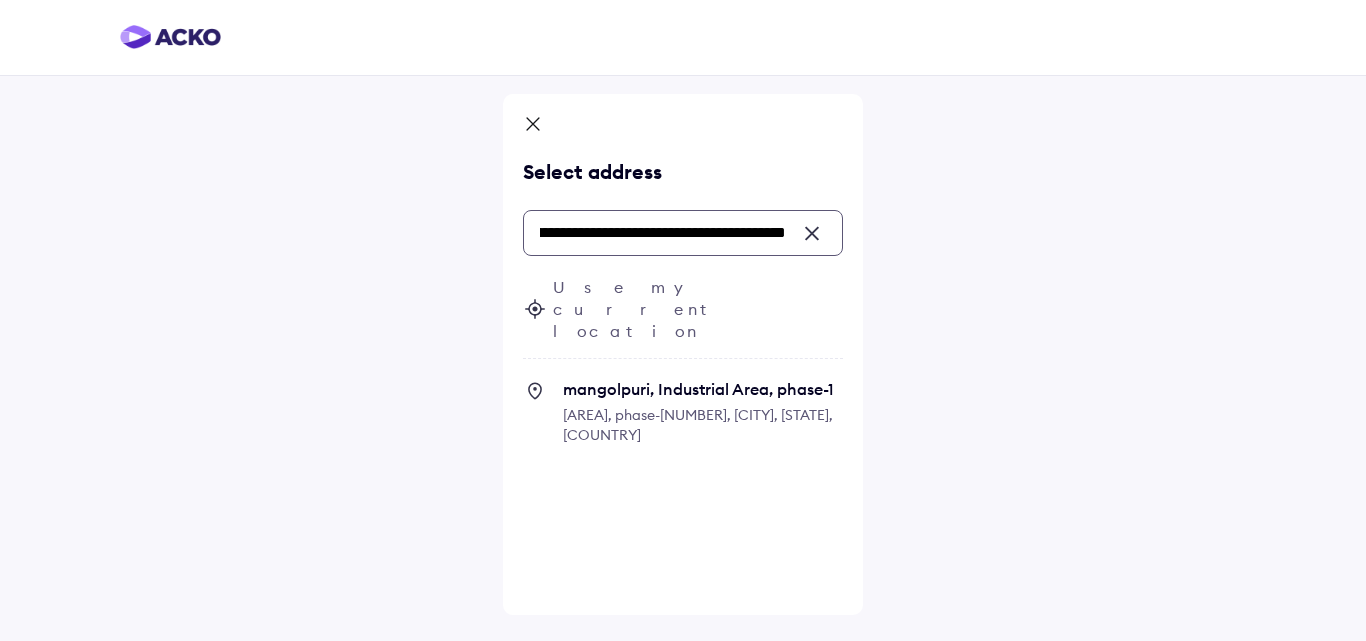 click 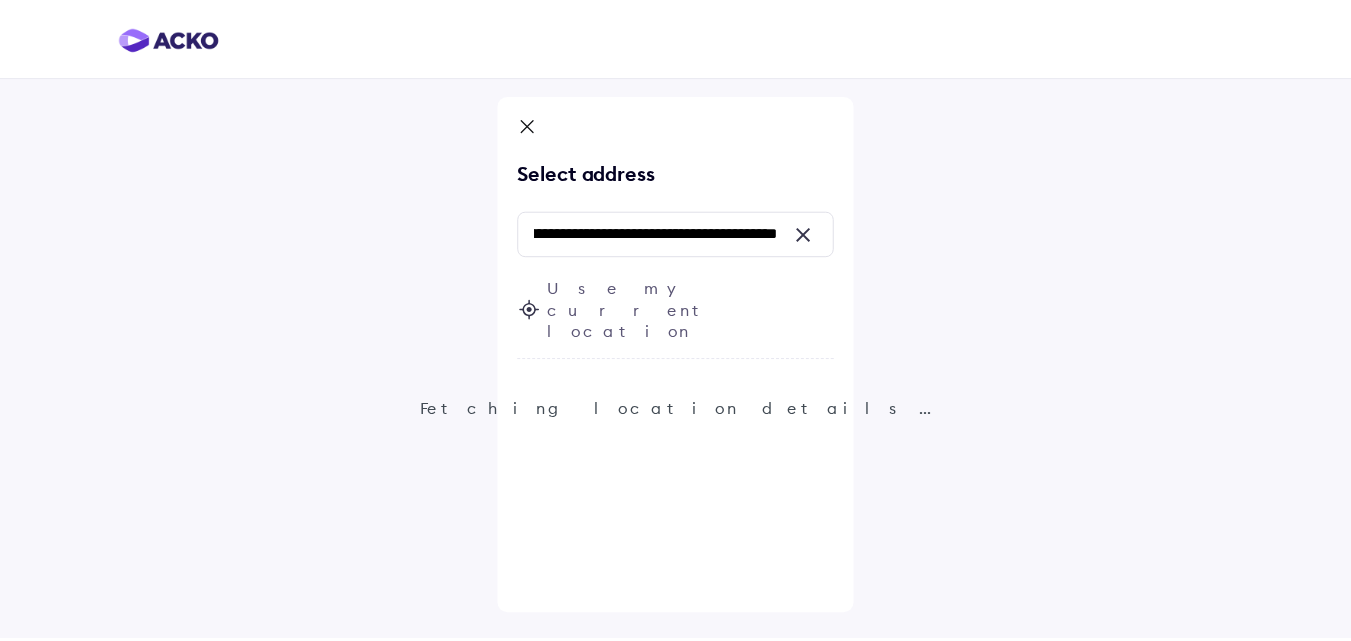 scroll, scrollTop: 0, scrollLeft: 0, axis: both 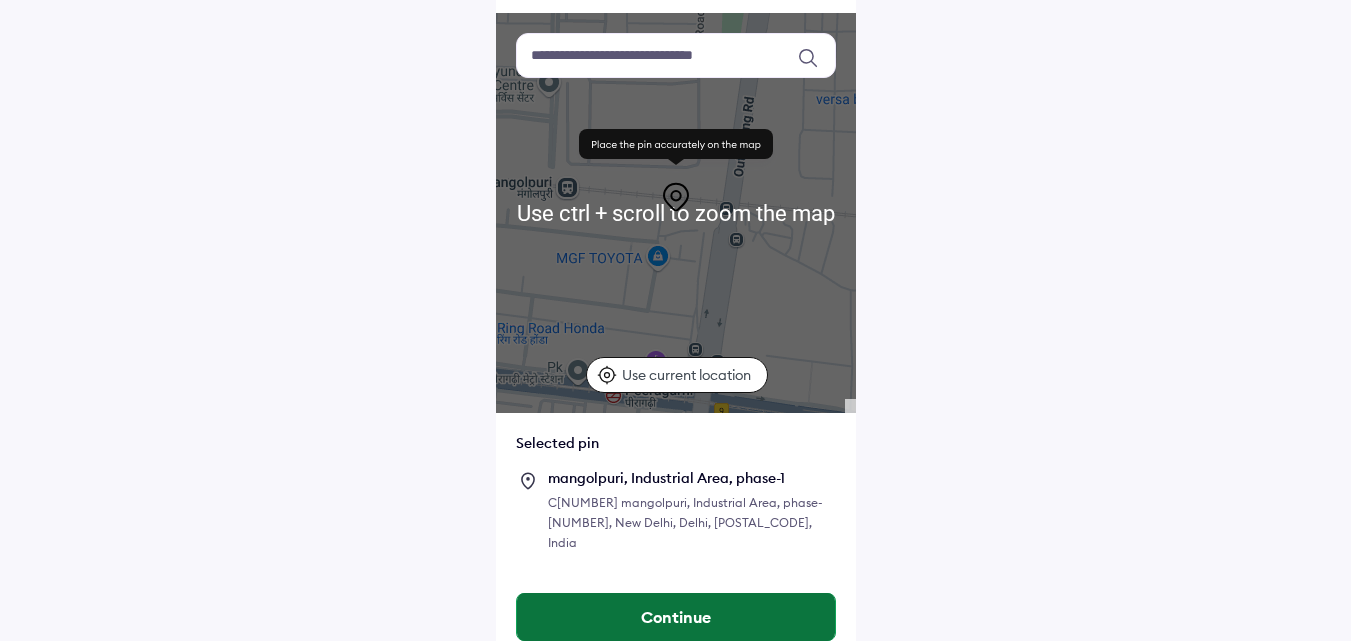 click on "Continue" at bounding box center [676, 617] 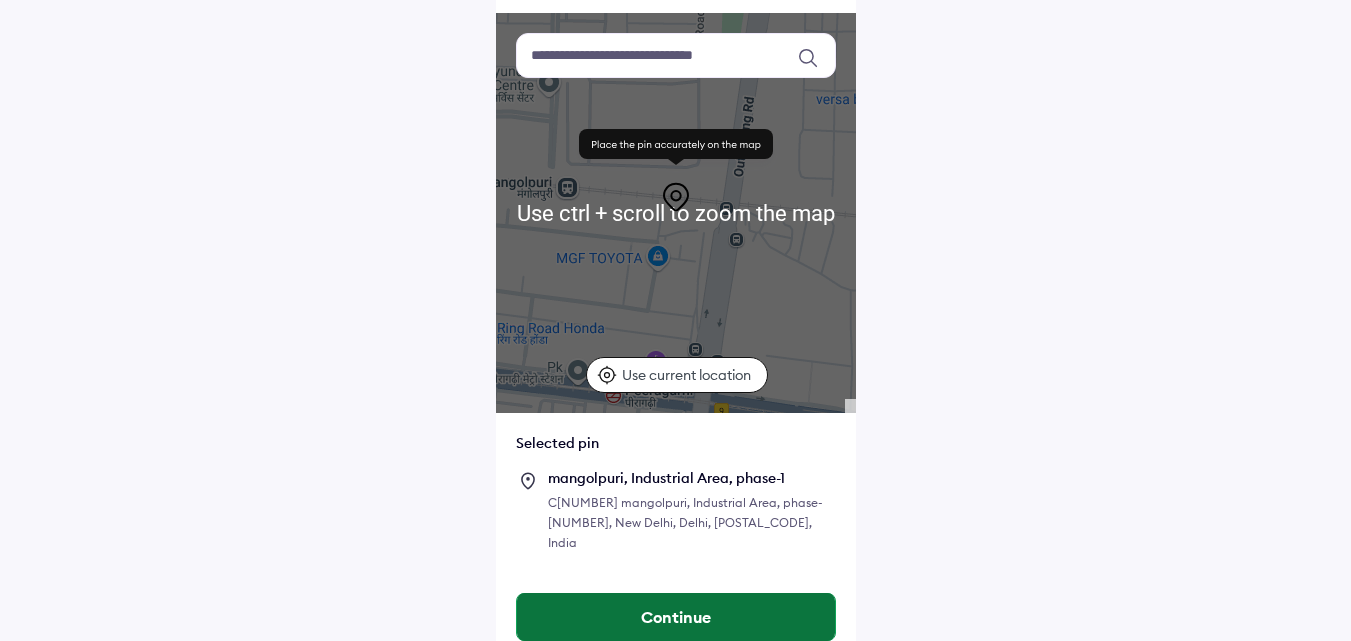 scroll, scrollTop: 0, scrollLeft: 0, axis: both 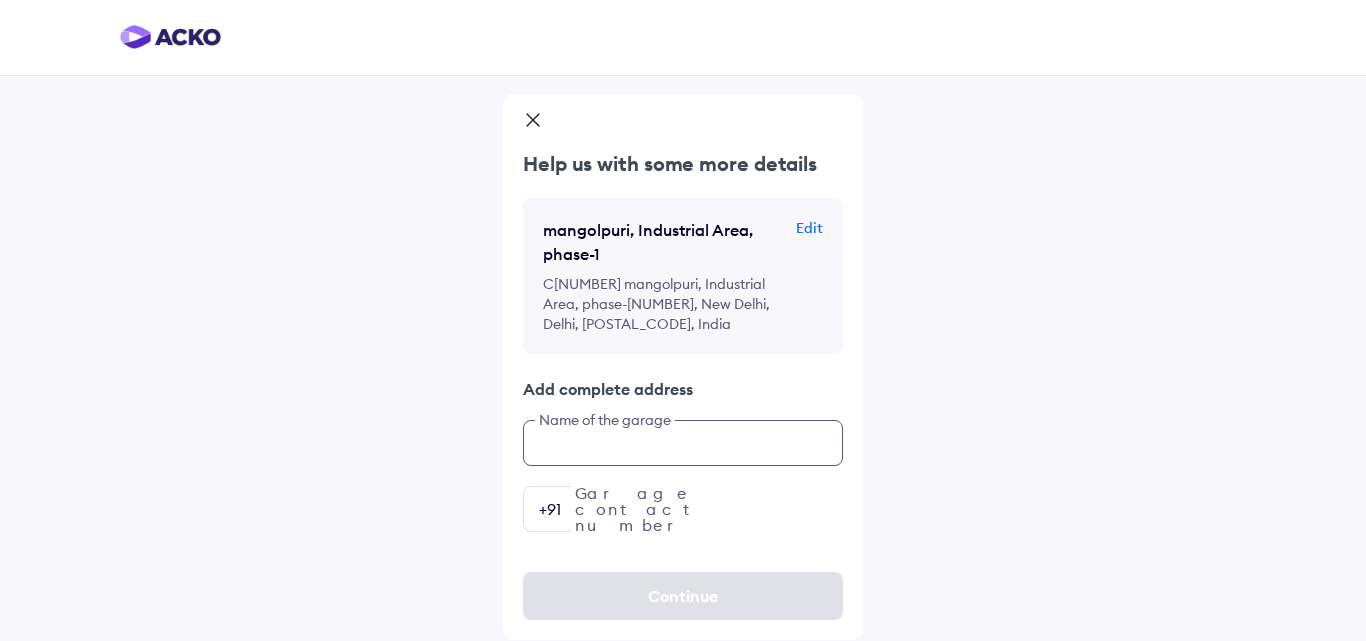 click at bounding box center [683, 443] 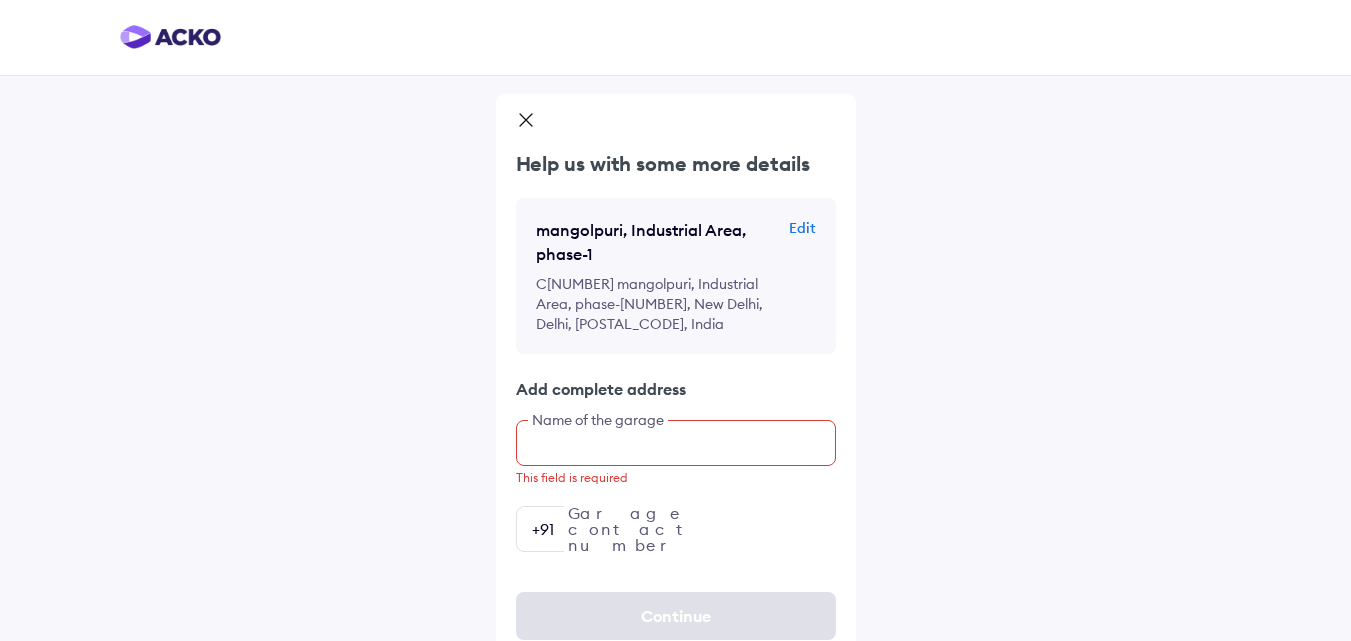 scroll, scrollTop: 19, scrollLeft: 0, axis: vertical 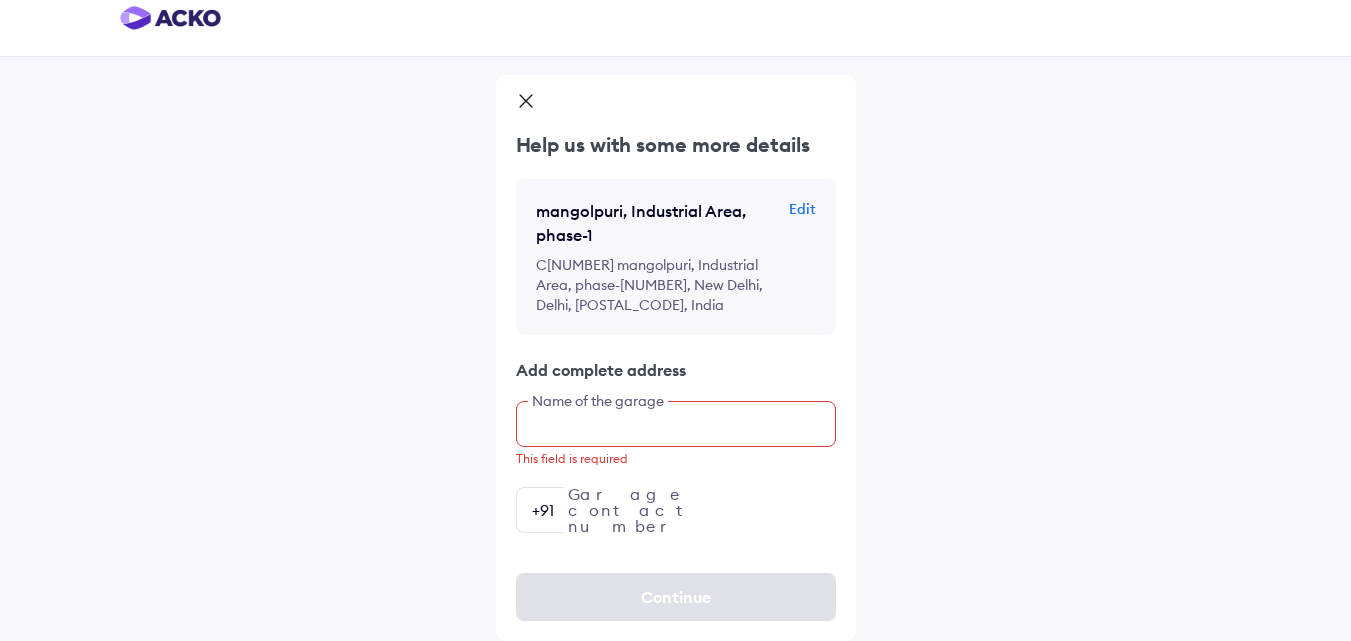 click at bounding box center (676, 424) 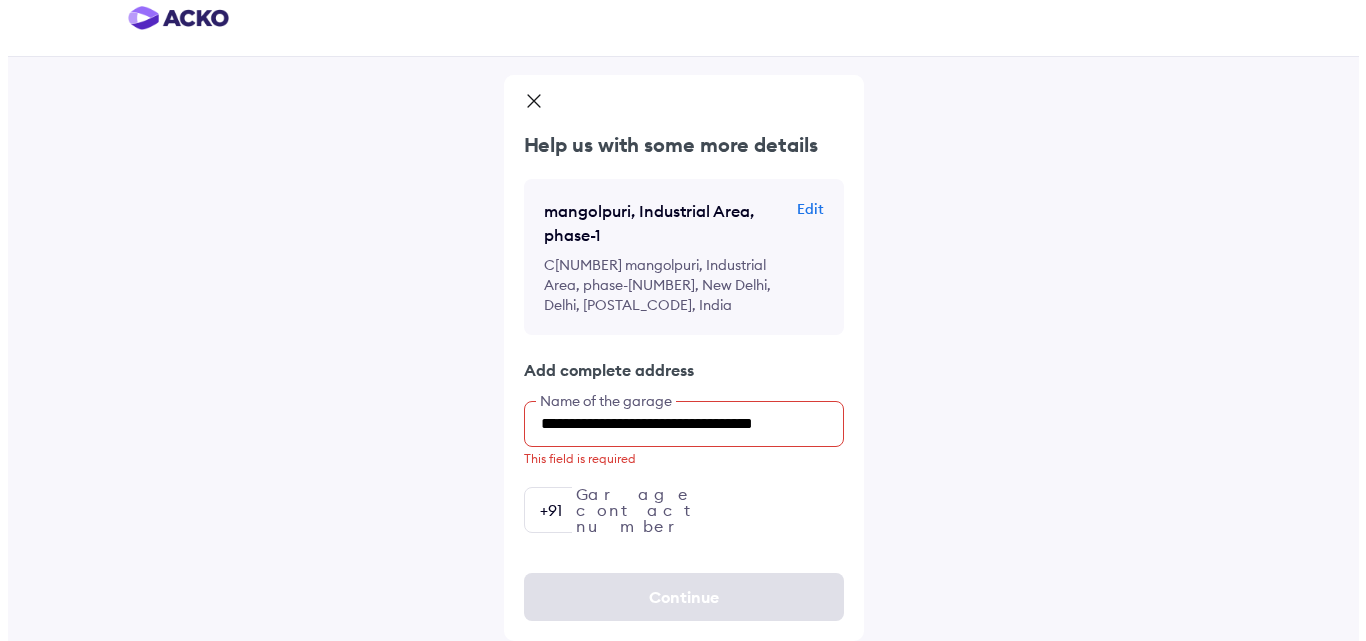 scroll, scrollTop: 0, scrollLeft: 0, axis: both 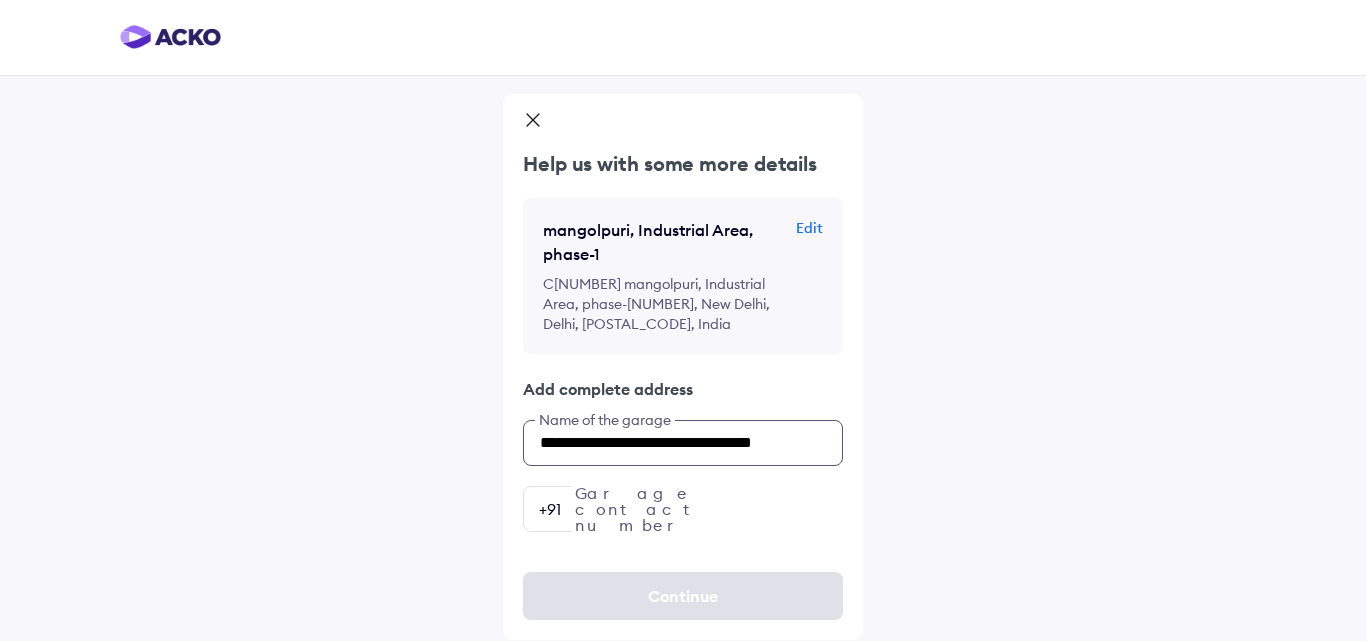click on "**********" at bounding box center (683, 443) 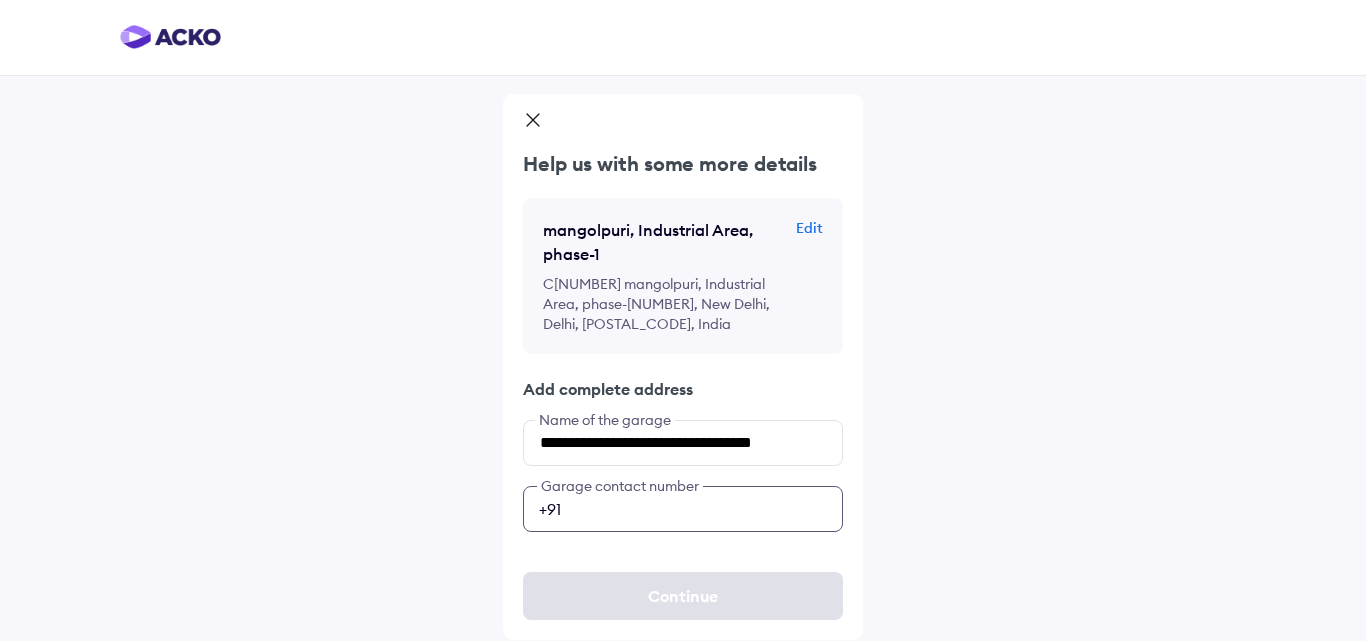 click at bounding box center [683, 509] 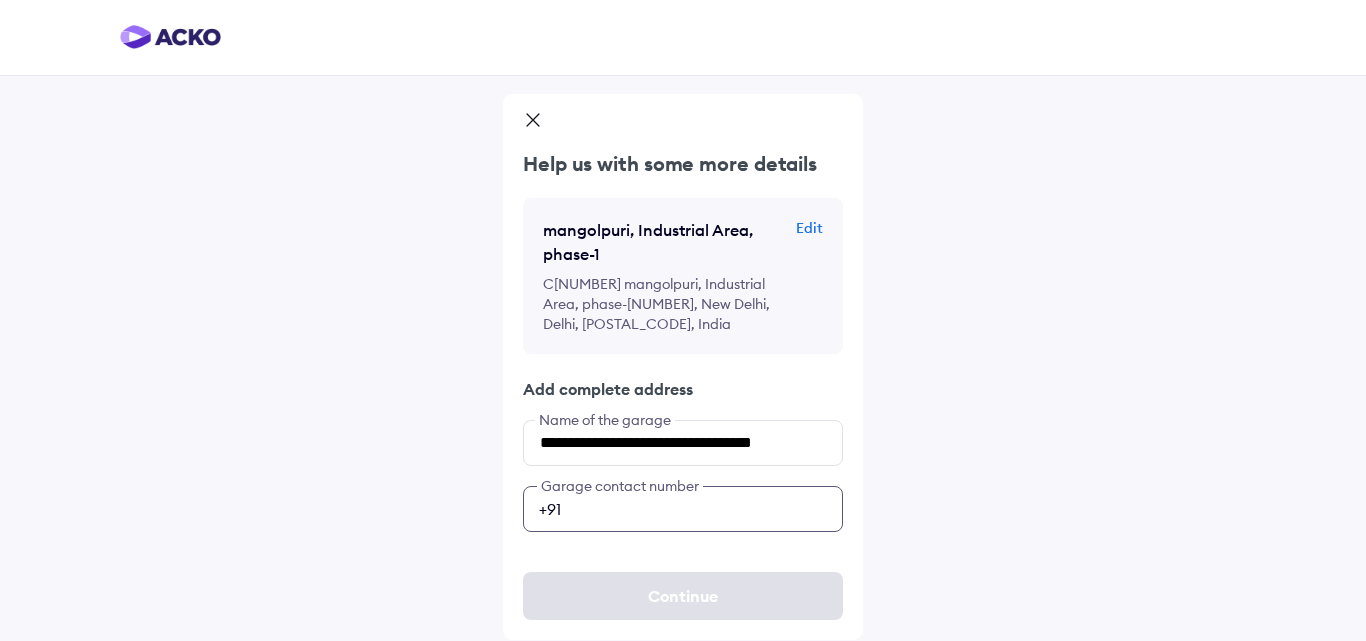type on "*" 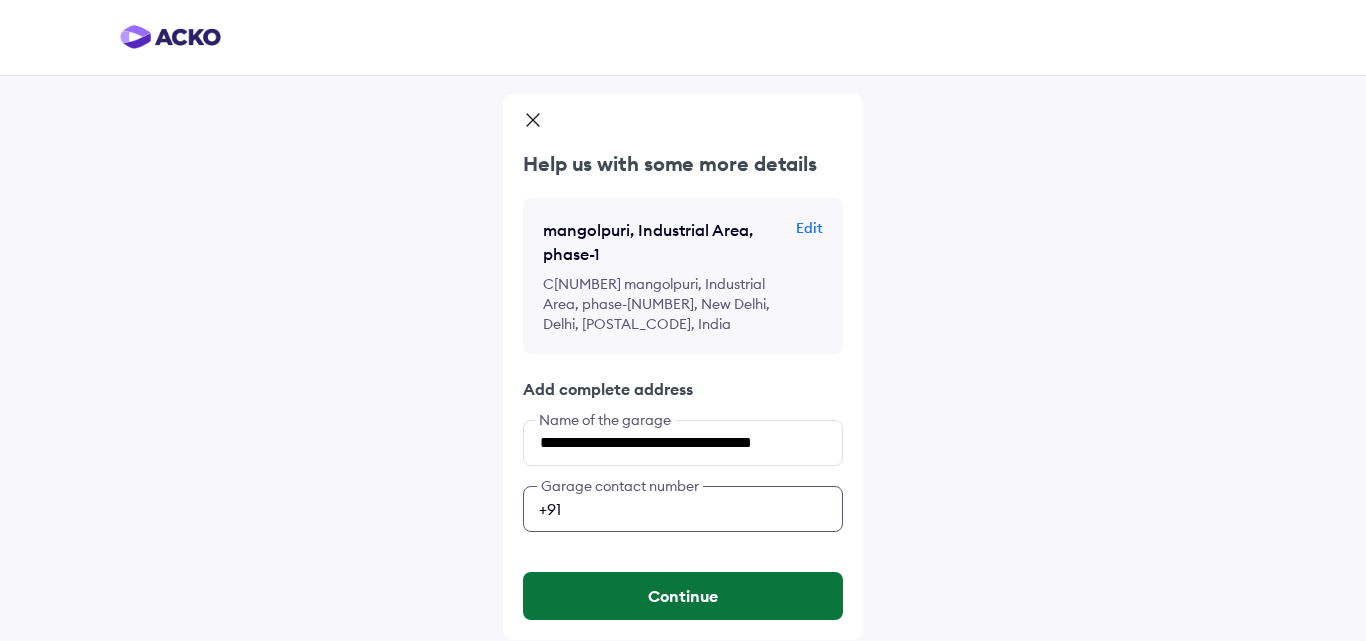 type on "**********" 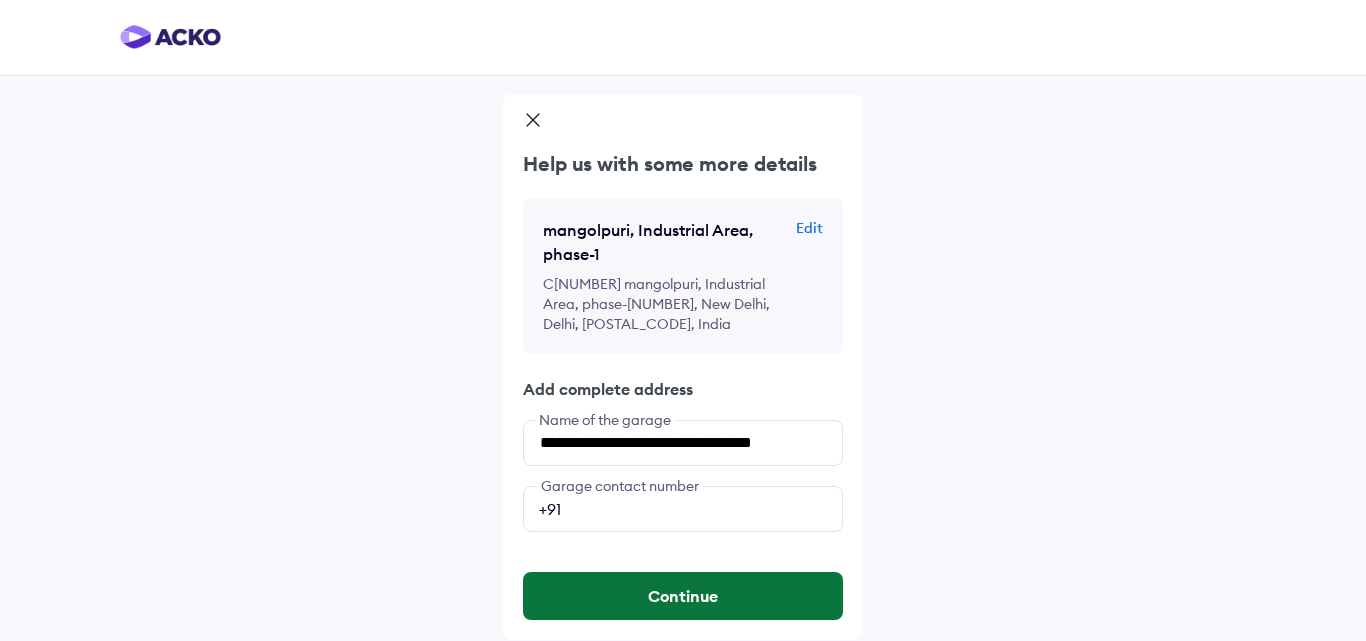click on "Continue" at bounding box center [683, 596] 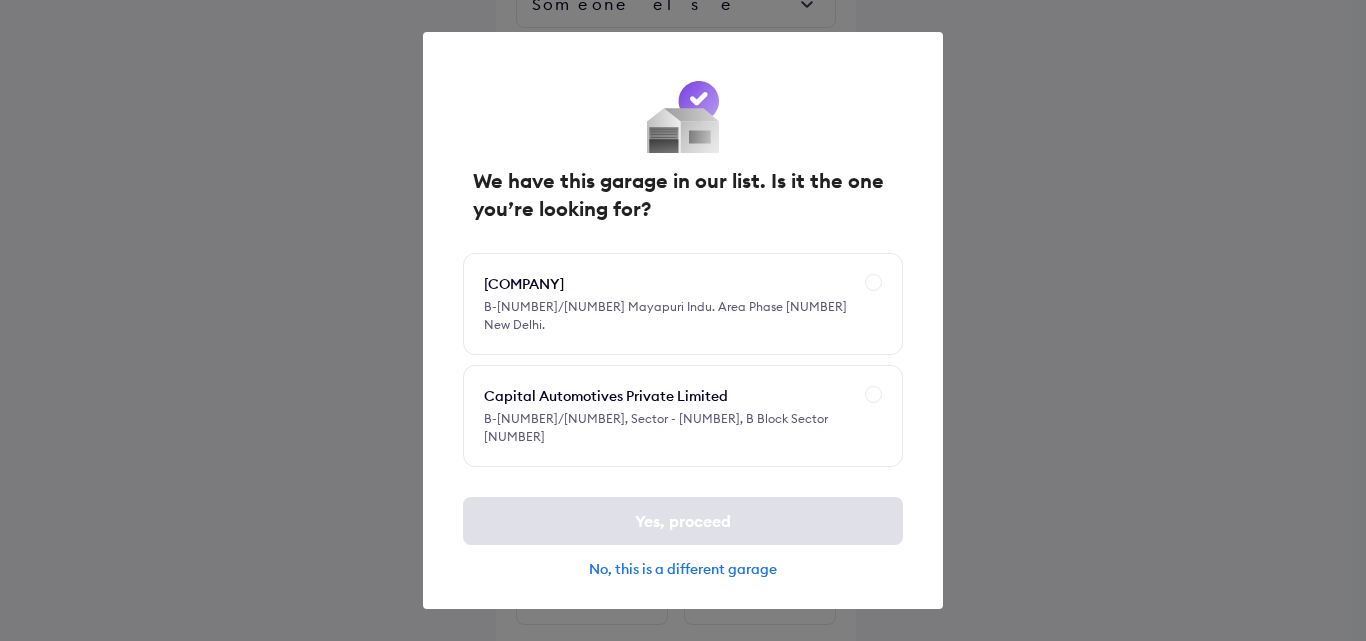 scroll, scrollTop: 918, scrollLeft: 0, axis: vertical 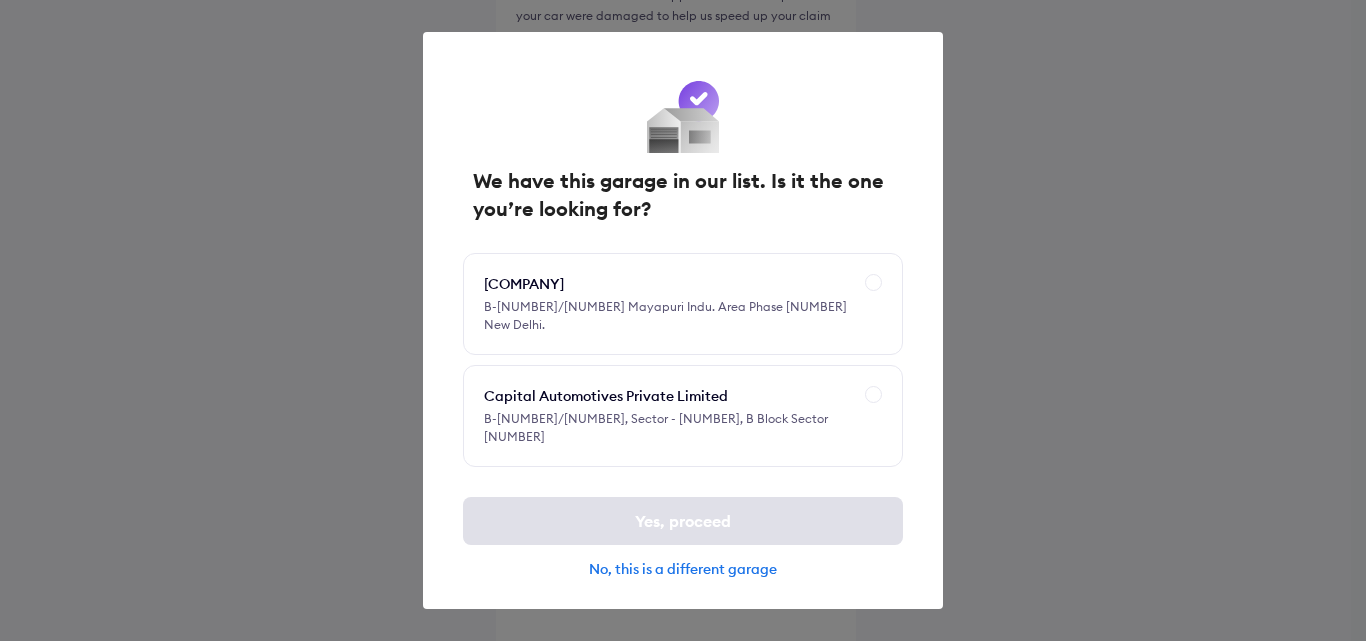 click on "No, this is a different garage" at bounding box center (683, 569) 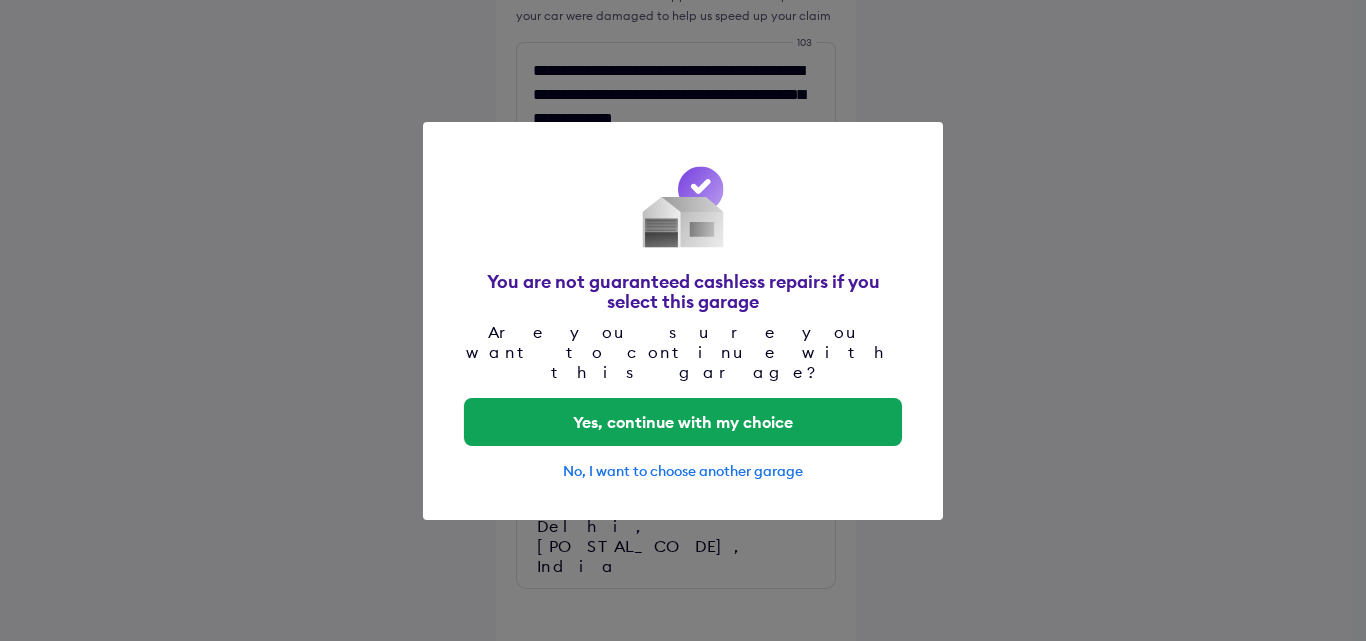 click on "No, I want to choose another garage" at bounding box center [683, 471] 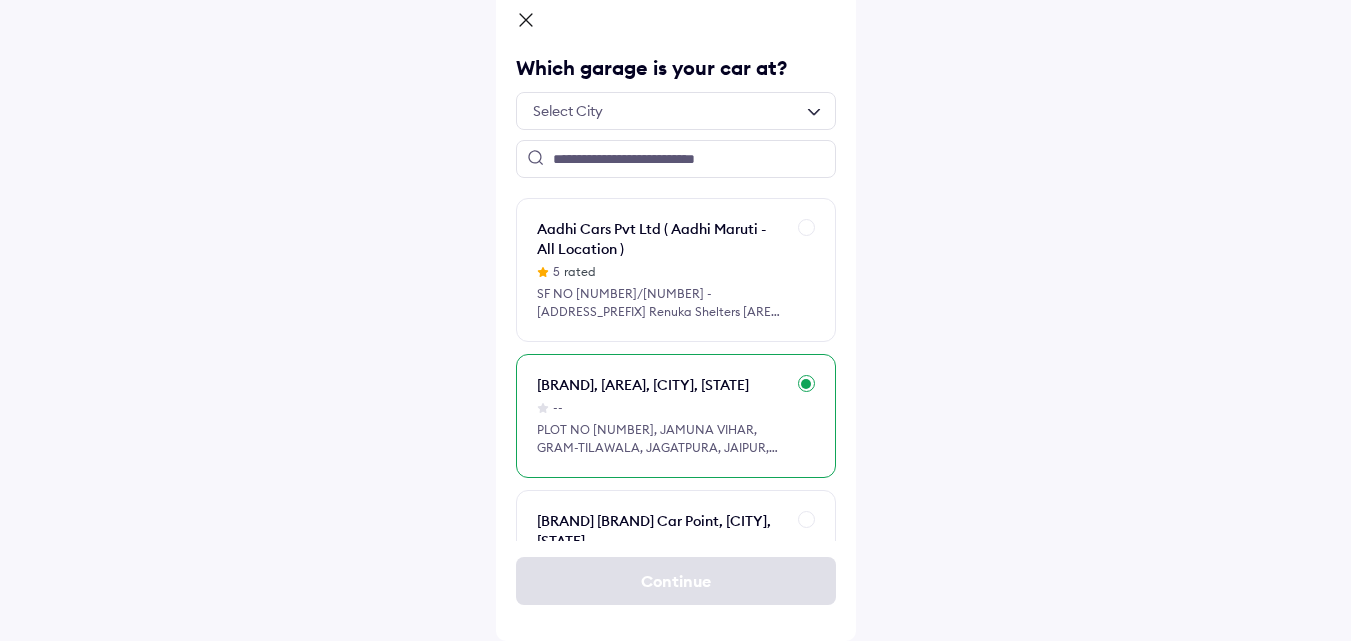 scroll, scrollTop: 104, scrollLeft: 0, axis: vertical 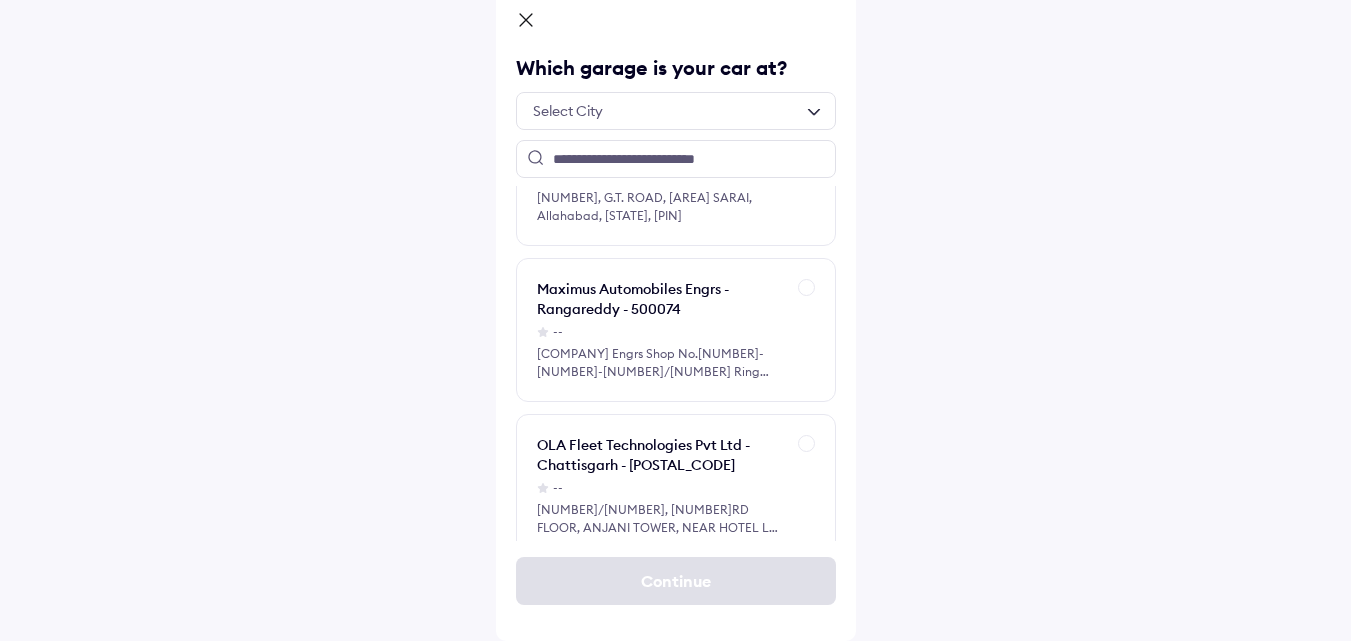 click at bounding box center [676, 111] 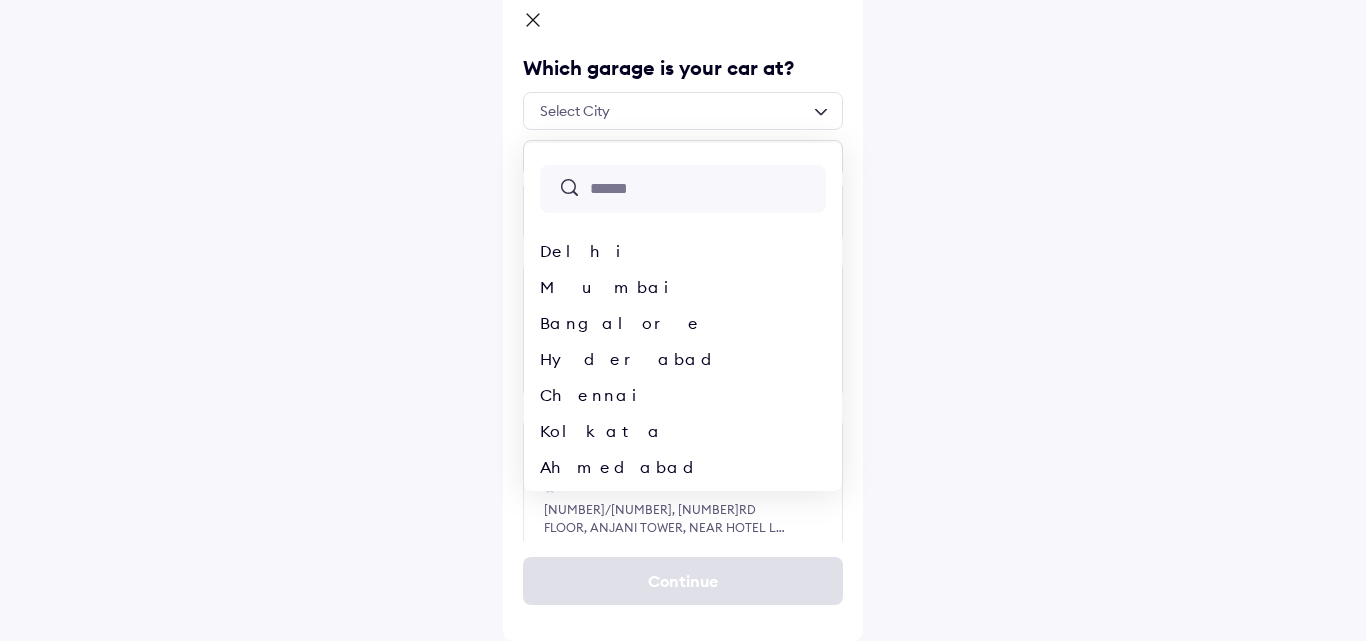 click on "[NUMBER]/[NUMBER] [AREA] road" at bounding box center (683, 111) 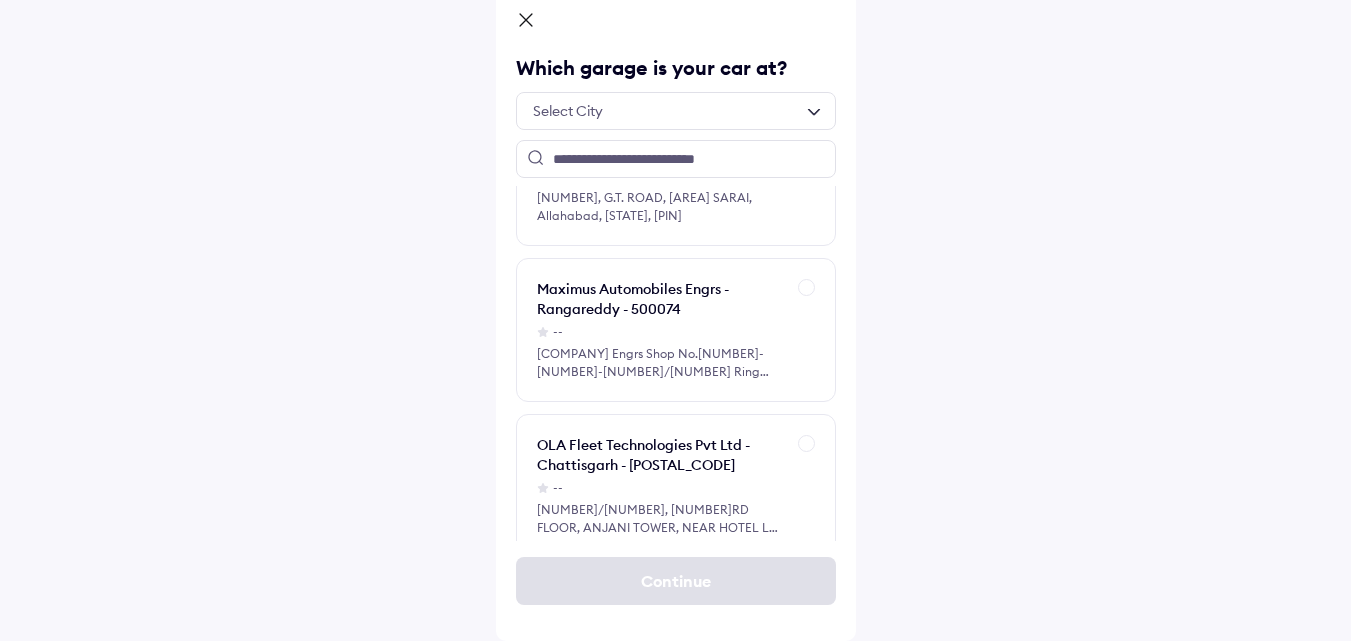 drag, startPoint x: 643, startPoint y: 125, endPoint x: 642, endPoint y: 138, distance: 13.038404 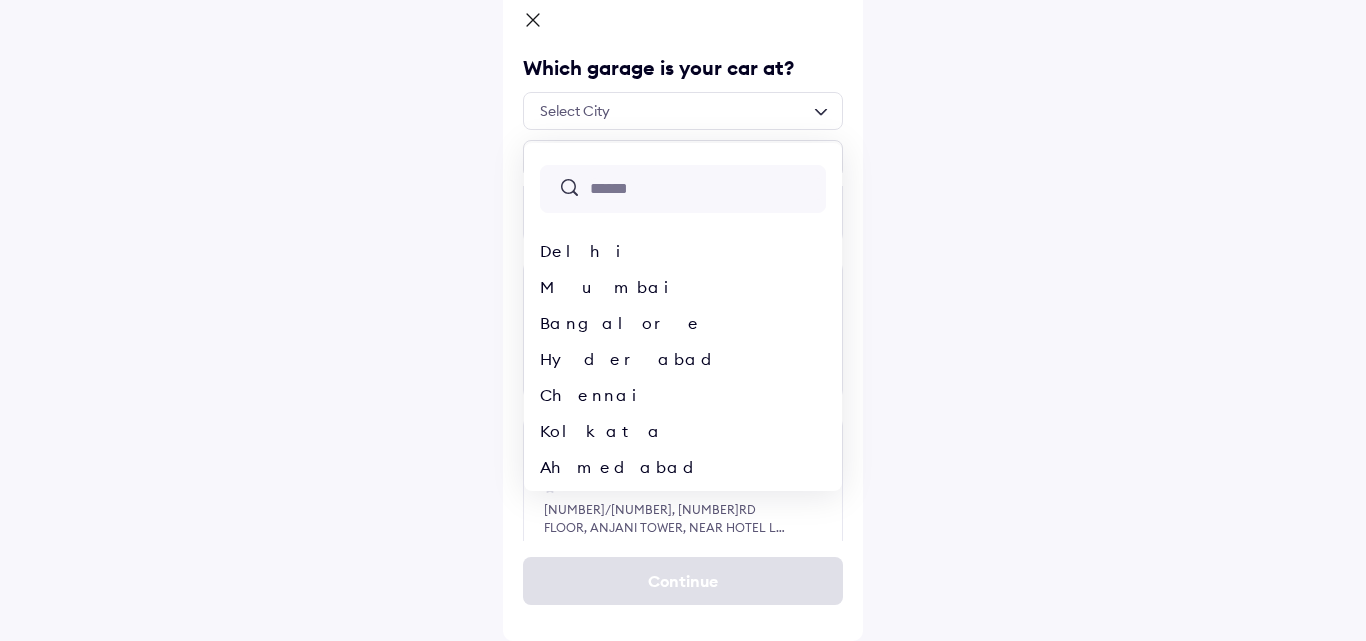 drag, startPoint x: 593, startPoint y: 256, endPoint x: 614, endPoint y: 223, distance: 39.115215 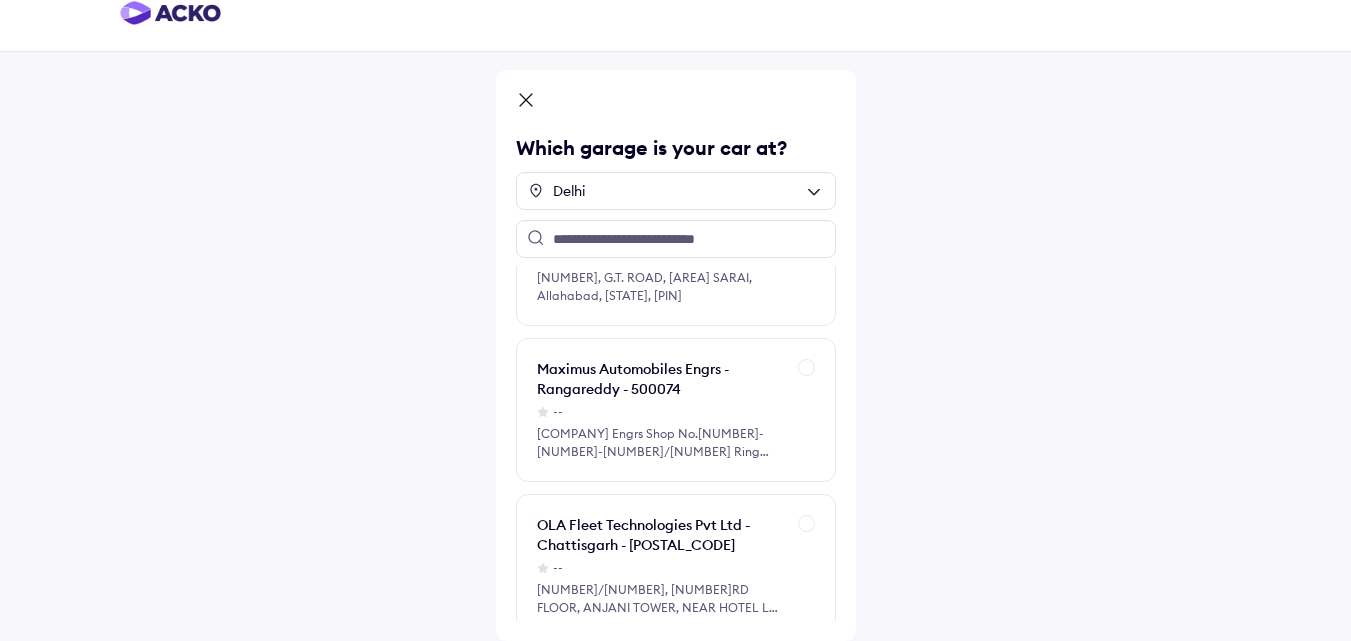 click on "Delhi" at bounding box center (676, 191) 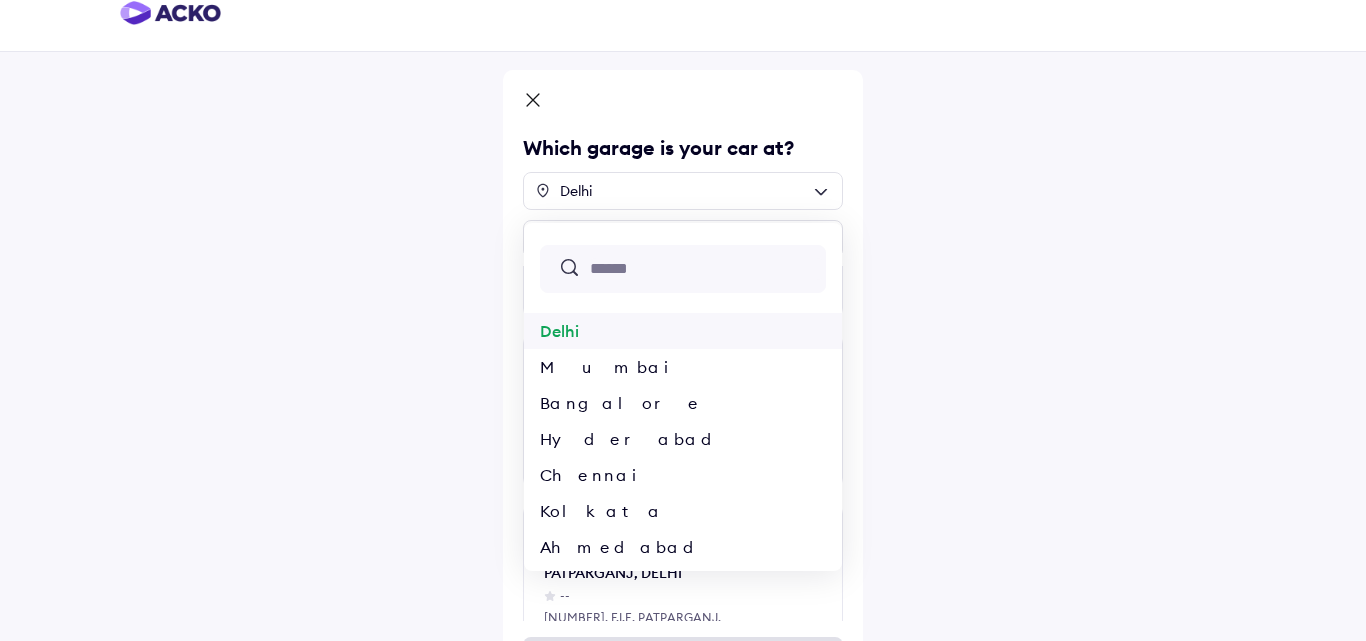 scroll, scrollTop: 104, scrollLeft: 0, axis: vertical 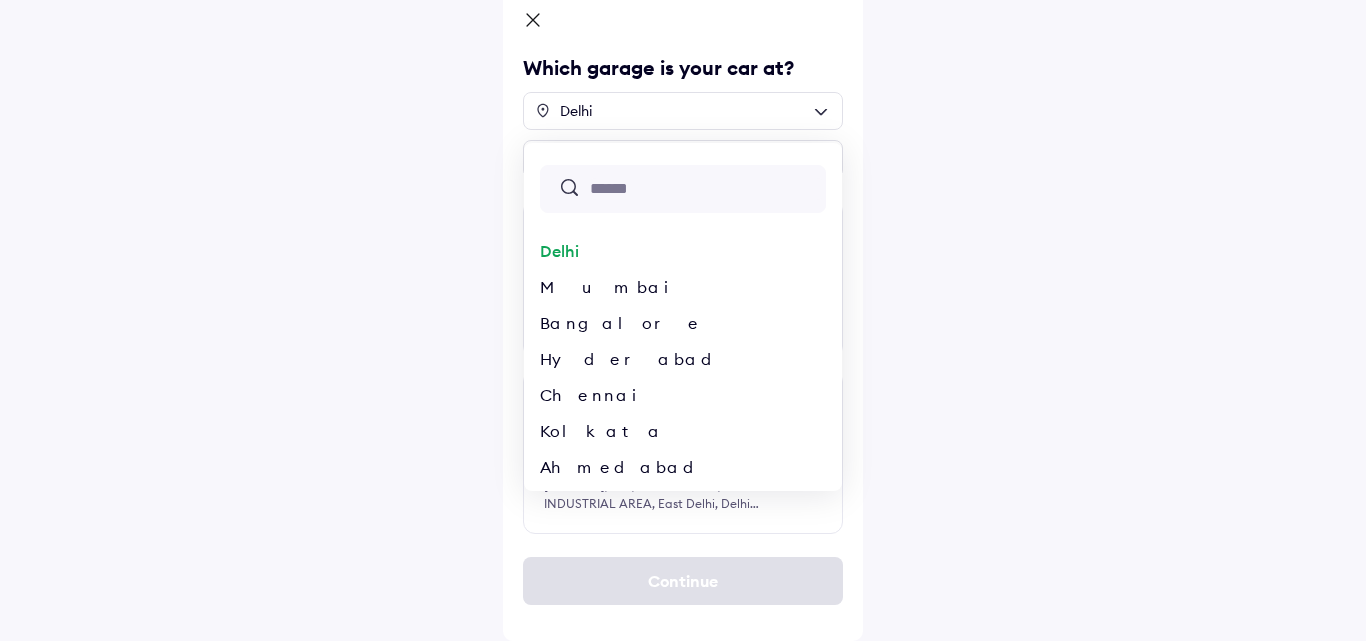 click on "Which garage is your car at? [STATE]   [STATE] [CITY] [CITY] [CITY] [CITY] [CITY] [CITY] [CITY] Abu road Achalpur Adilabad Afzalpur Agartala Agra Ahmed Nagar Aizawl Ajmer Aklera Akola Alandur Alappuzha Alibag Aligarh Alipore Alirajpur Allahabad Almora Alwar Amalapuram Ambala Ambasamudram Ambedkar Nagar Ambur Amingaon Amravati Amreli Amritsar Amroha Anand Ananthapur Ananthnag And Middle Andaman Andaman Angul Annamayya Anugul Anupgarh Anuppur Anupshahr Arakalagudu Arakkonam Arani Araria Arasikere Ariyalur Arwal Ashok Nagar Aska Attingal Attuvampatti Auraiya Aurangabad Aurangabad(BH) Avinashi Ayodhya Azamgarh Badaun Badnawar Bagalkot Bageshwar Bagpat Bahraich Balaghat Balangir Balasore Baleswar Bali Ballia Baloda  Bazar Baloda Bazar Balotra Balrampur Banaskantha Banda Bandipur Banka Bankura Banswara Barabanki Baramati Baramulla Baran Barasat Bardhaman Bareilly Bargarh Bari Barkholo Barmer Barnala Barpeta Baruipur Barwani Bastar Basti Bathinda Beawar Beed Begusarai Dhar" at bounding box center [683, 268] 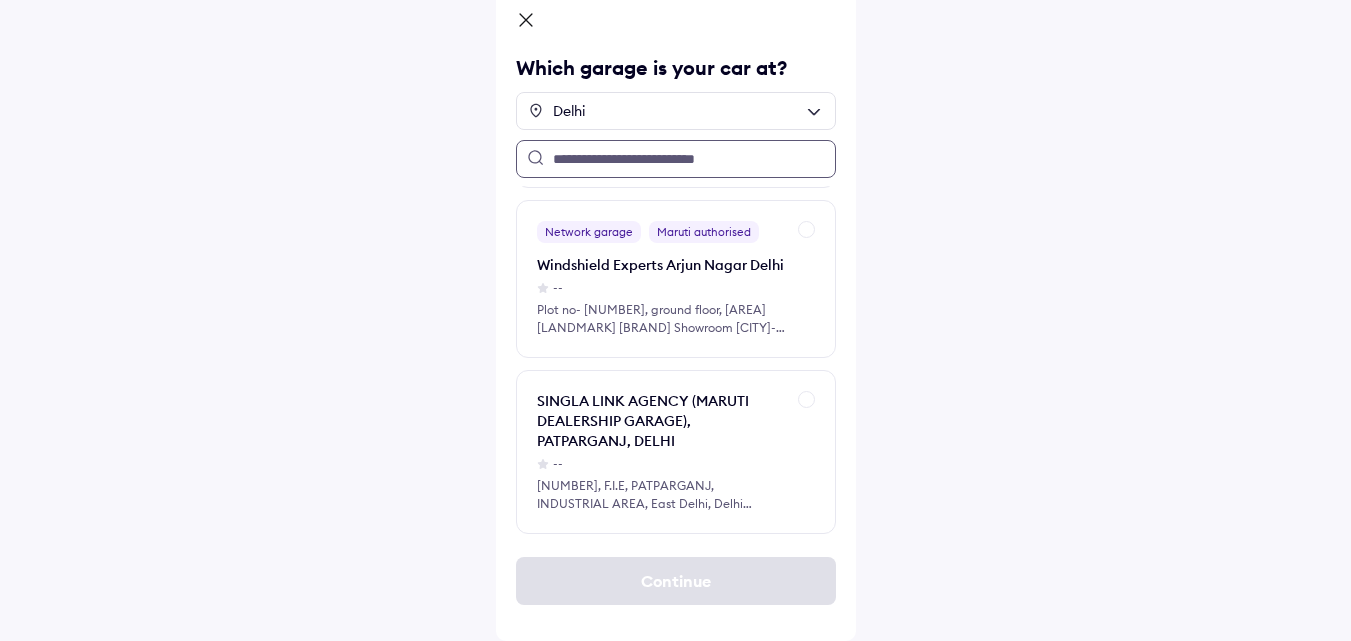 click at bounding box center (676, 159) 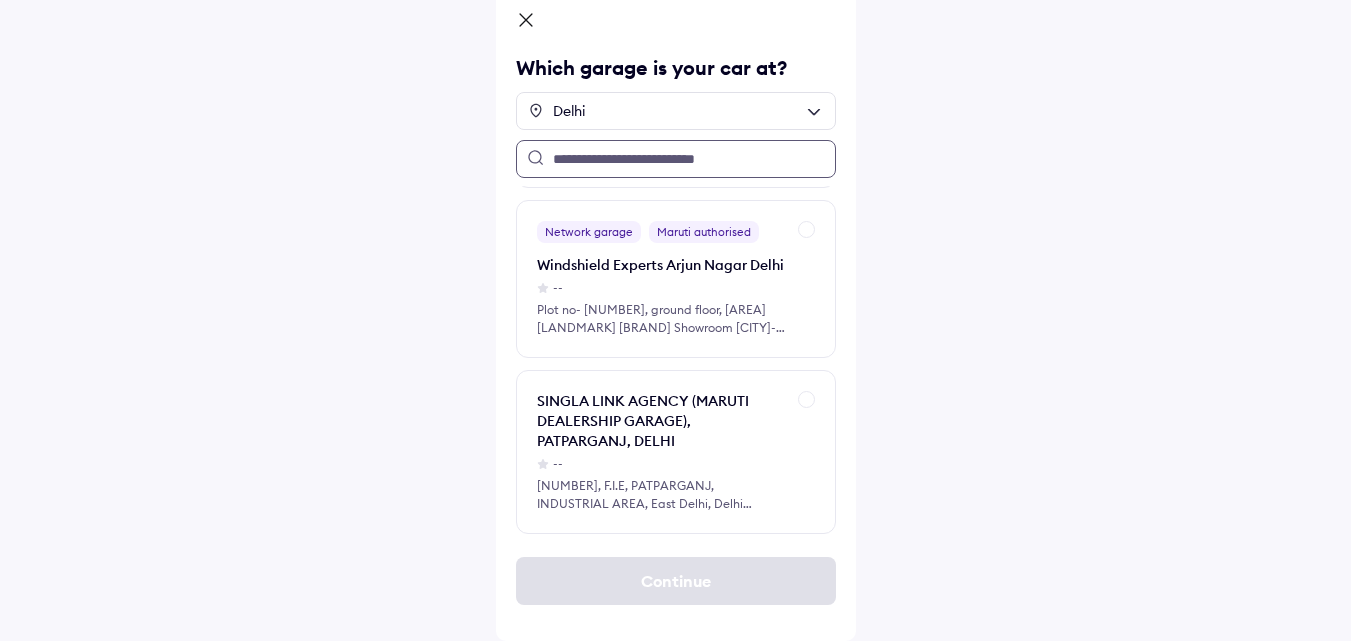 click at bounding box center (676, 159) 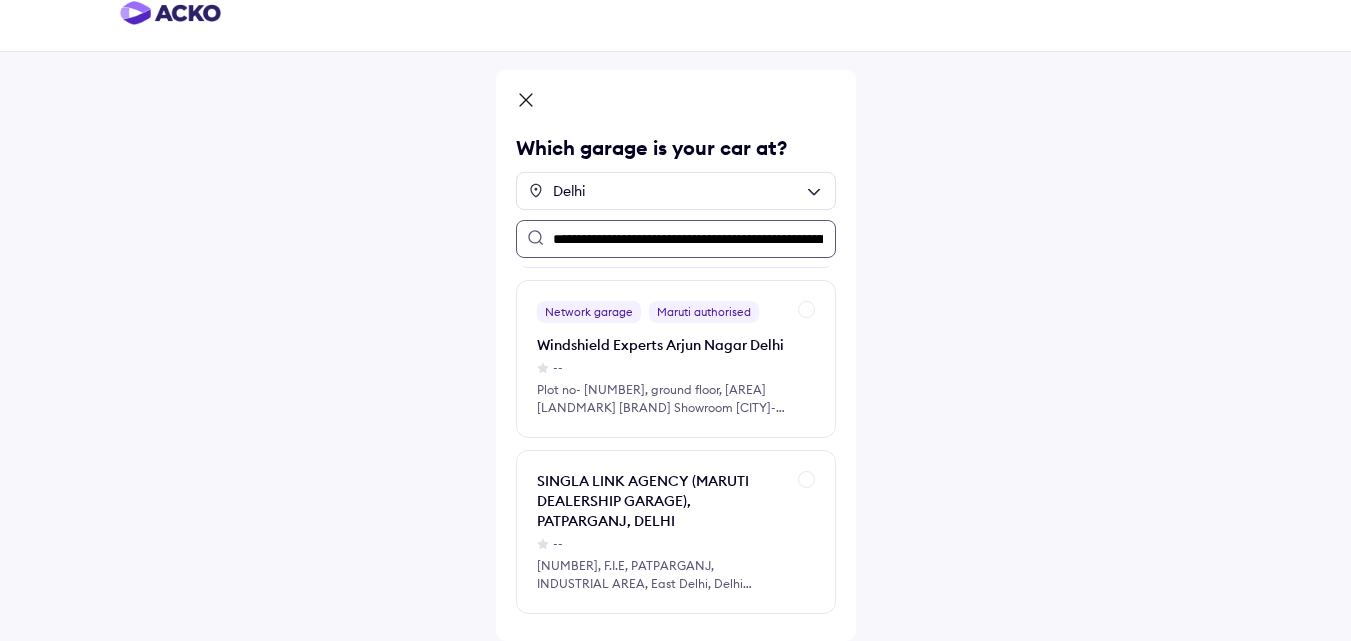 scroll, scrollTop: 24, scrollLeft: 0, axis: vertical 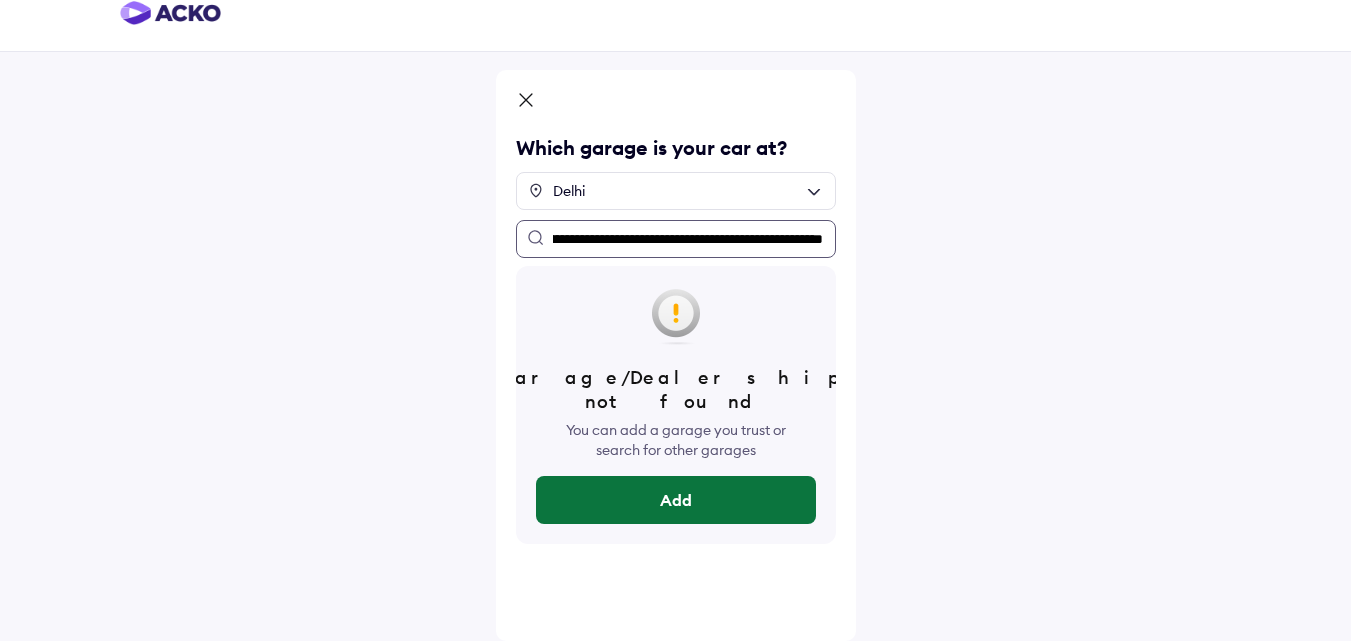 type on "**********" 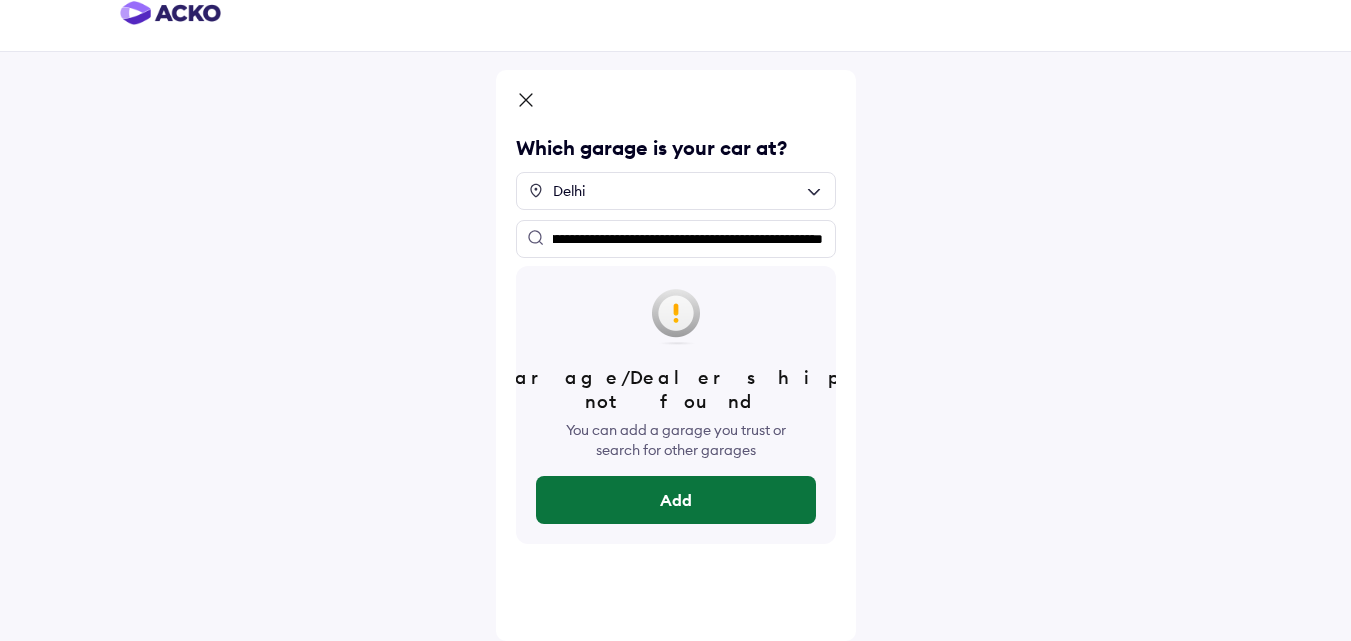 click on "Add" at bounding box center [676, 500] 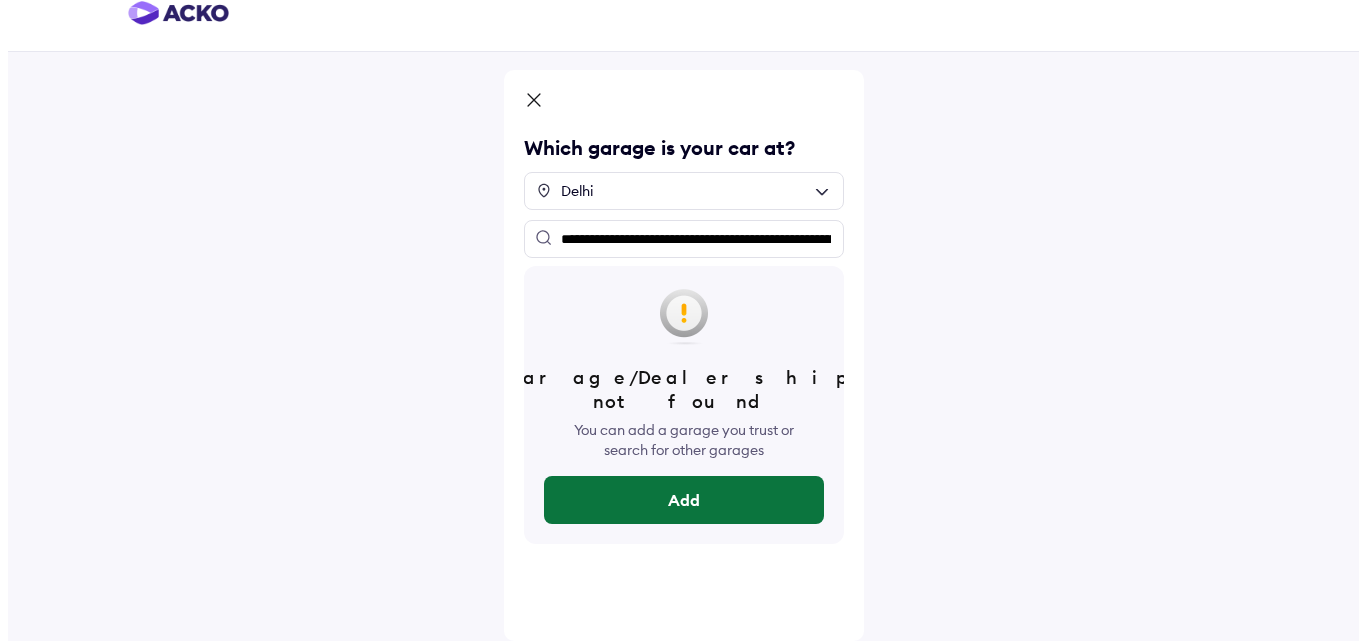 scroll, scrollTop: 0, scrollLeft: 0, axis: both 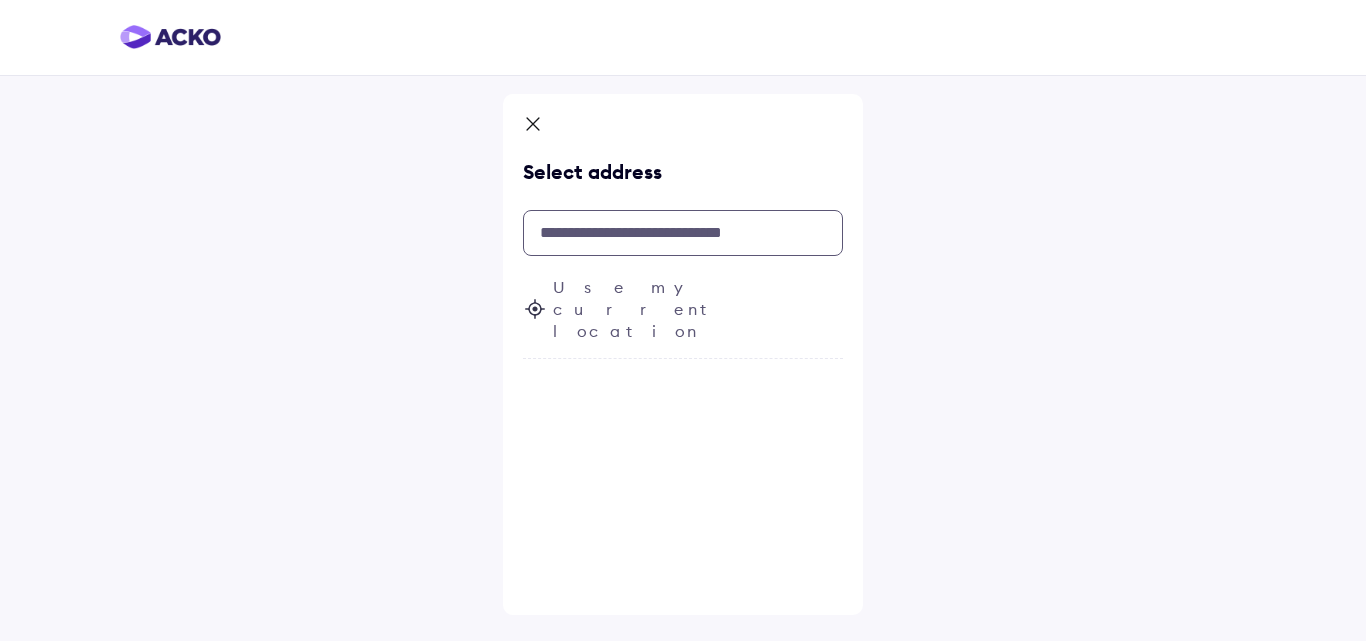 click at bounding box center [683, 233] 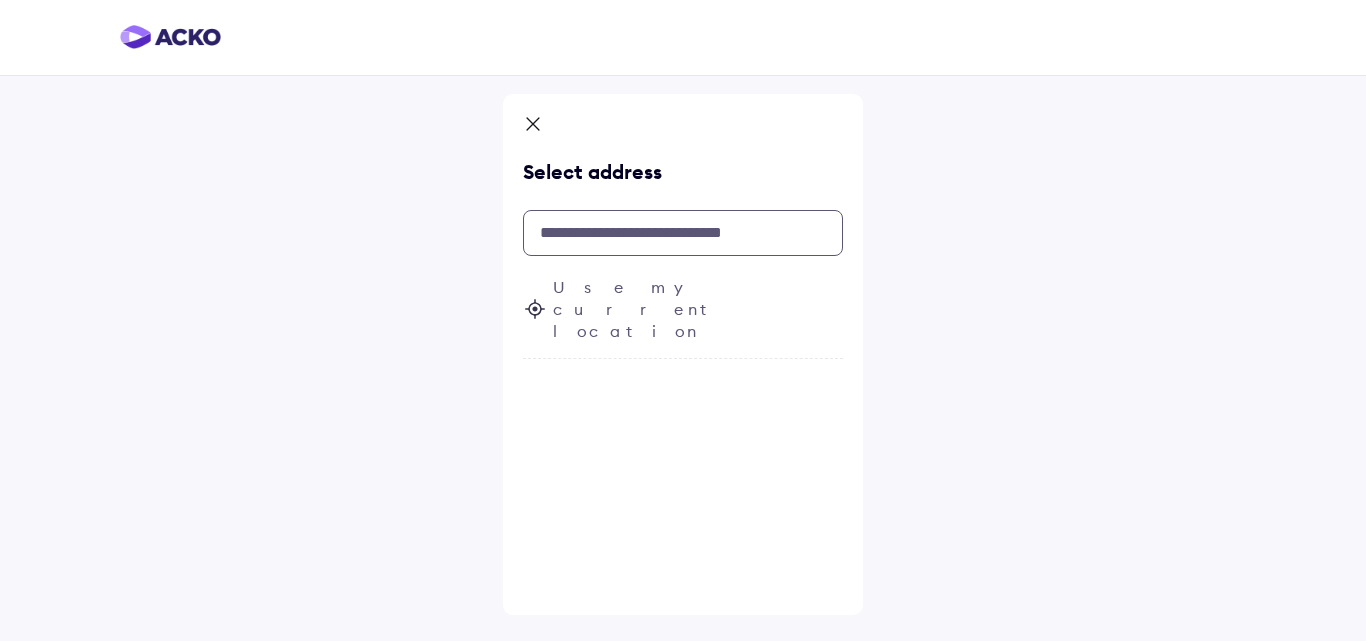 paste on "**********" 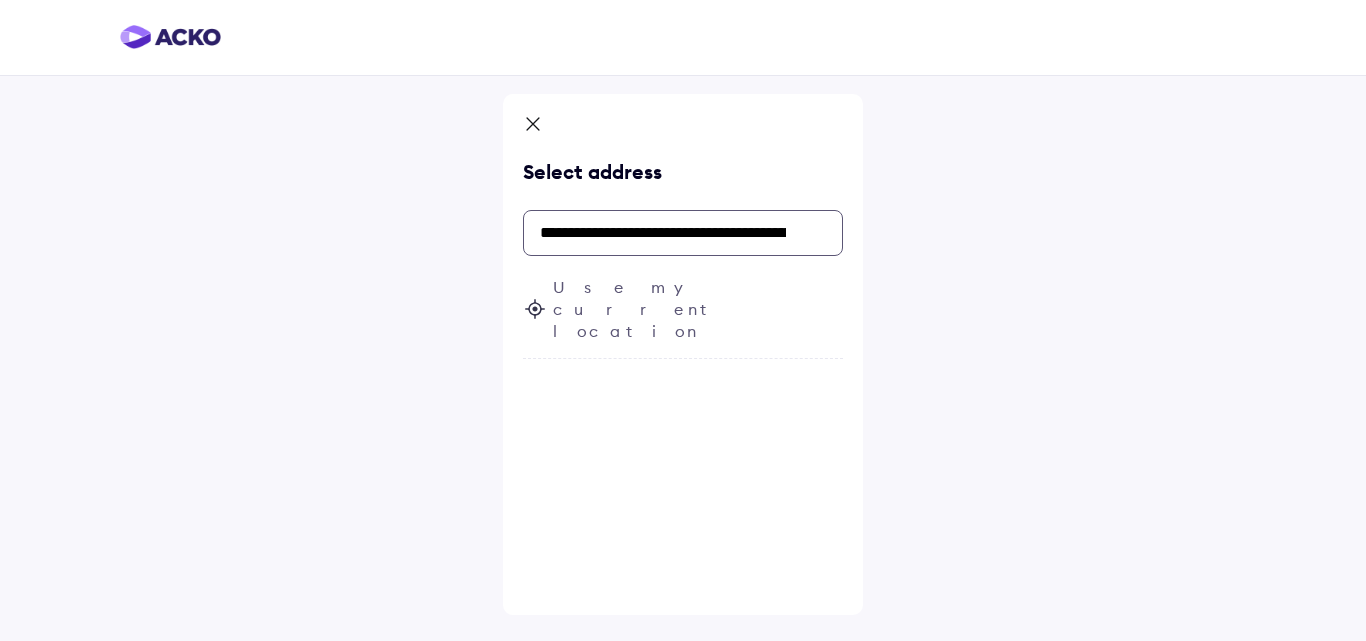 scroll, scrollTop: 0, scrollLeft: 468, axis: horizontal 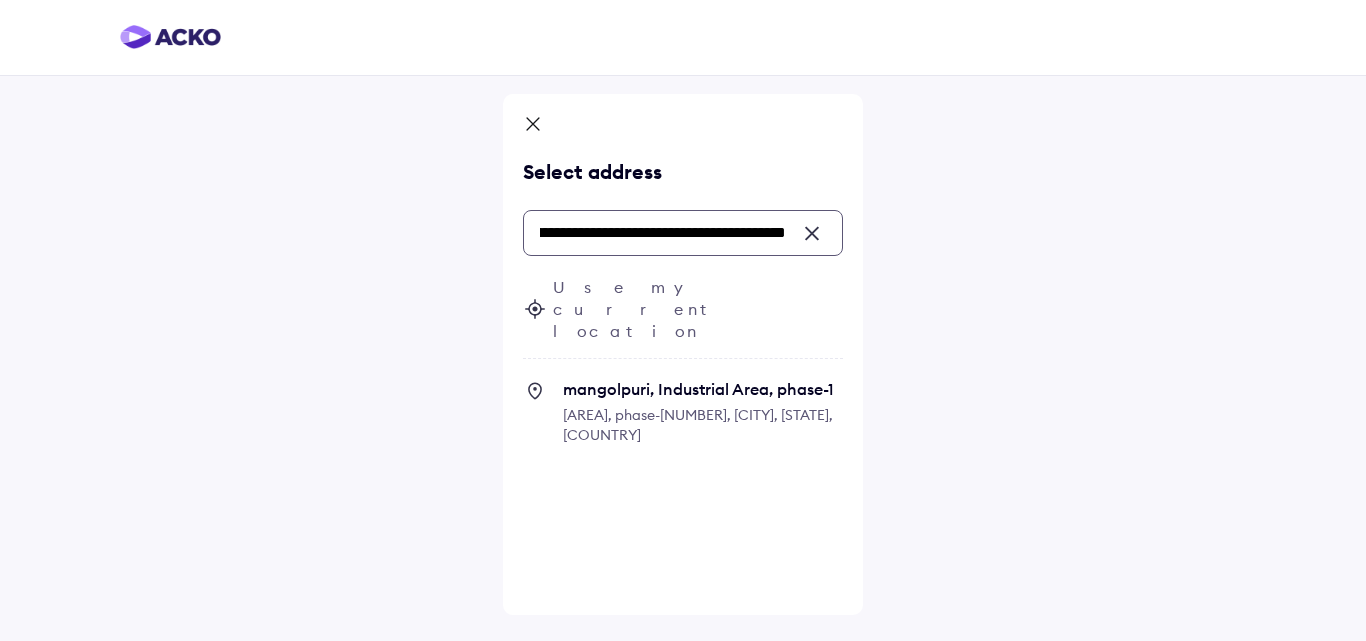 click 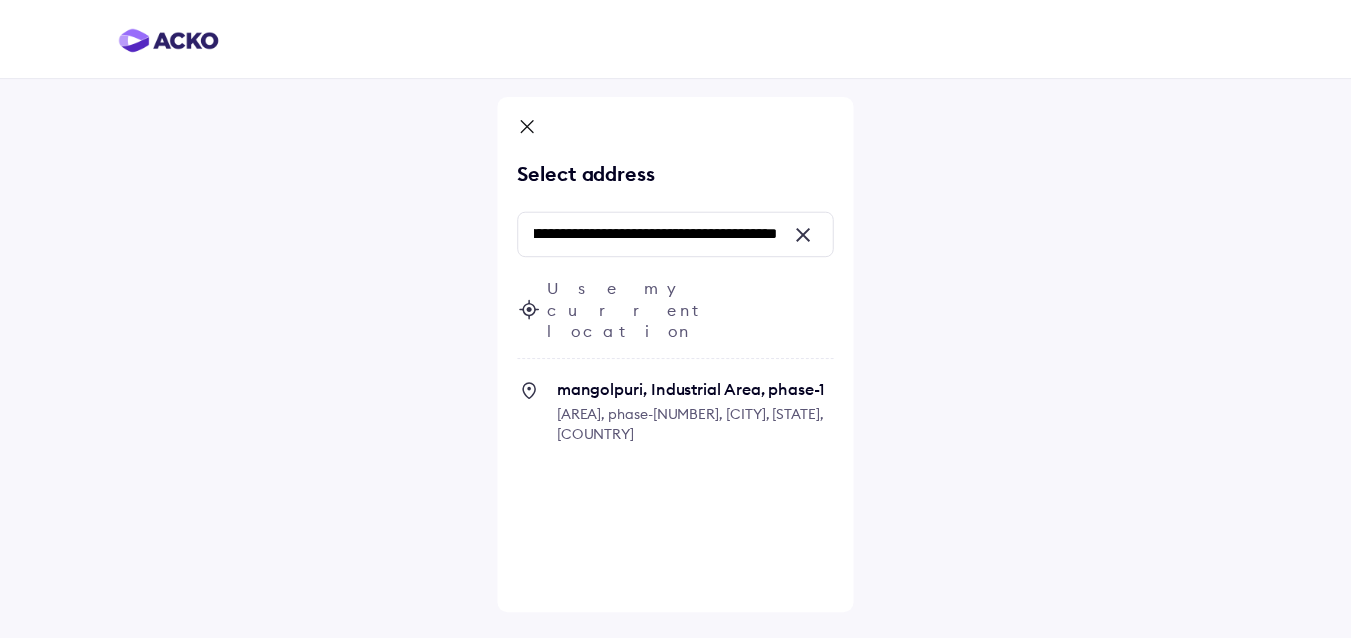 scroll, scrollTop: 0, scrollLeft: 0, axis: both 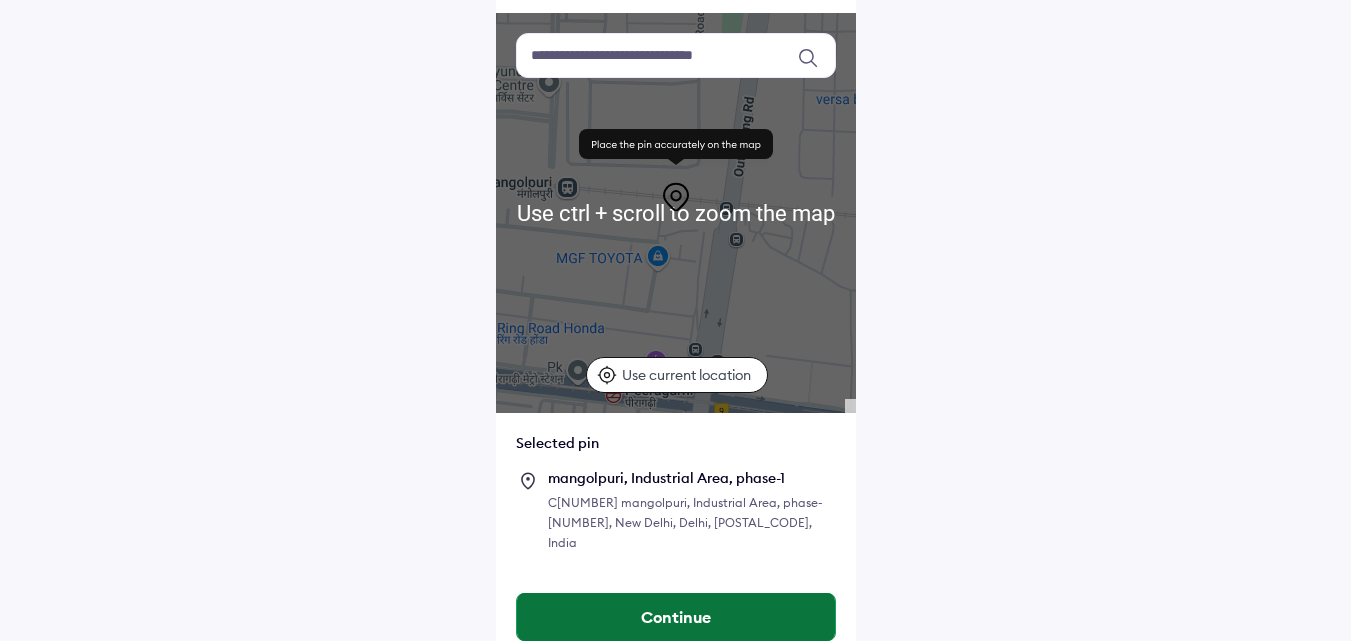 click on "Continue" at bounding box center [676, 617] 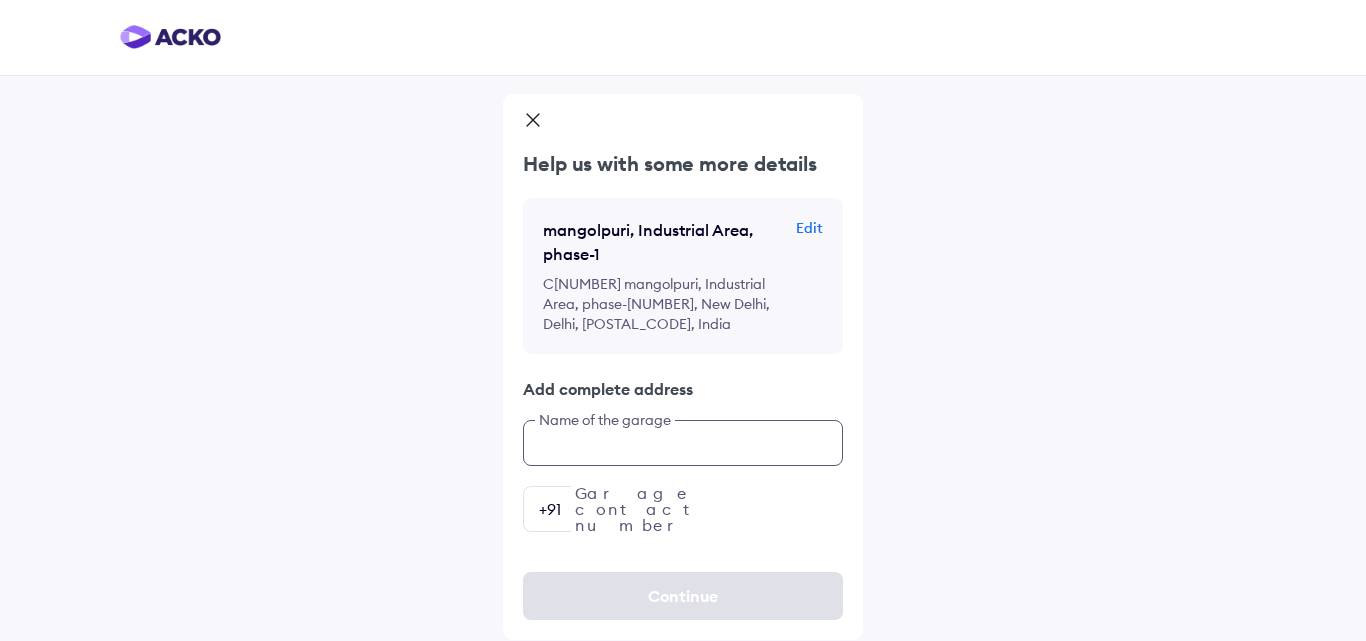 click at bounding box center [683, 443] 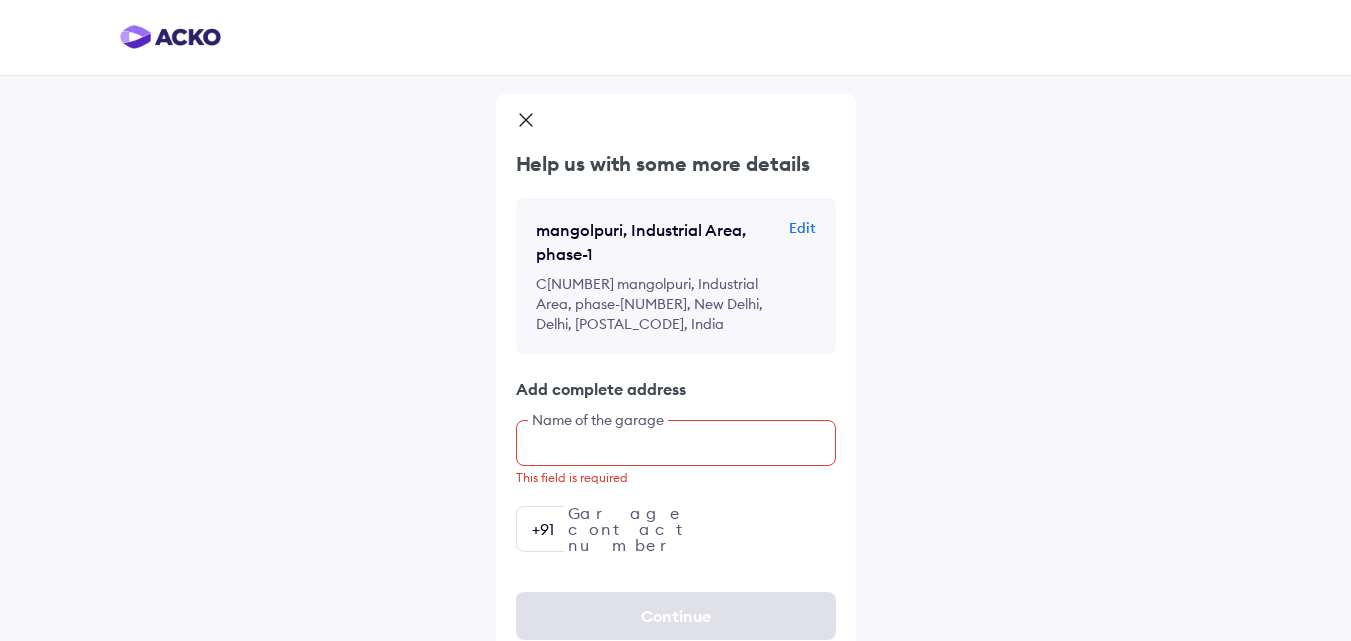 click at bounding box center (676, 443) 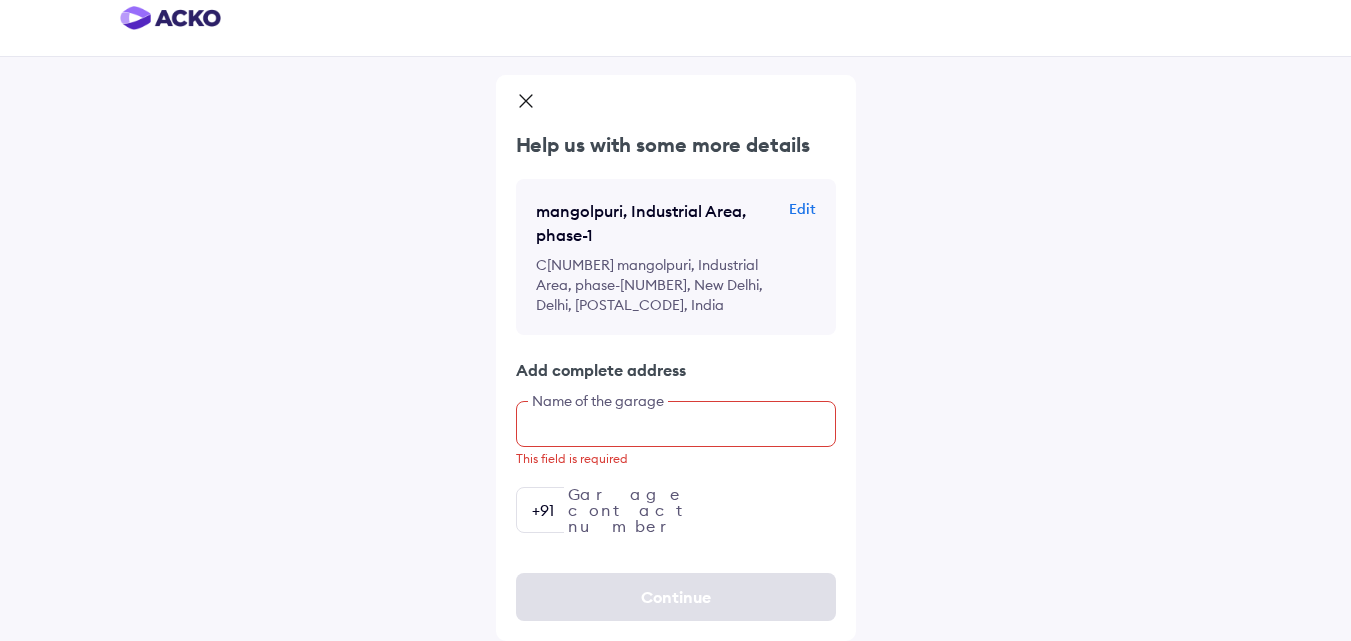 paste on "**********" 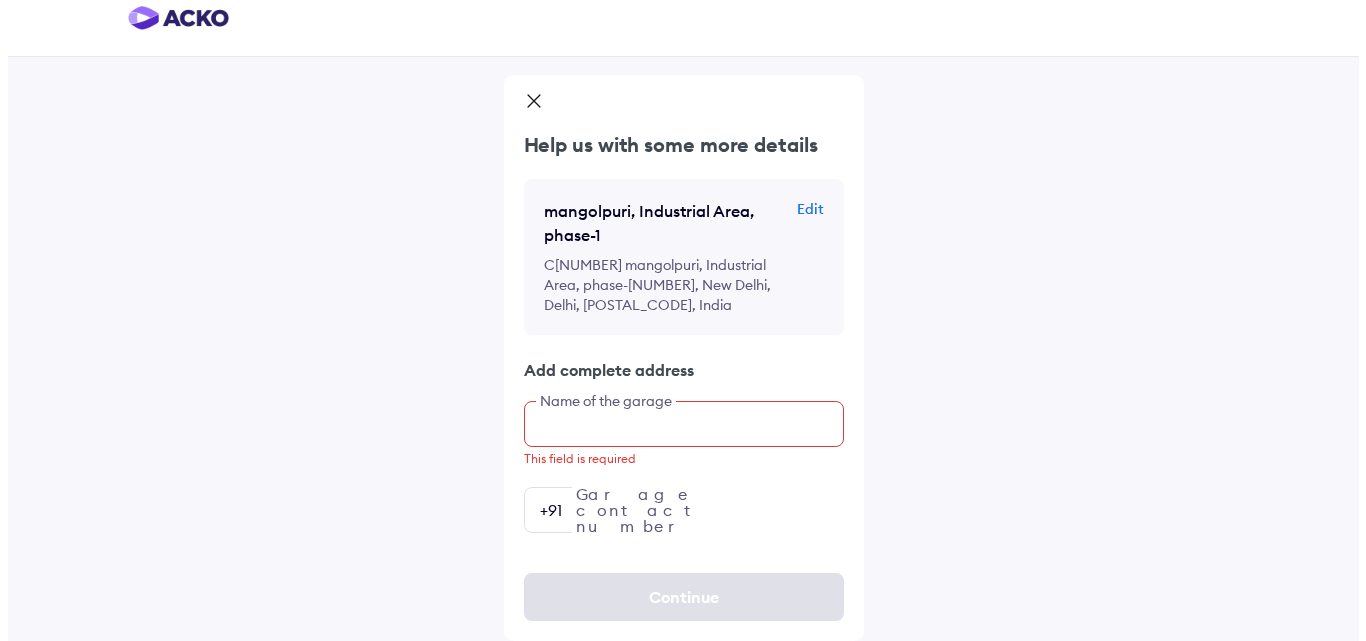 scroll, scrollTop: 0, scrollLeft: 0, axis: both 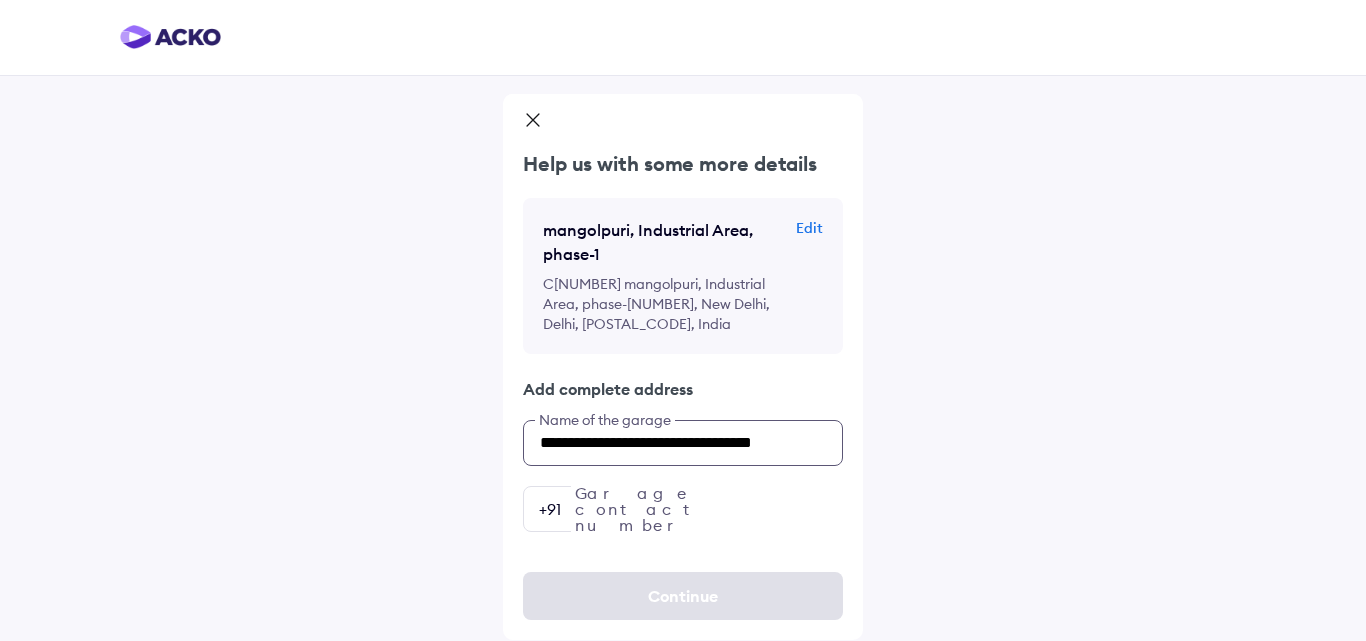 type on "**********" 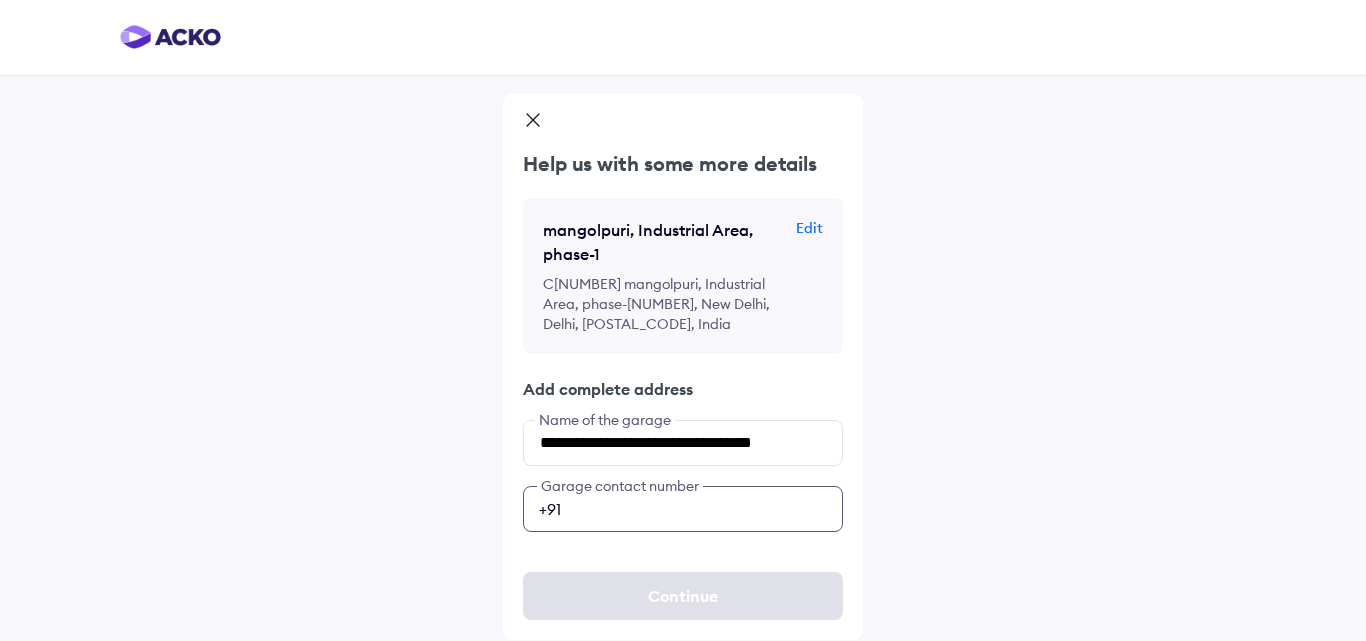 drag, startPoint x: 616, startPoint y: 499, endPoint x: 629, endPoint y: 555, distance: 57.48913 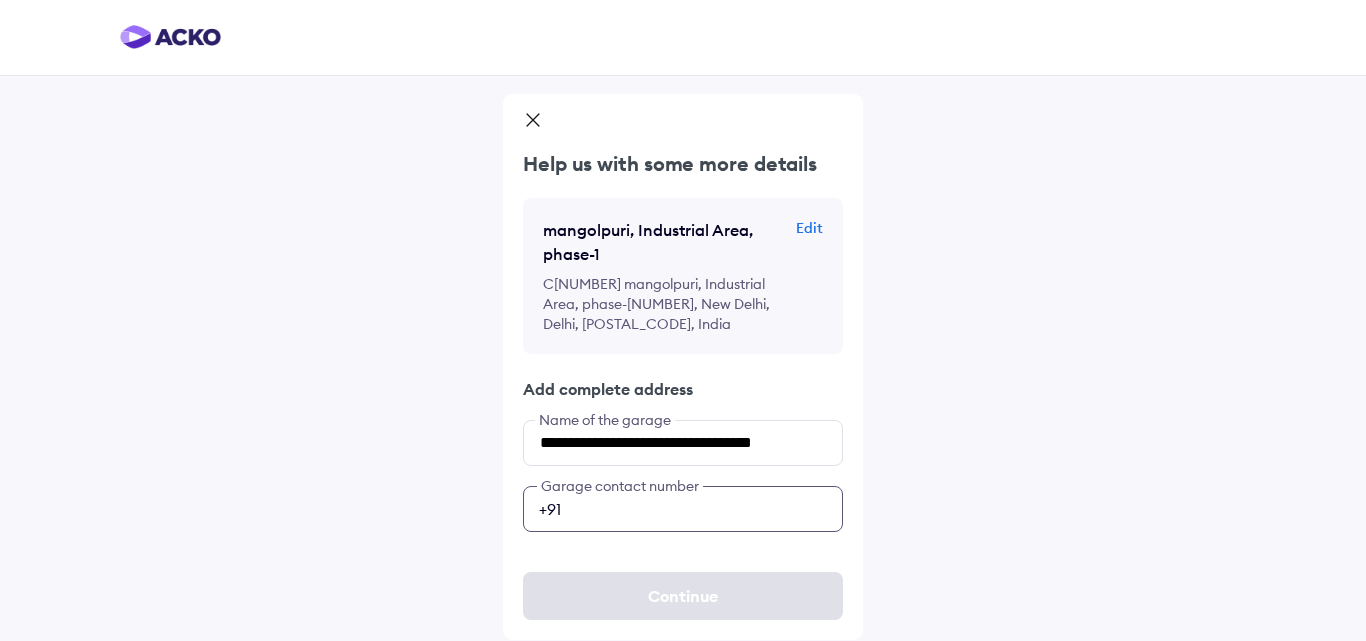 click at bounding box center [683, 509] 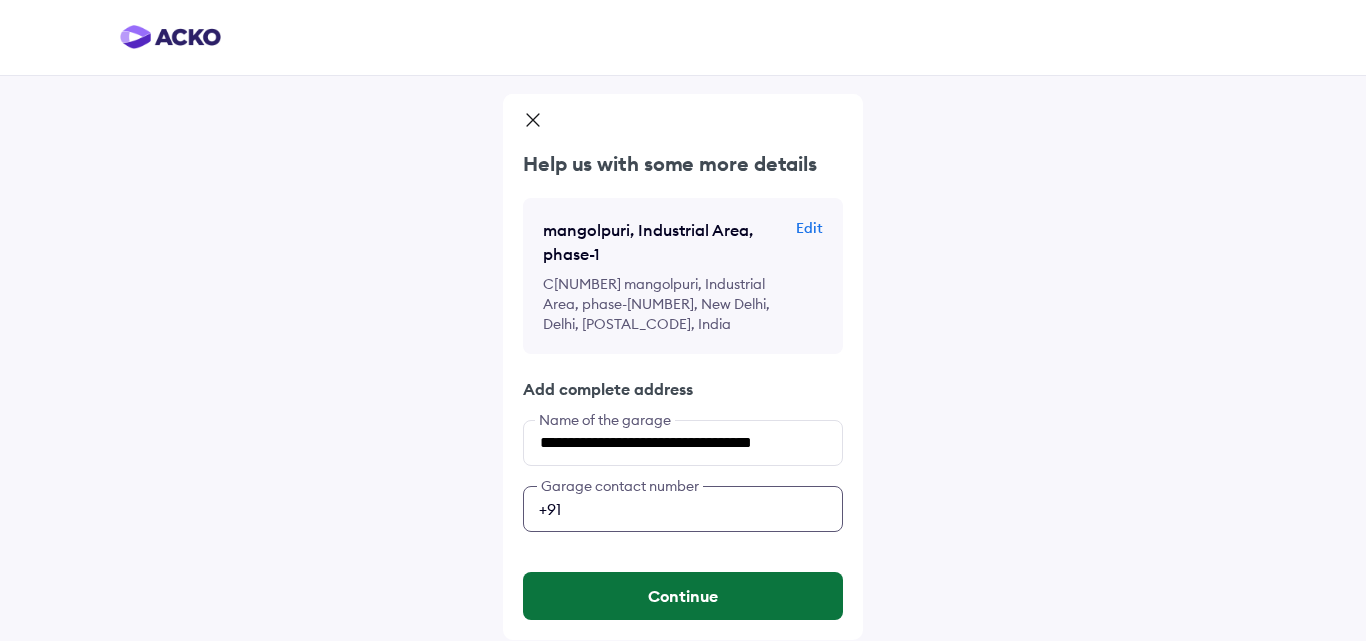 type on "**********" 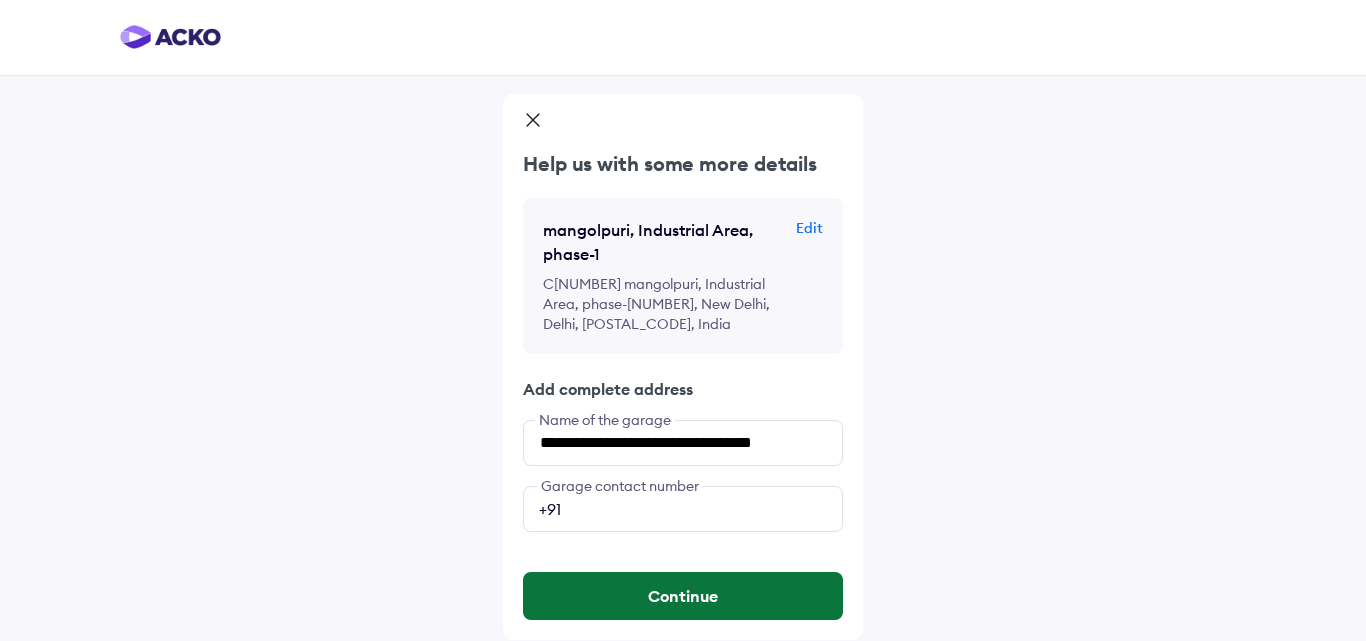 click on "Continue" at bounding box center [683, 596] 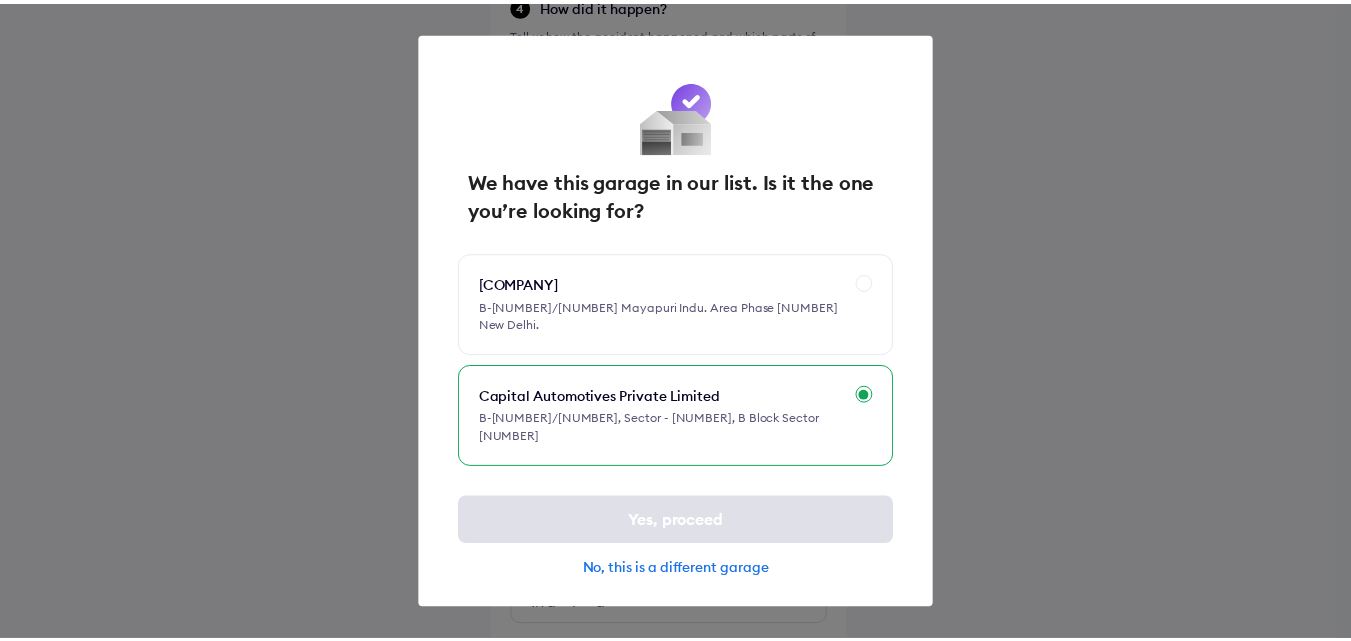 scroll, scrollTop: 918, scrollLeft: 0, axis: vertical 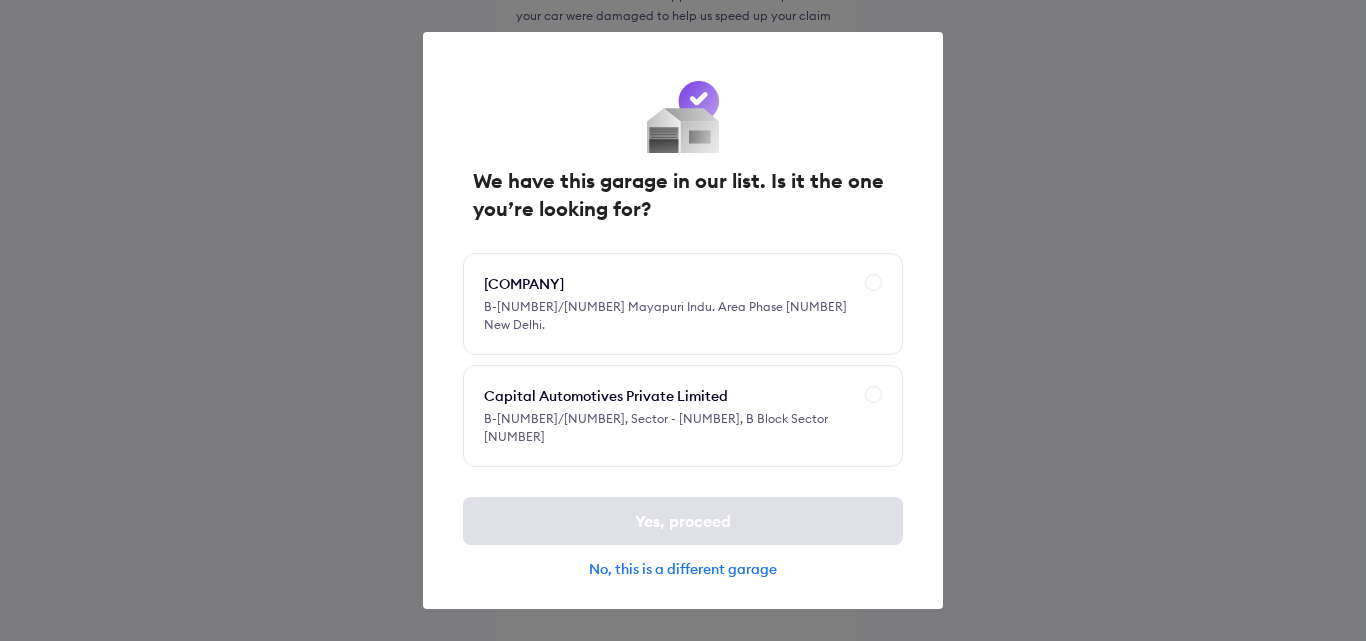 click on "No, this is a different garage" at bounding box center [683, 569] 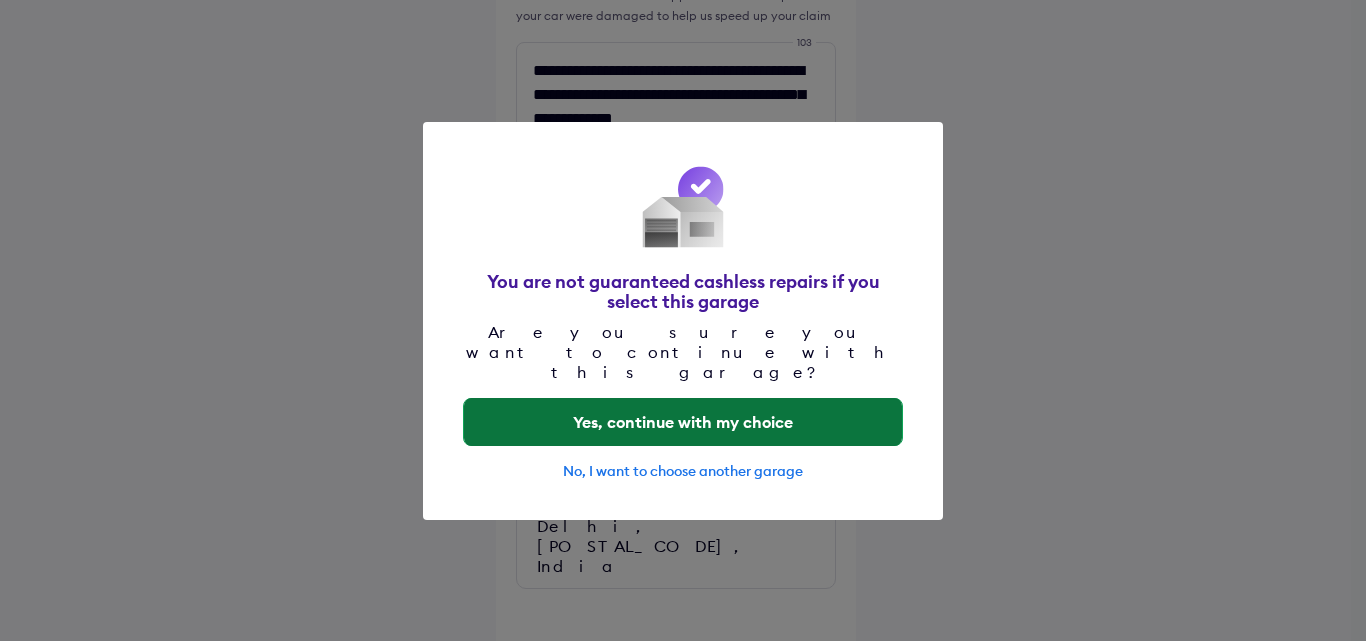 click on "Yes, continue with my choice" at bounding box center [683, 422] 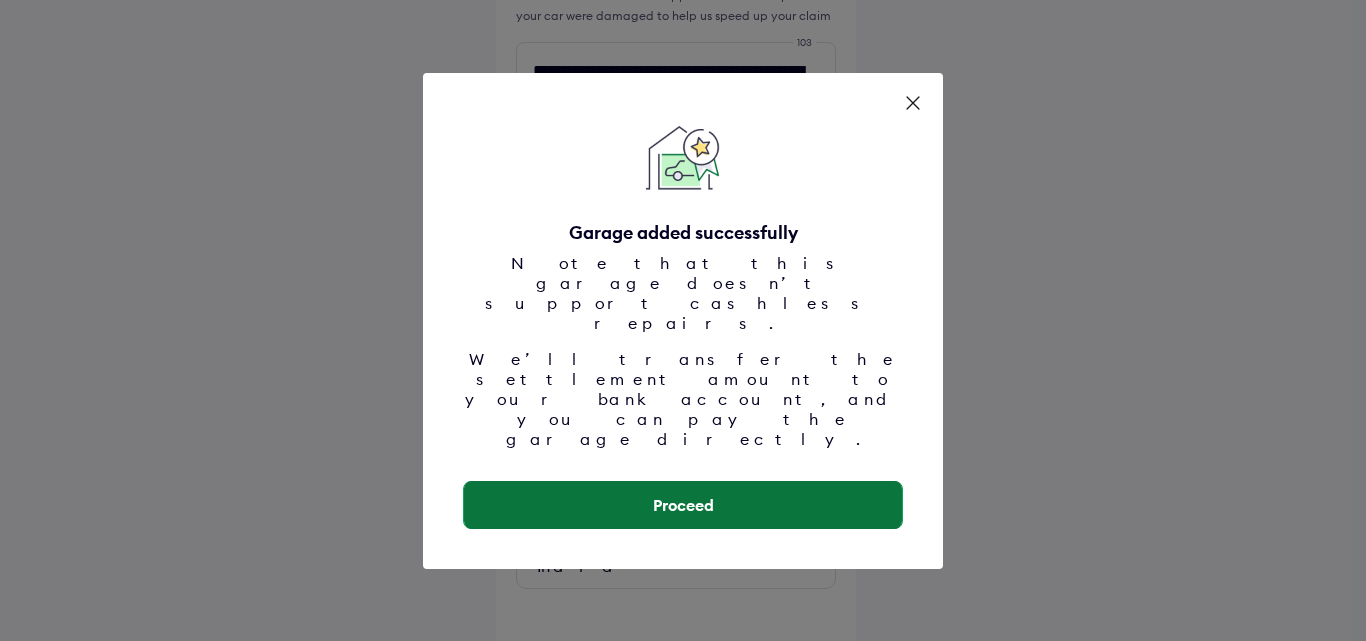 click on "Proceed" at bounding box center (683, 505) 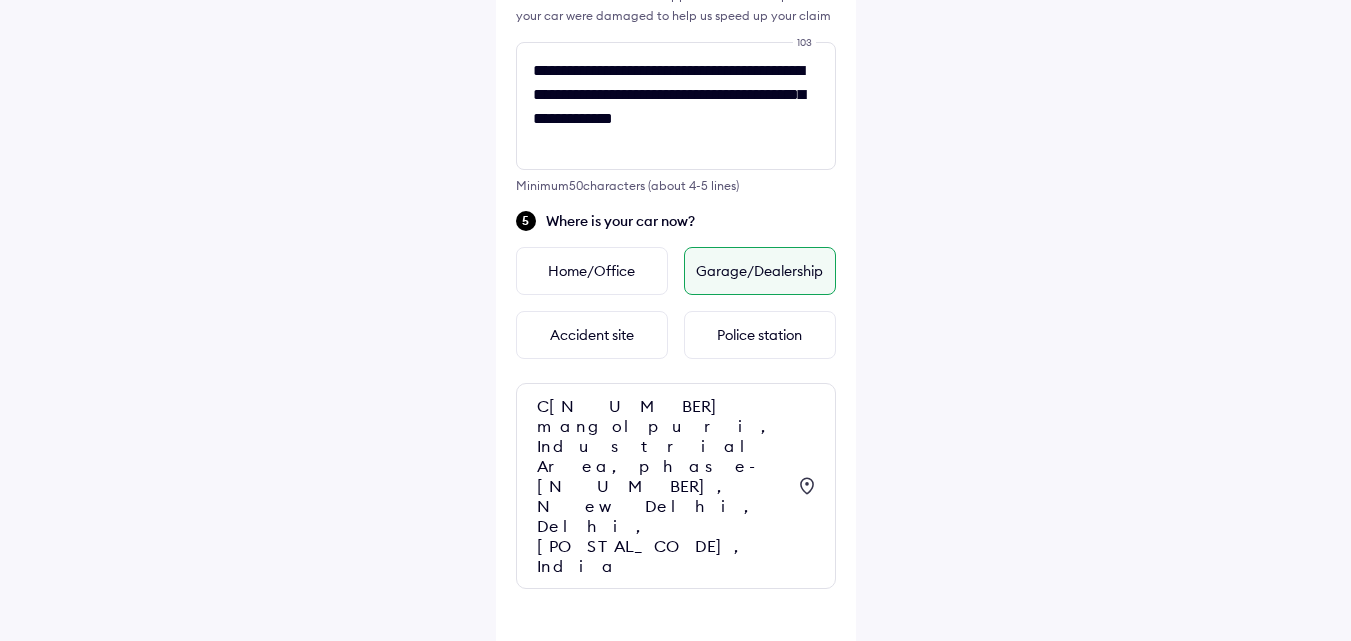 click on "Continue" at bounding box center [676, 677] 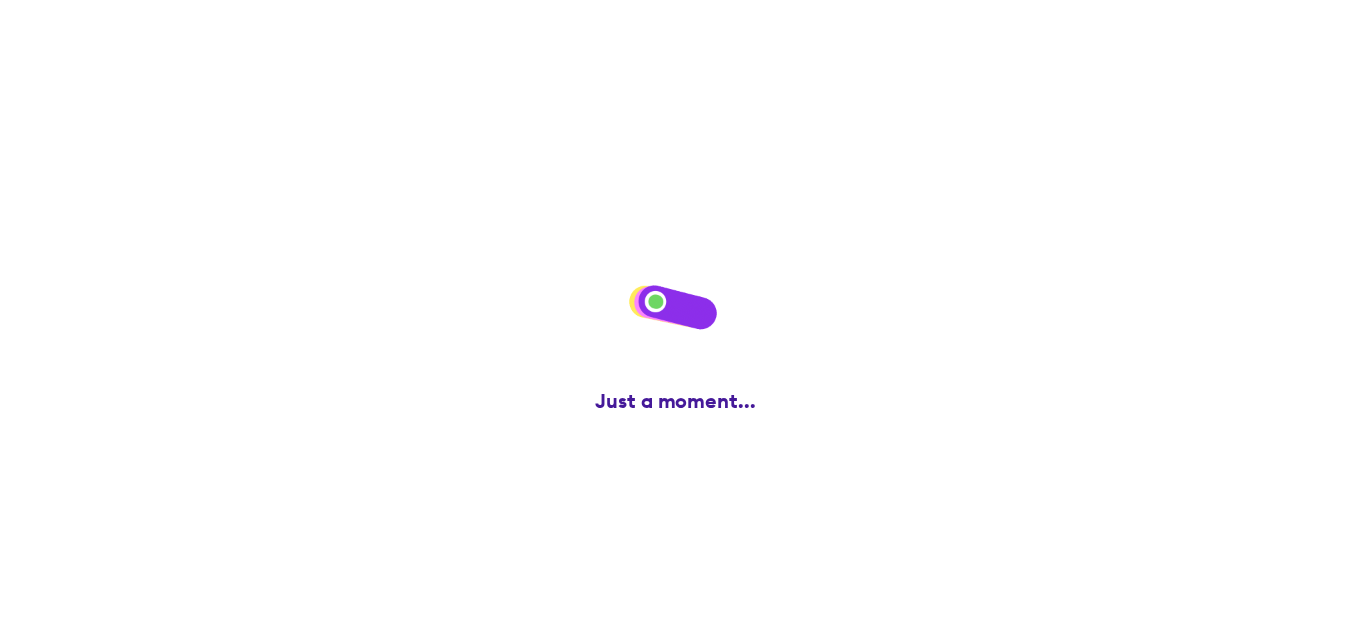 scroll, scrollTop: 0, scrollLeft: 0, axis: both 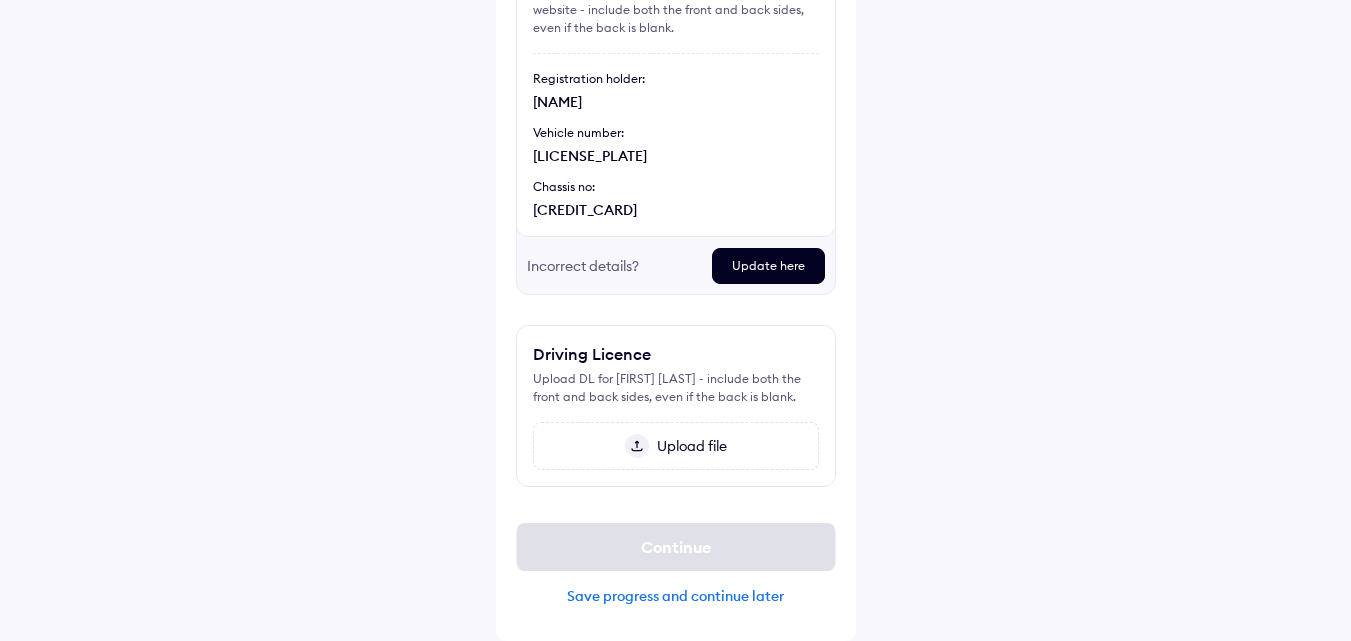 click on "Update here" at bounding box center [768, 266] 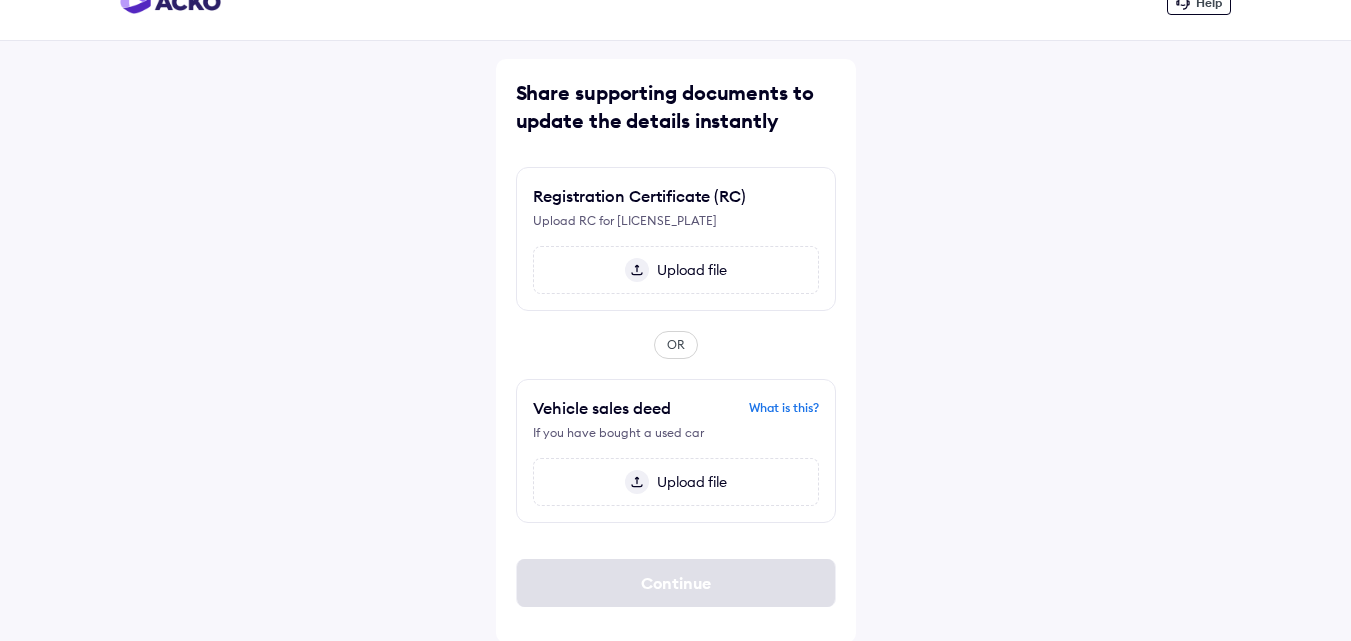 scroll, scrollTop: 37, scrollLeft: 0, axis: vertical 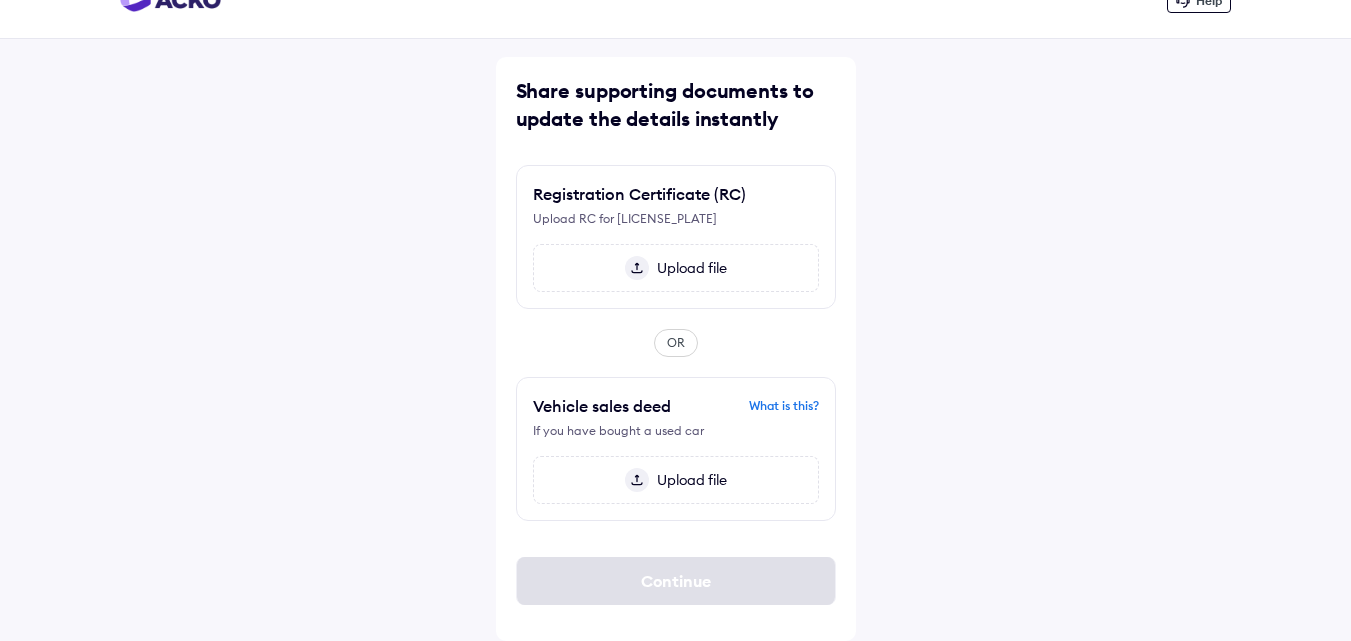 click on "Upload file" at bounding box center [688, 268] 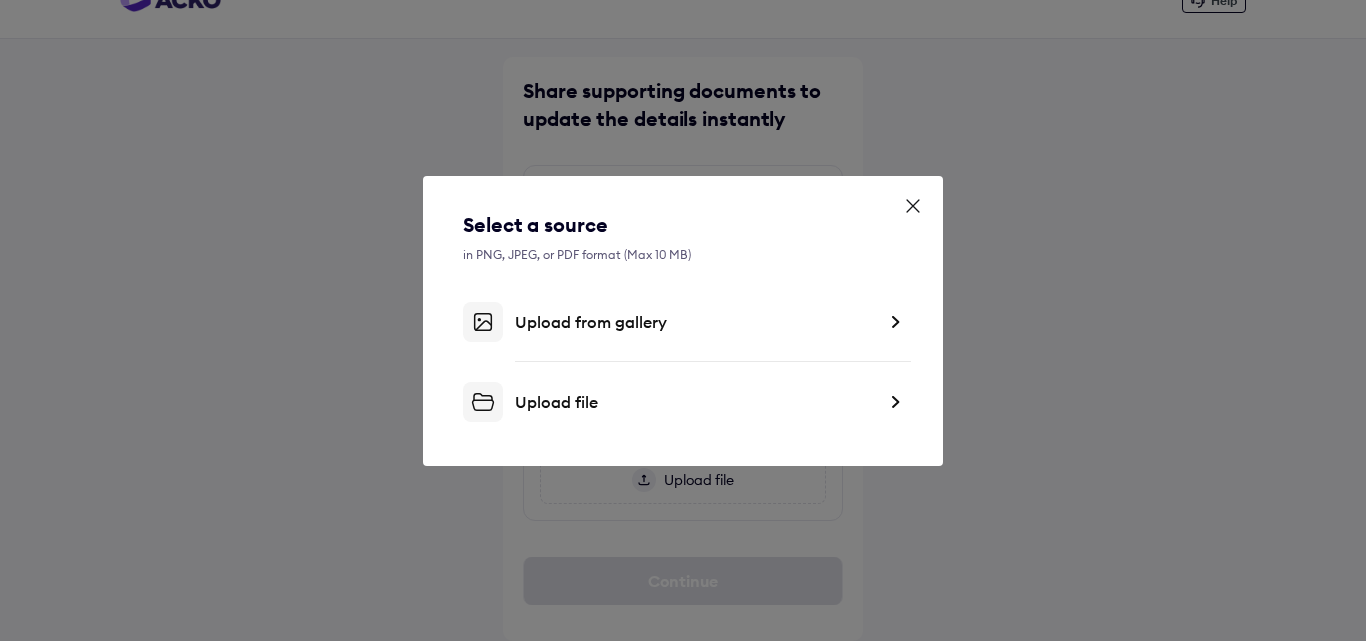 click on "Upload file" at bounding box center [695, 402] 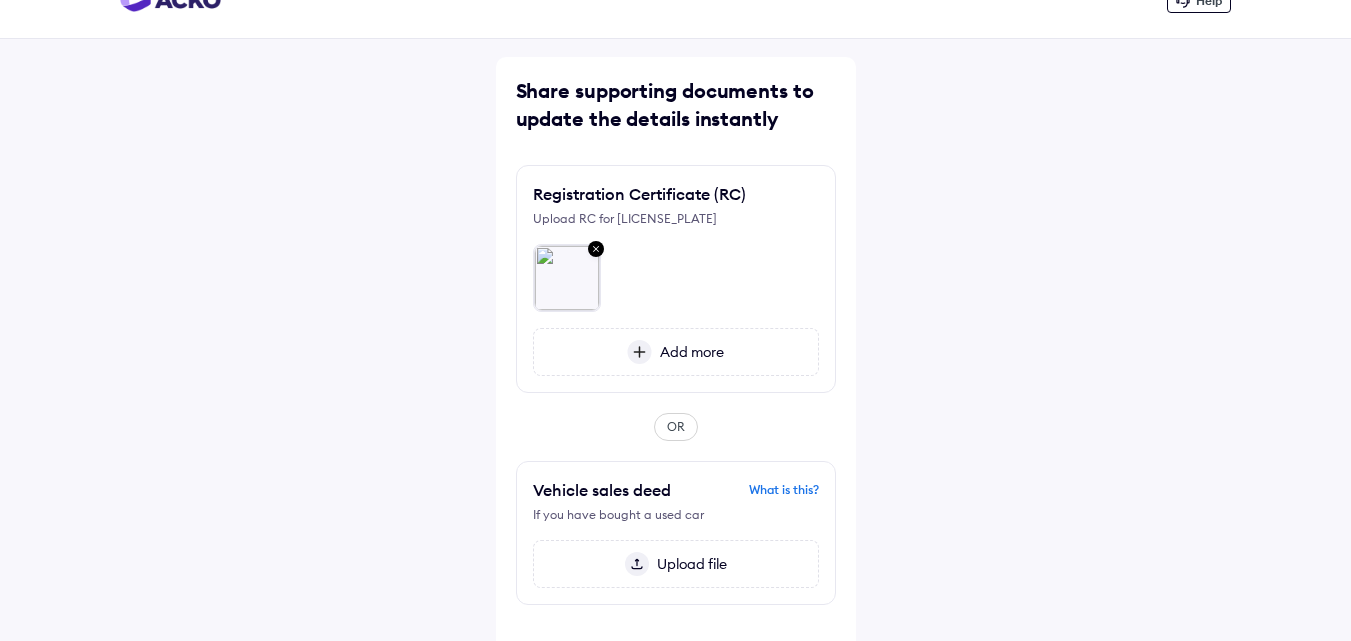 click at bounding box center [639, 352] 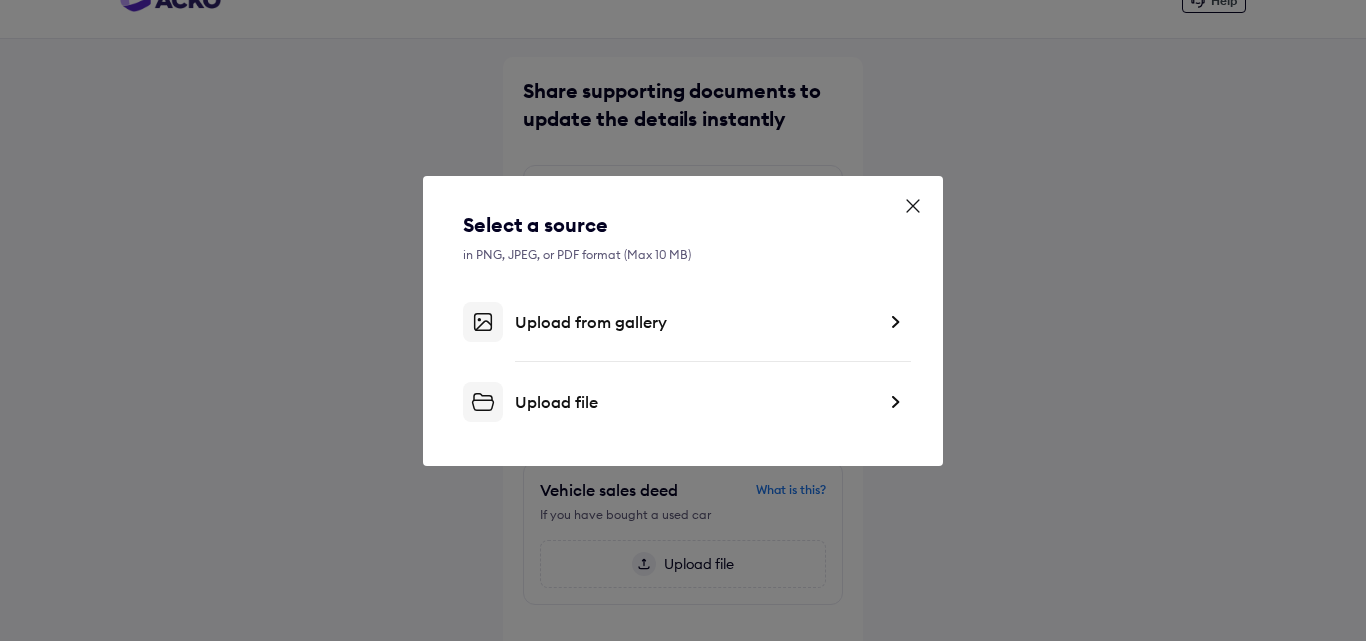 click on "Upload file" at bounding box center [695, 402] 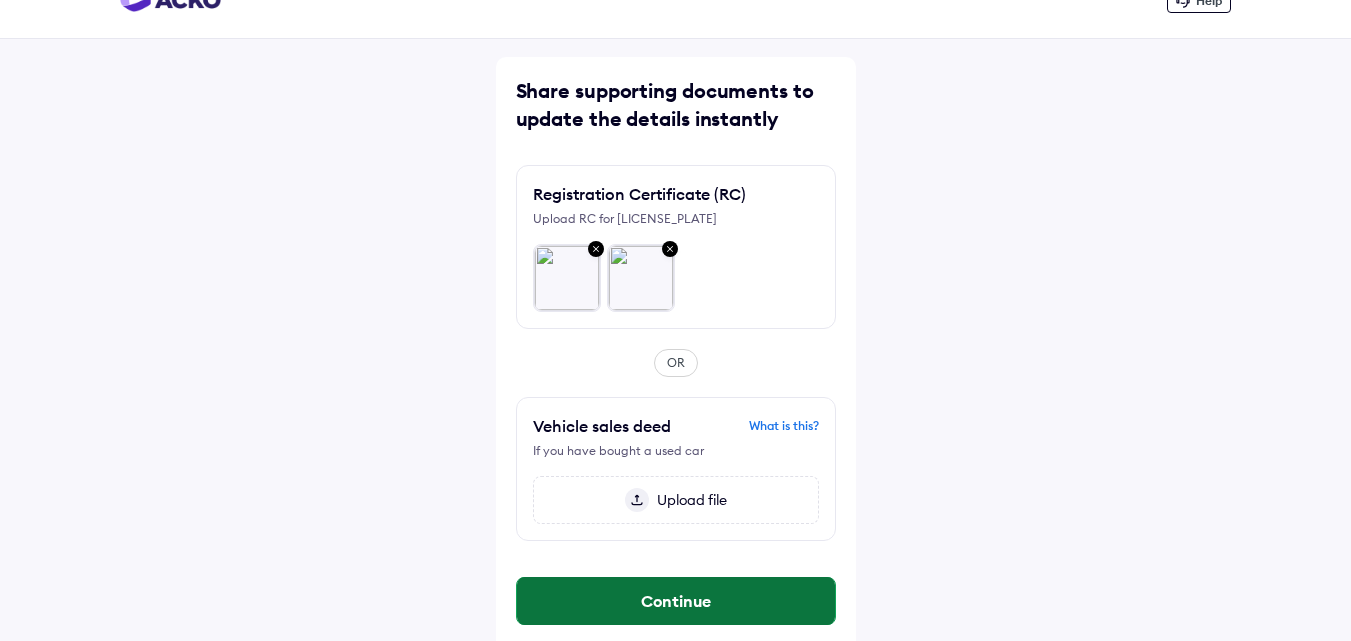 click on "Continue" at bounding box center [676, 601] 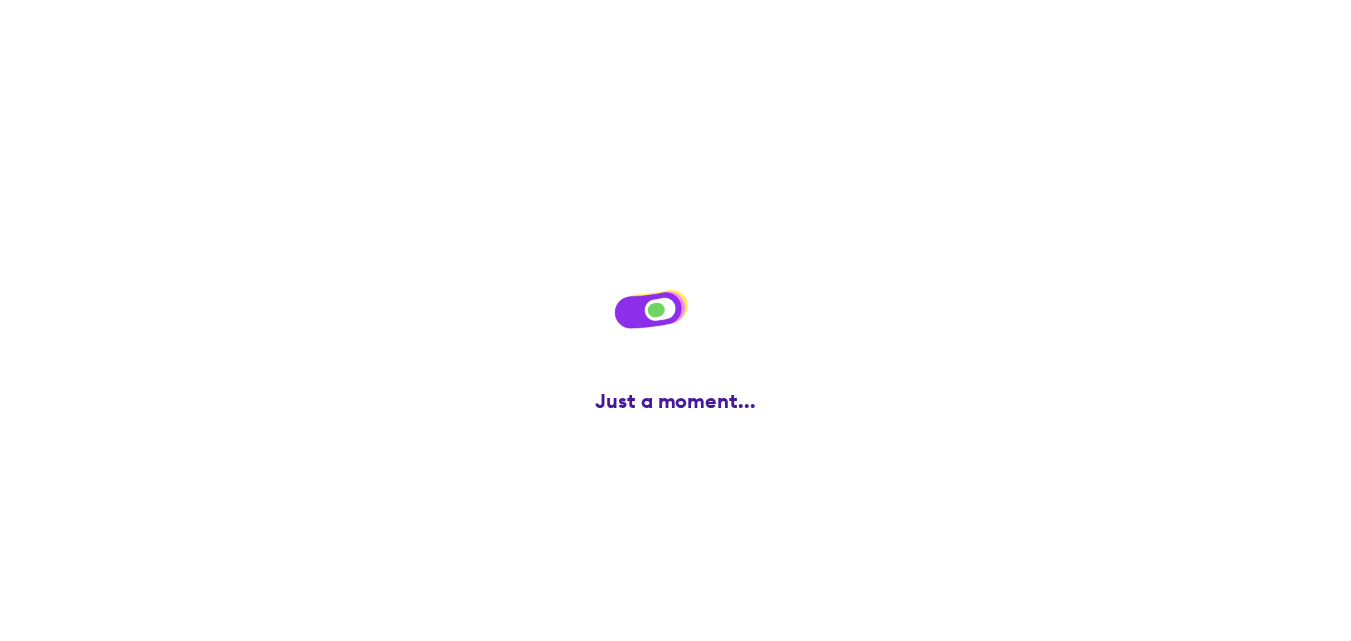 scroll, scrollTop: 57, scrollLeft: 0, axis: vertical 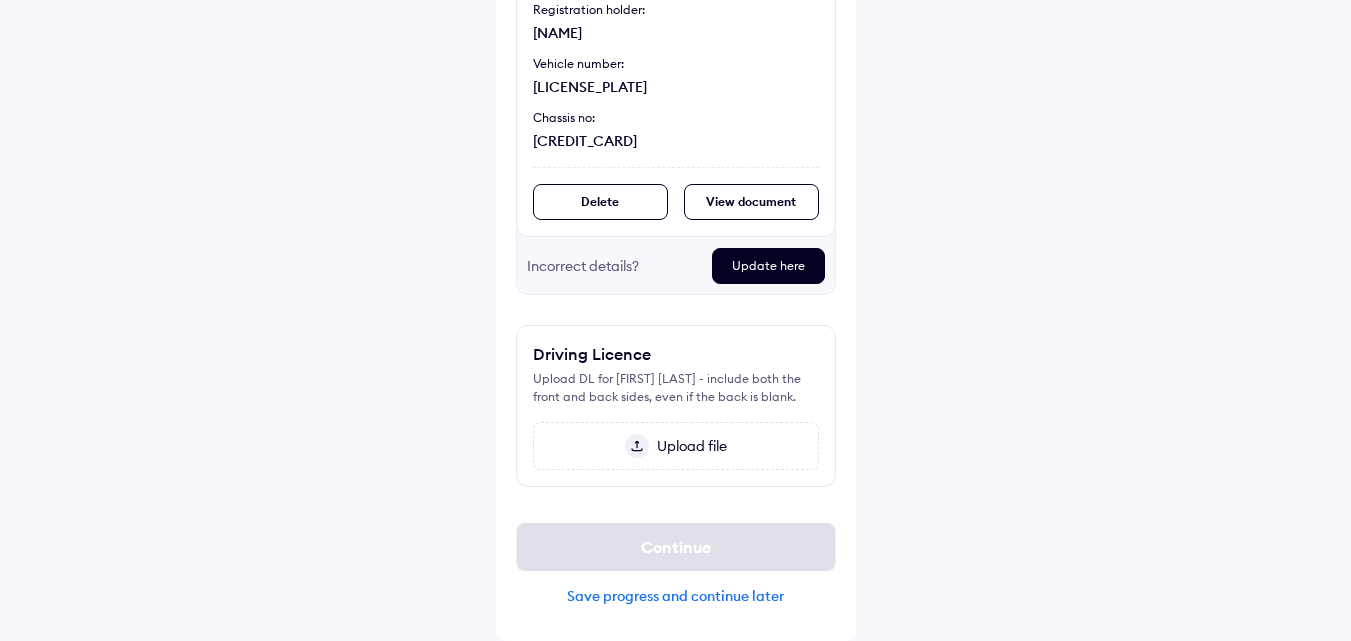 click on "Upload file" at bounding box center (688, 446) 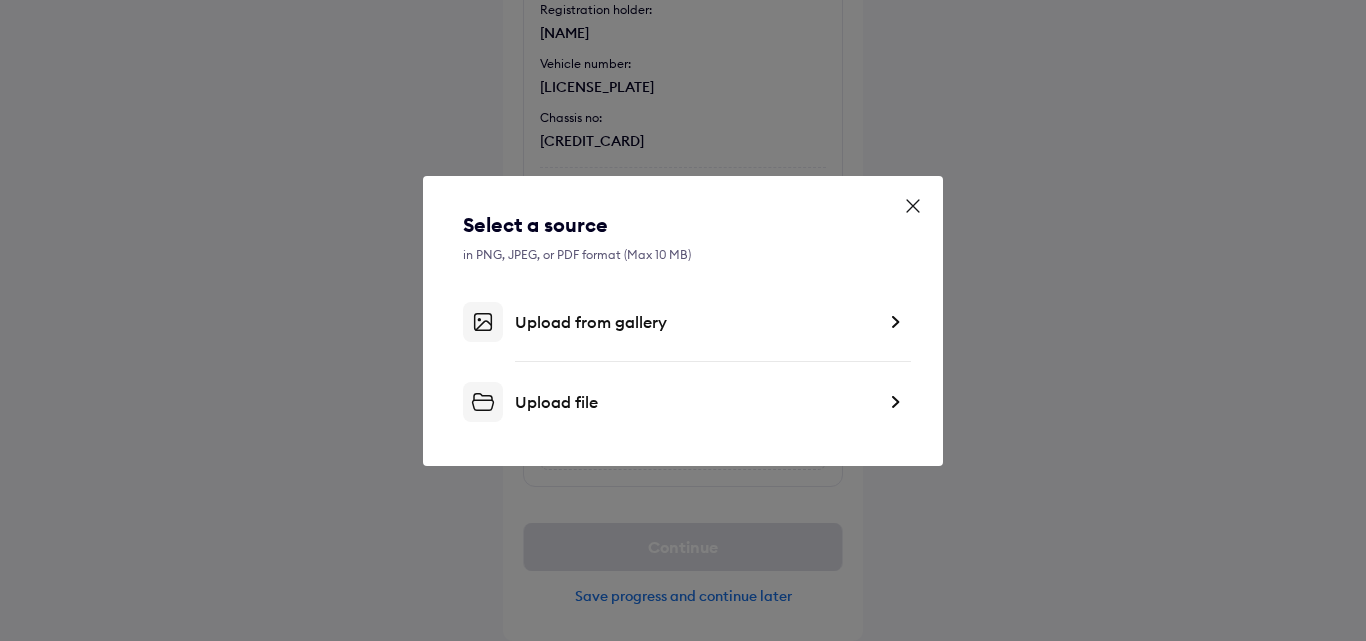 click on "Upload file" at bounding box center (695, 402) 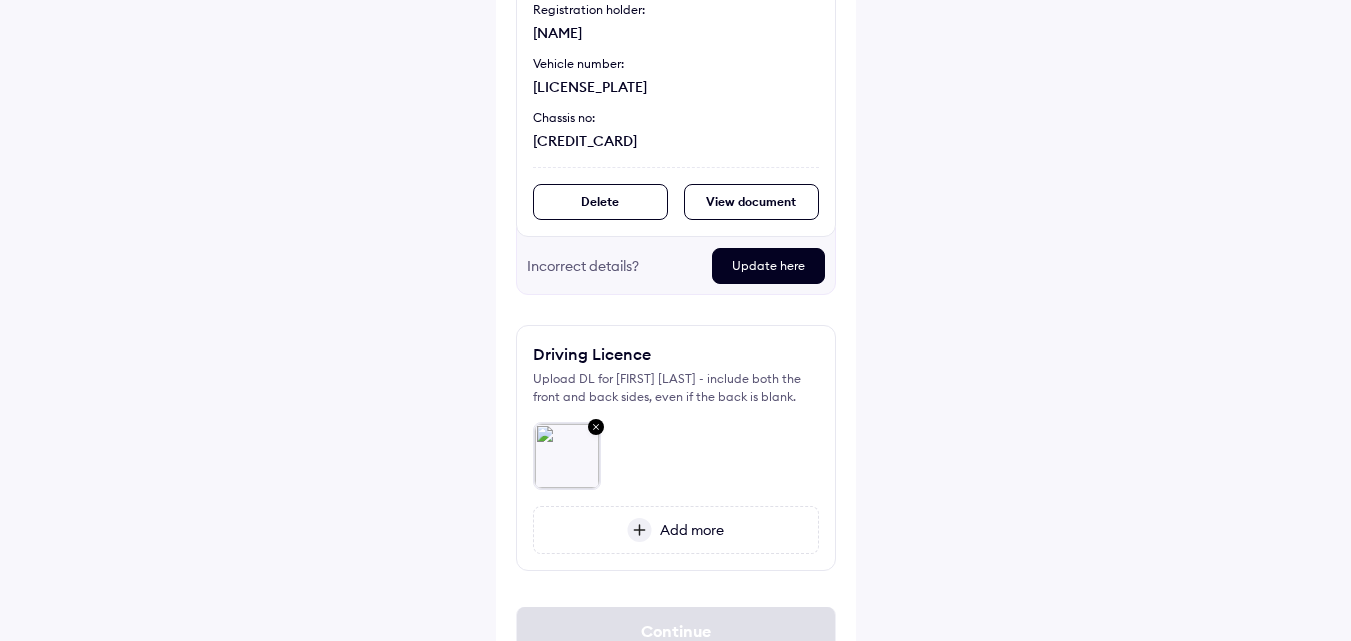 click at bounding box center [639, 530] 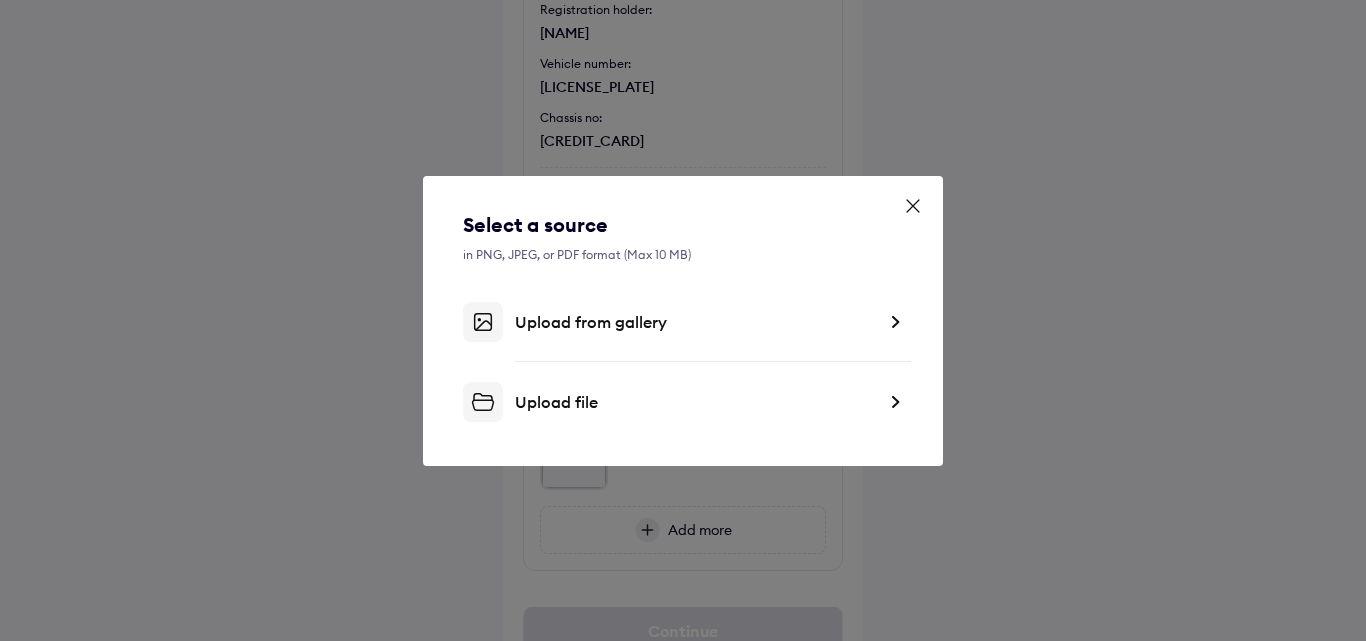 click on "Upload file" at bounding box center [695, 402] 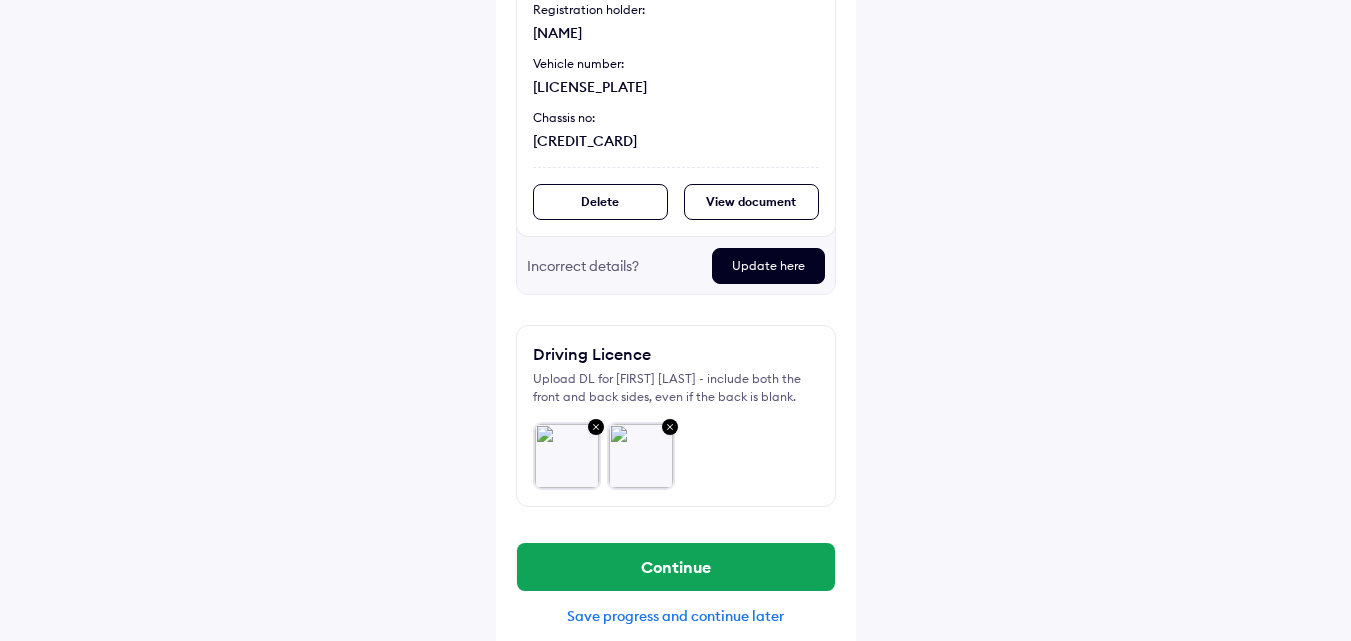scroll, scrollTop: 325, scrollLeft: 0, axis: vertical 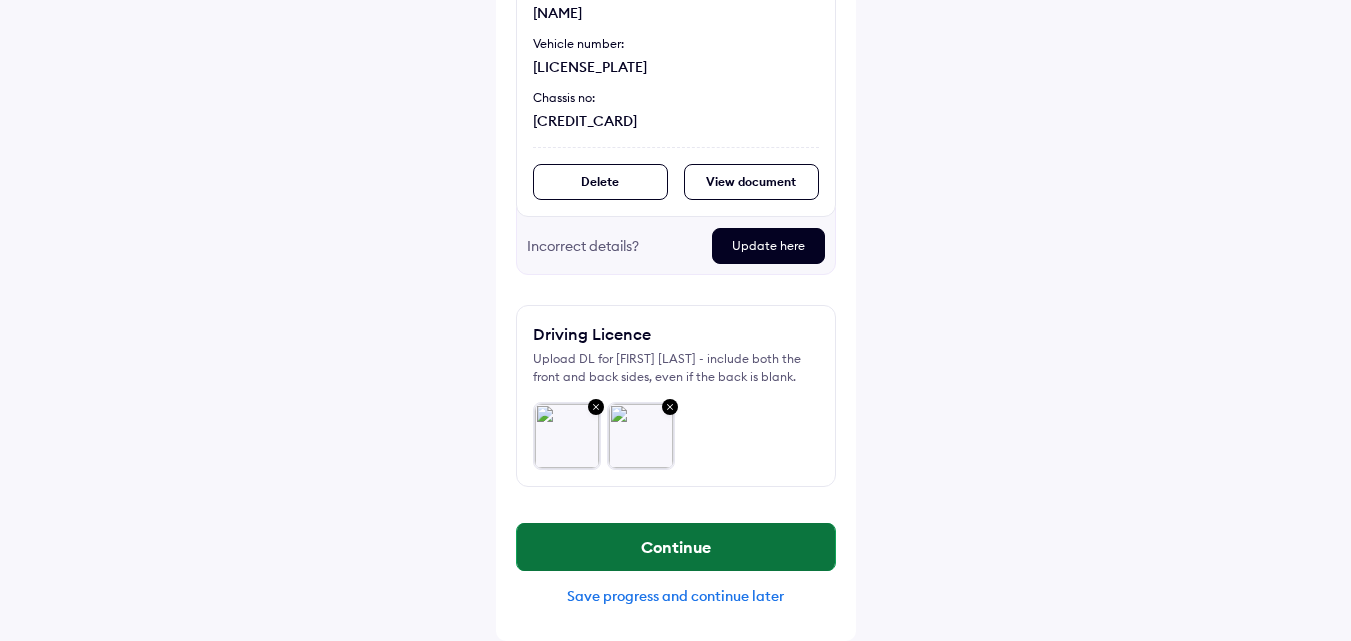 click on "Continue" at bounding box center [676, 547] 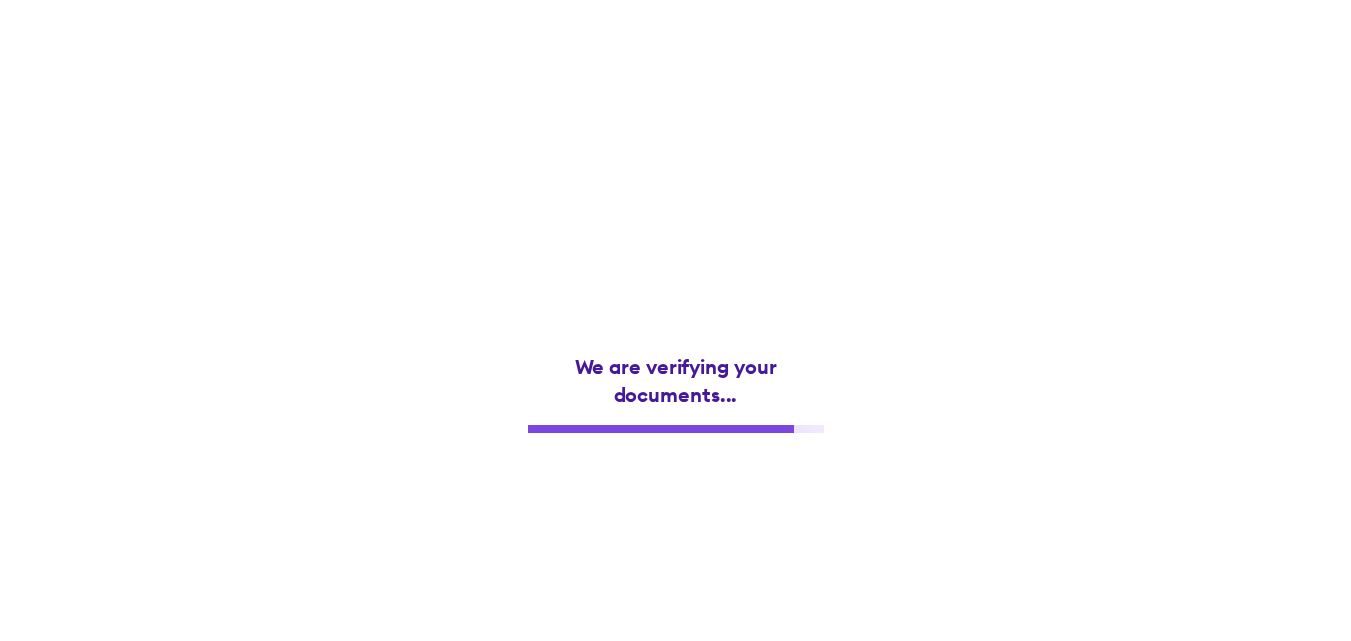 scroll, scrollTop: 0, scrollLeft: 0, axis: both 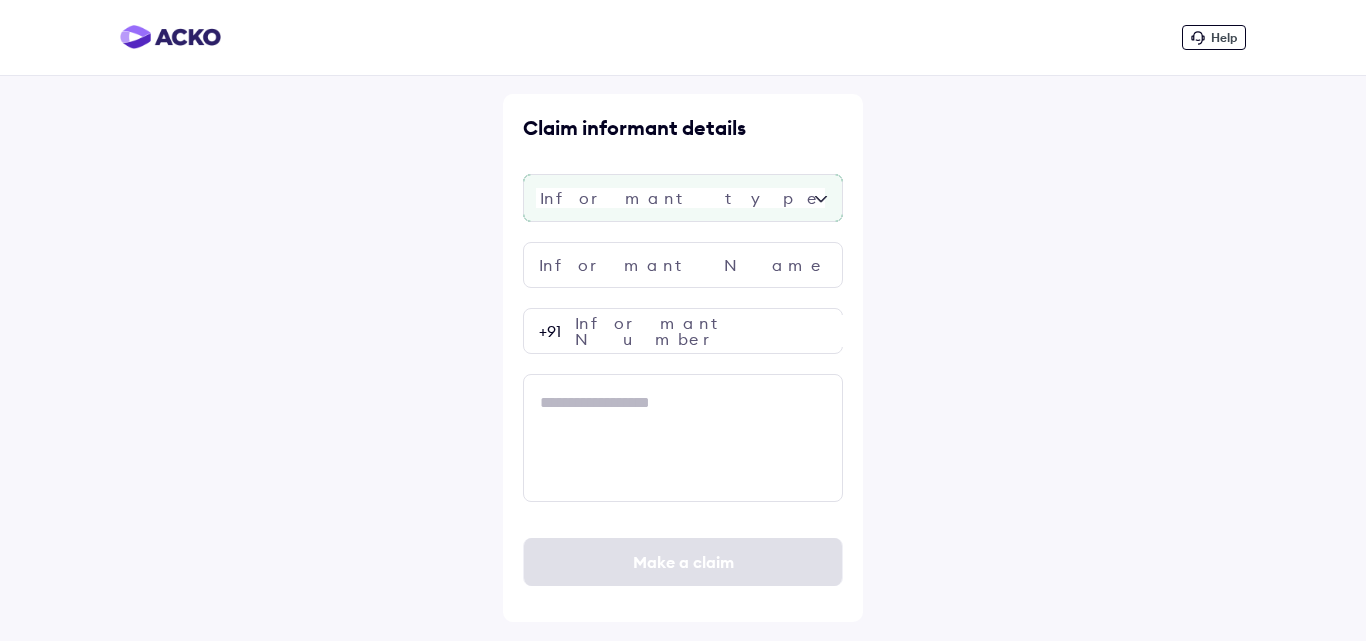 click at bounding box center (683, 198) 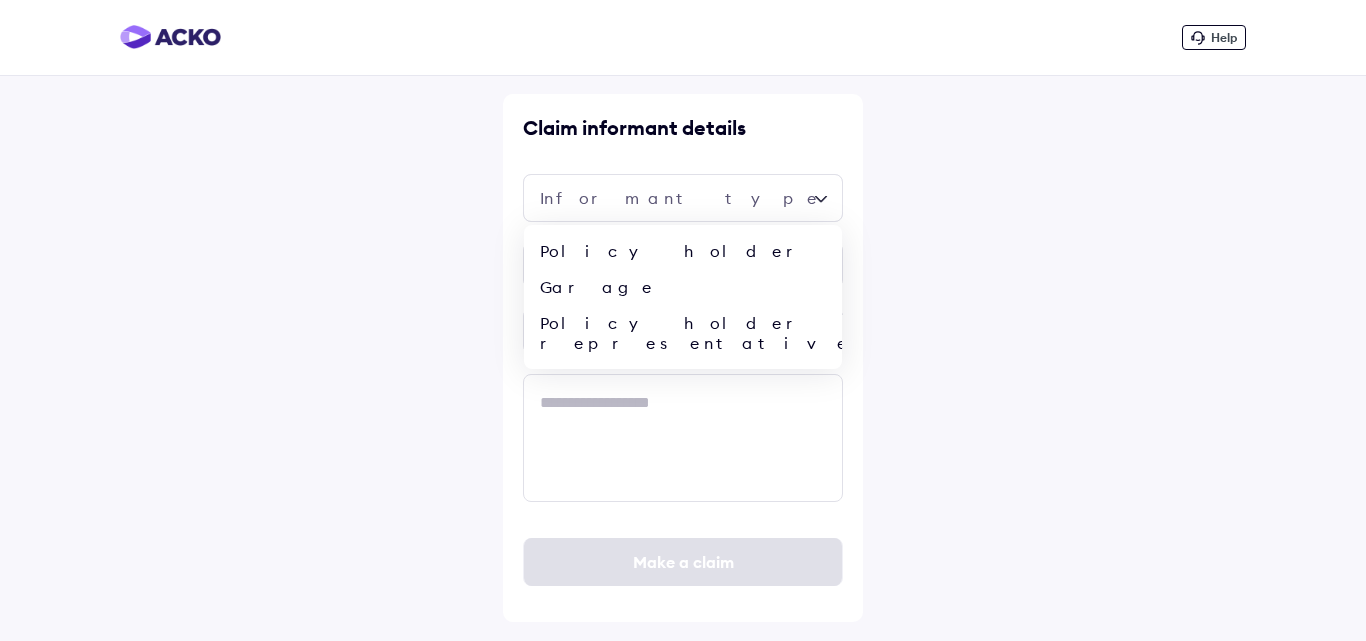 click on "Policy holder" at bounding box center (683, 251) 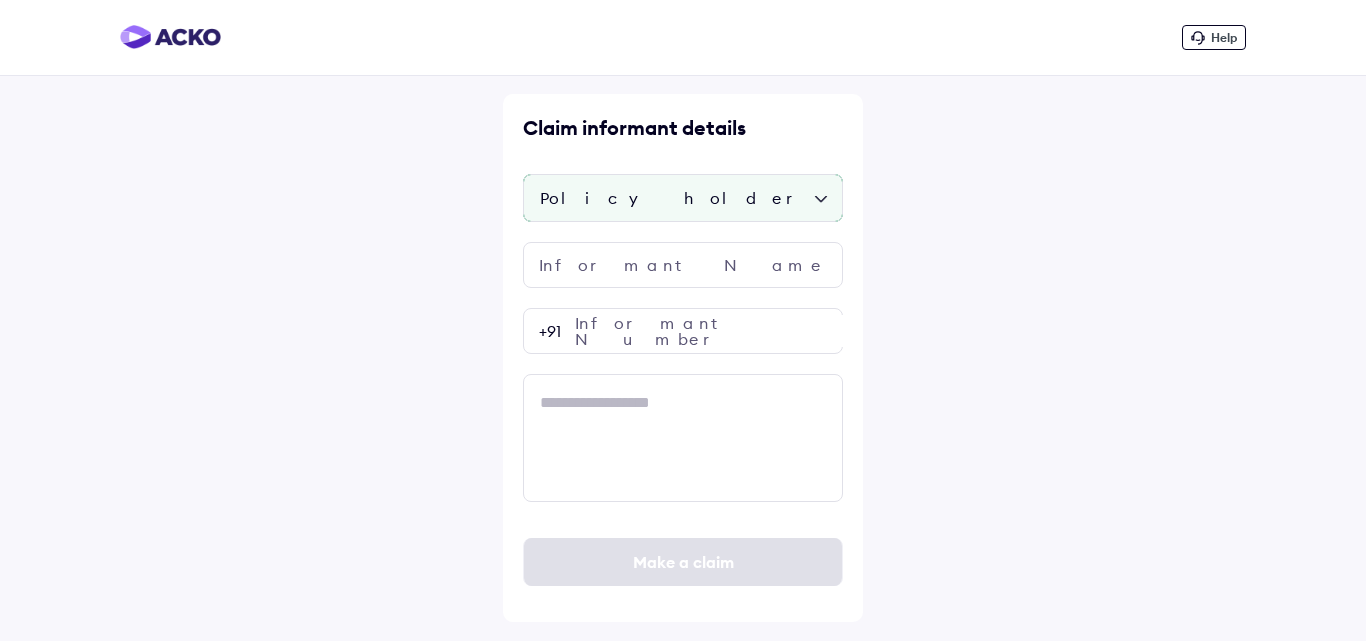 click on "Policy holder" at bounding box center [683, 198] 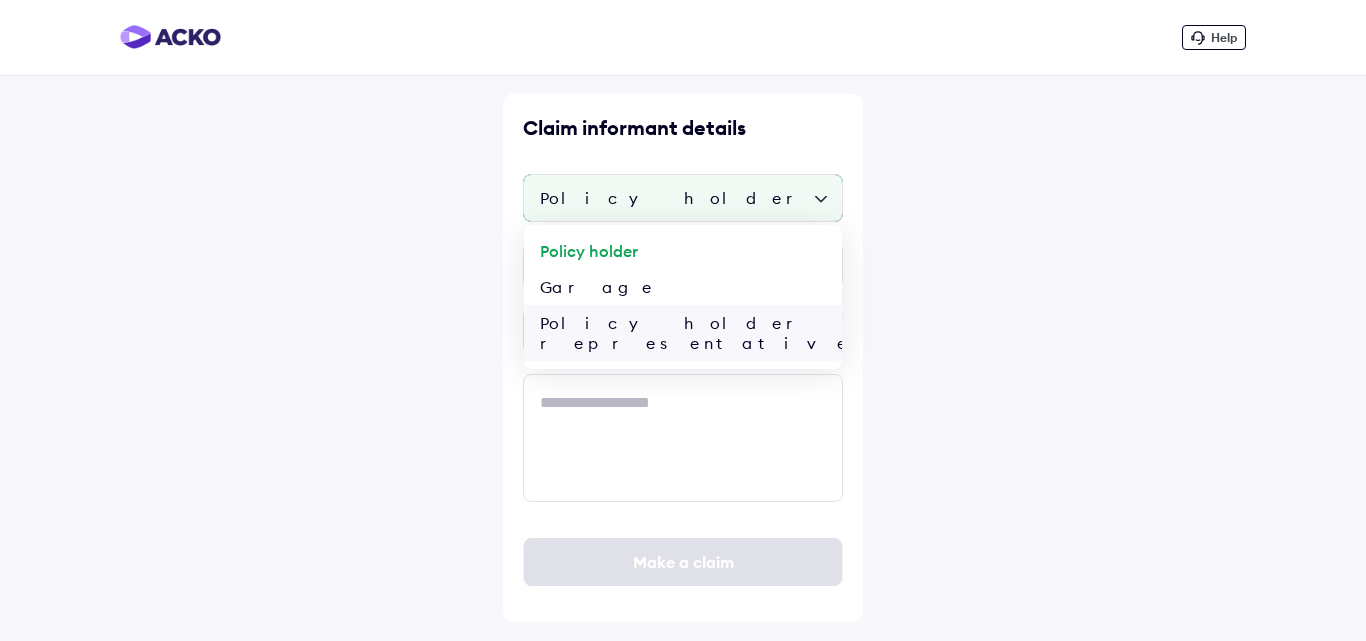 click on "Policy holder representative" at bounding box center [683, 333] 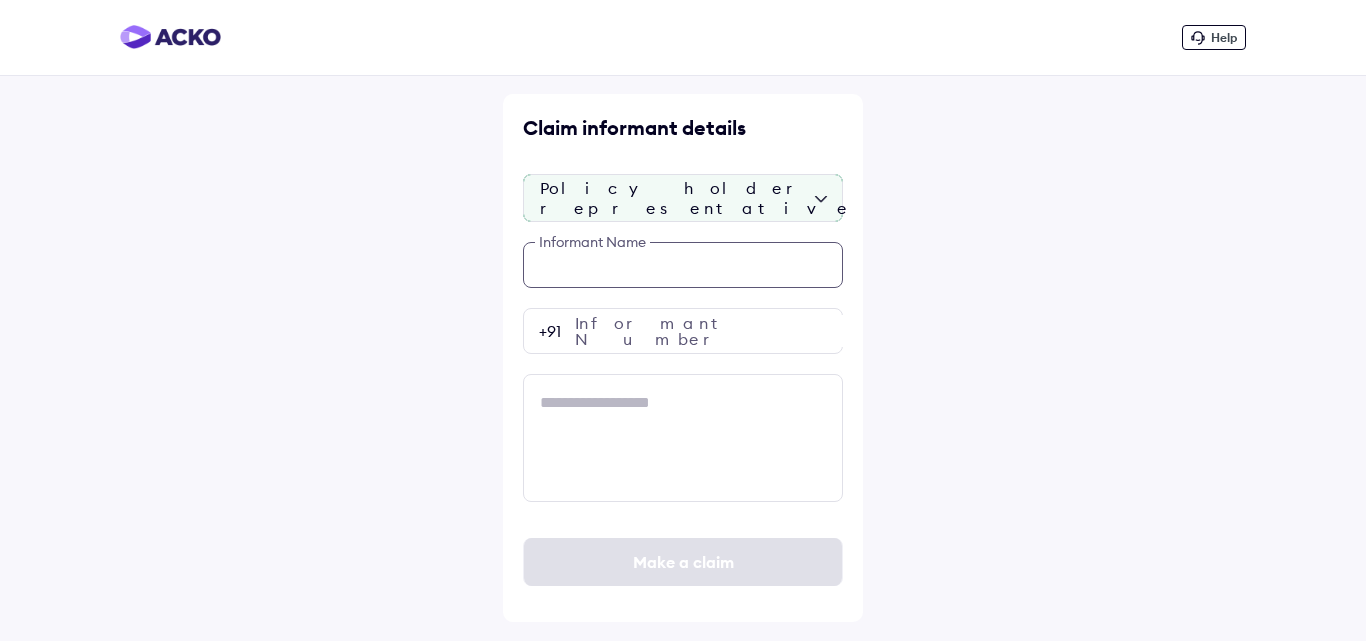 click at bounding box center (683, 265) 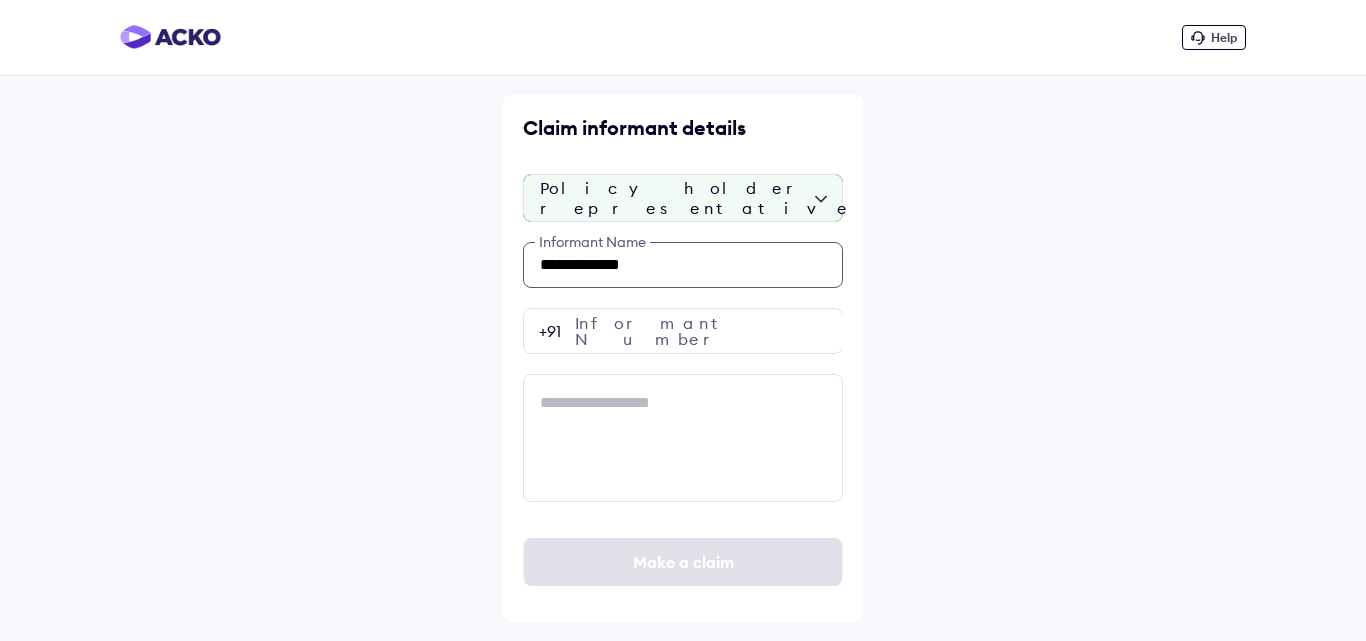 type on "**********" 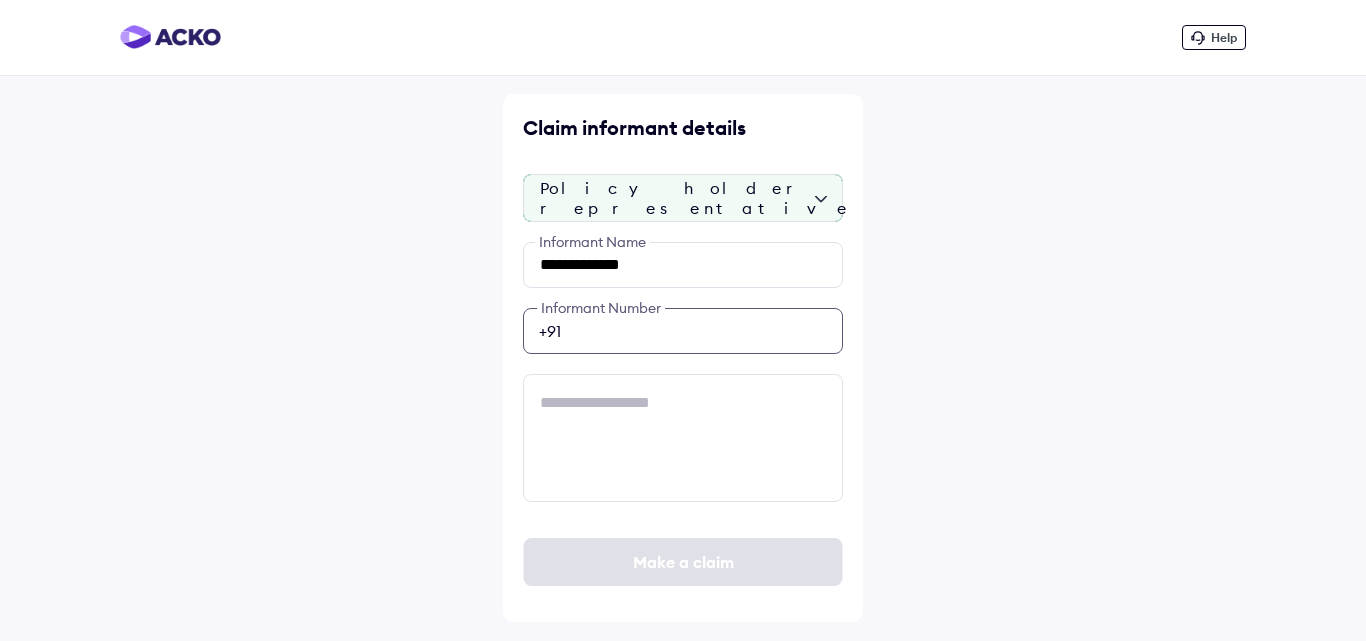 click at bounding box center (683, 331) 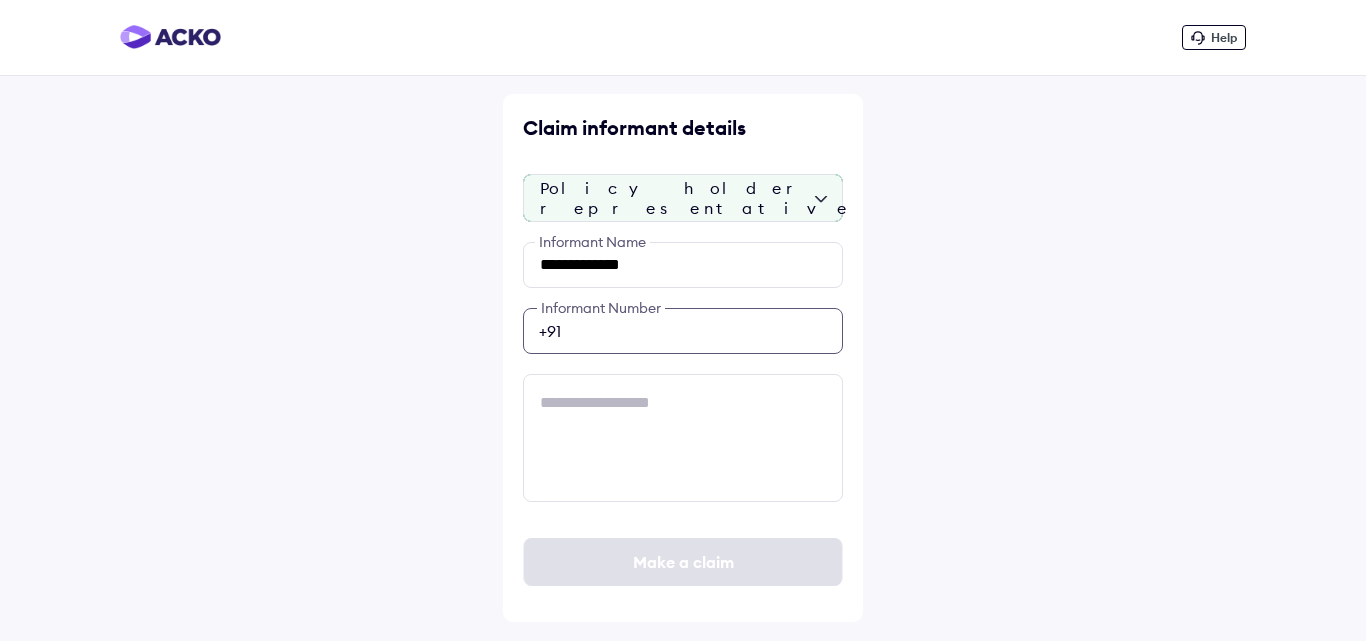 paste on "**********" 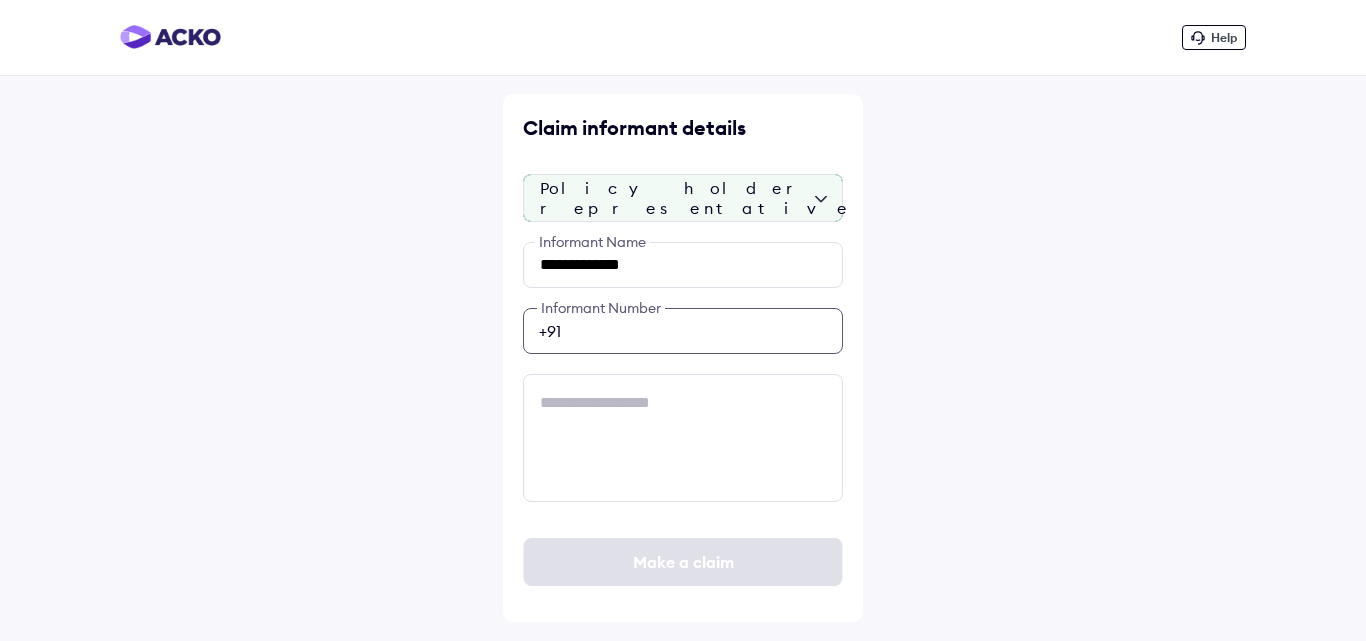 type on "**********" 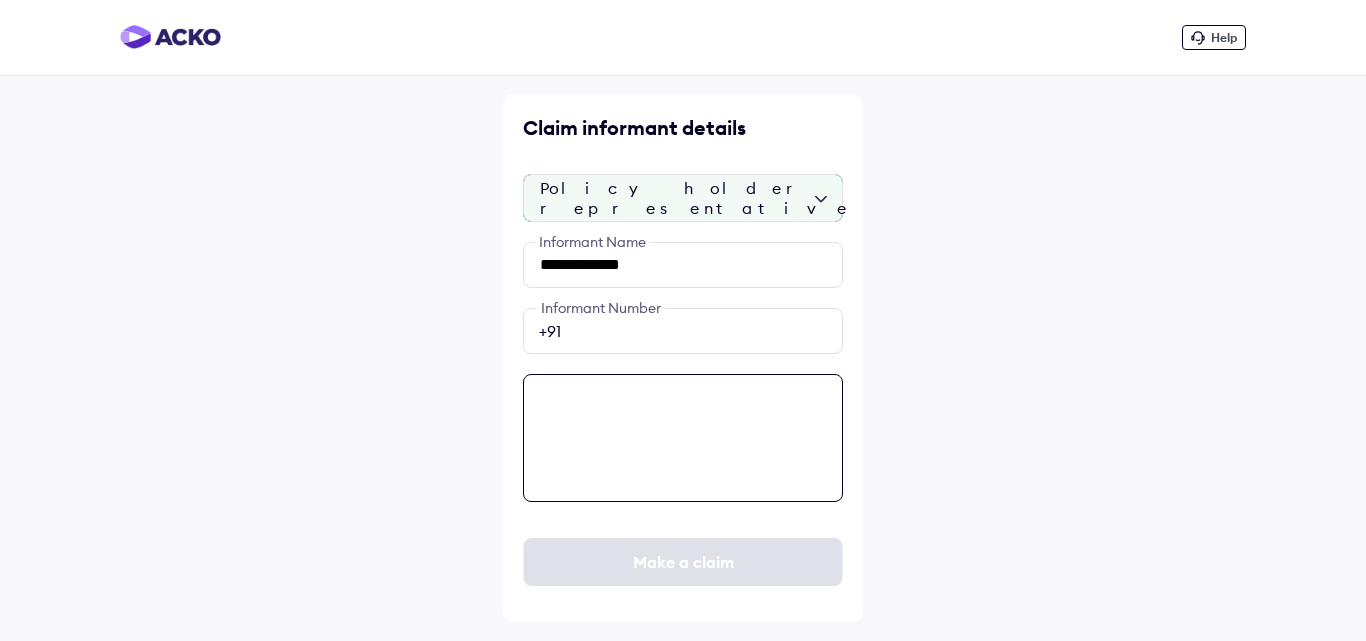 click at bounding box center [683, 438] 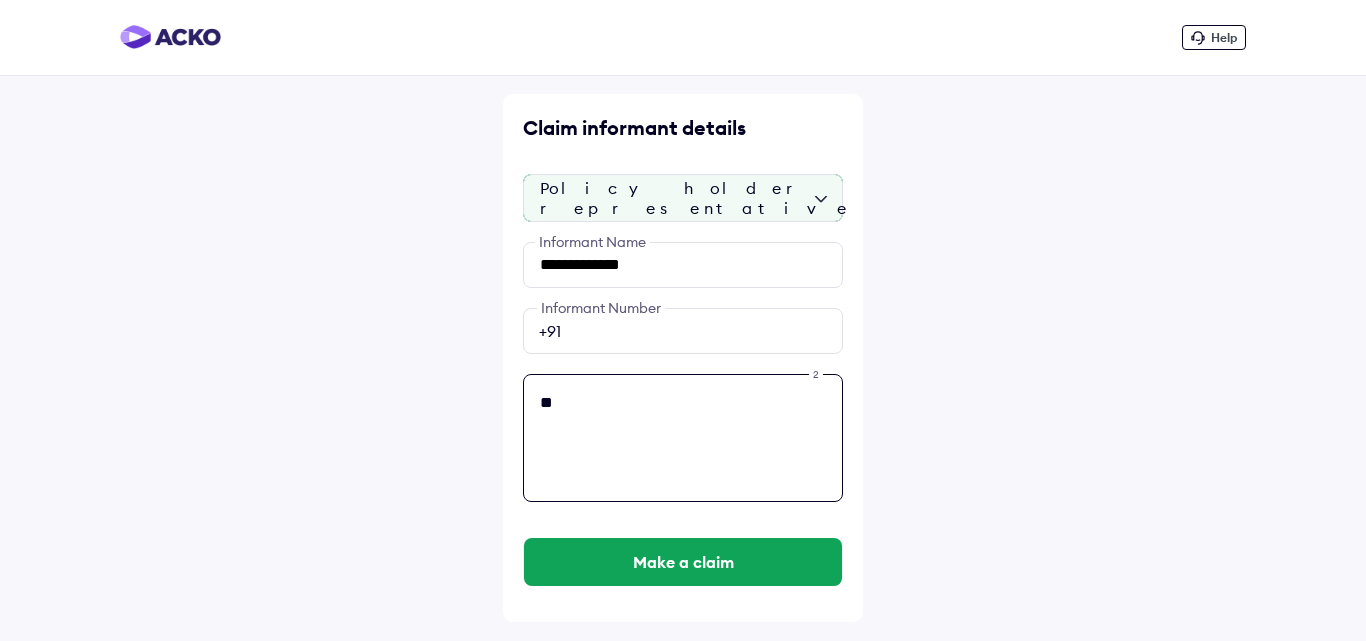 type on "*" 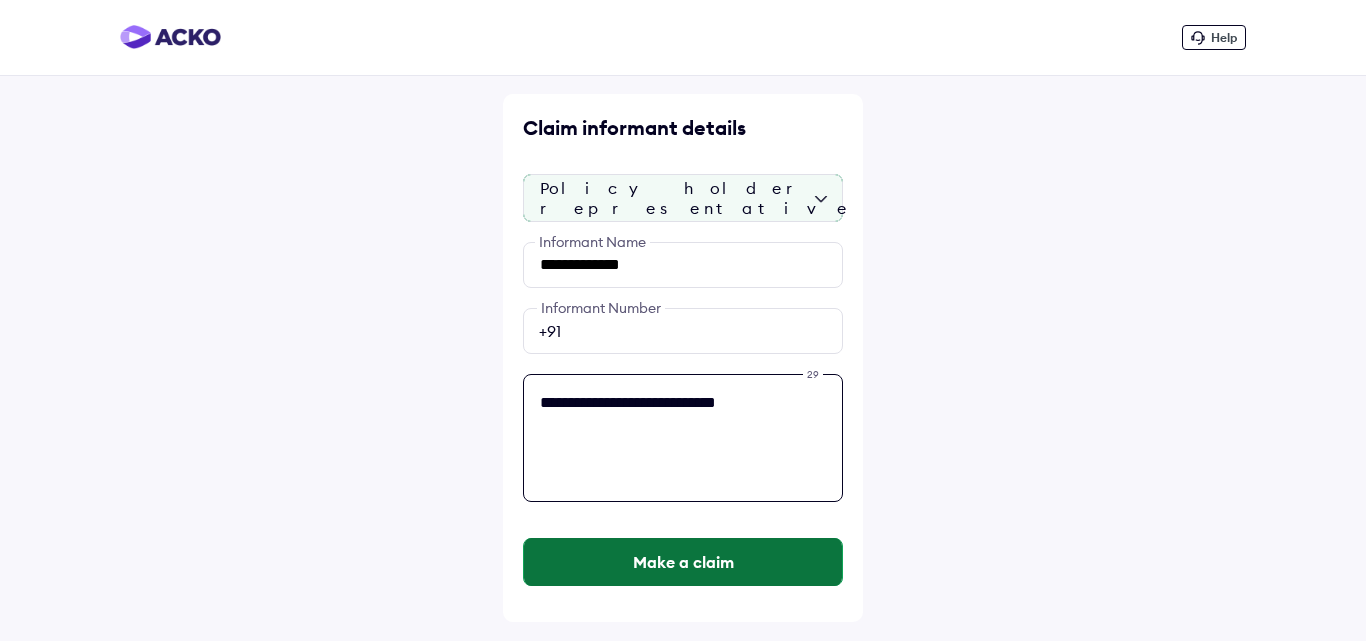 type on "**********" 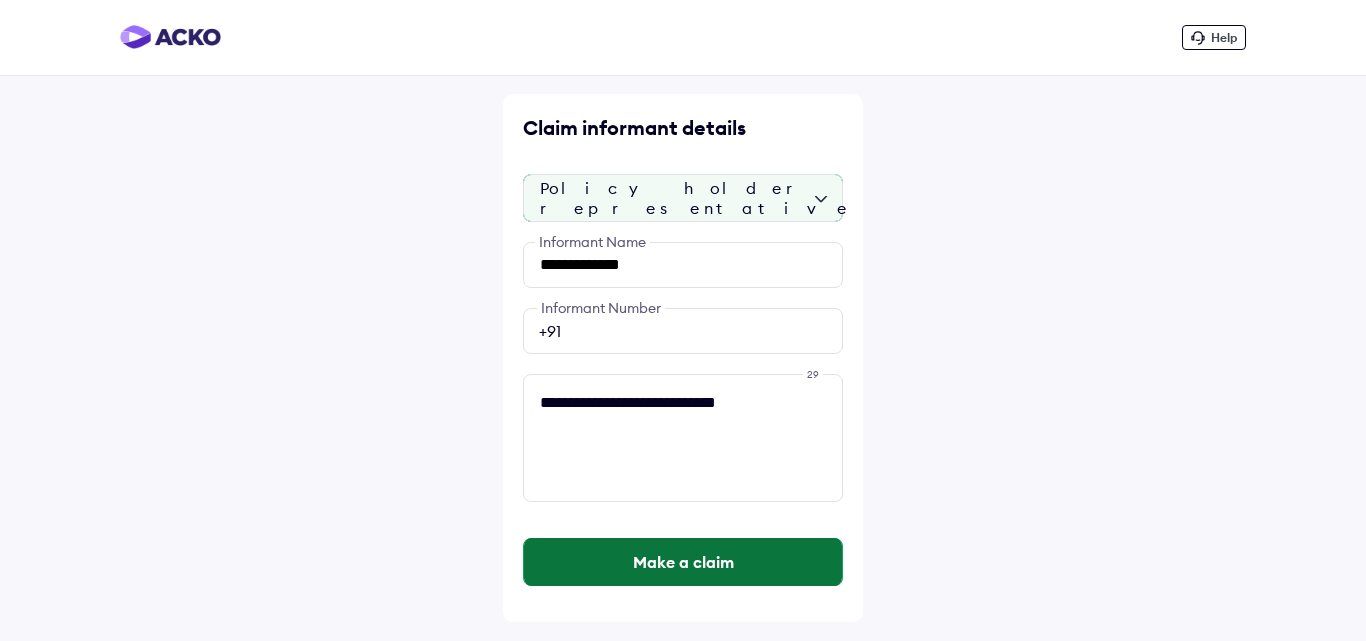 click on "Make a claim" at bounding box center (683, 562) 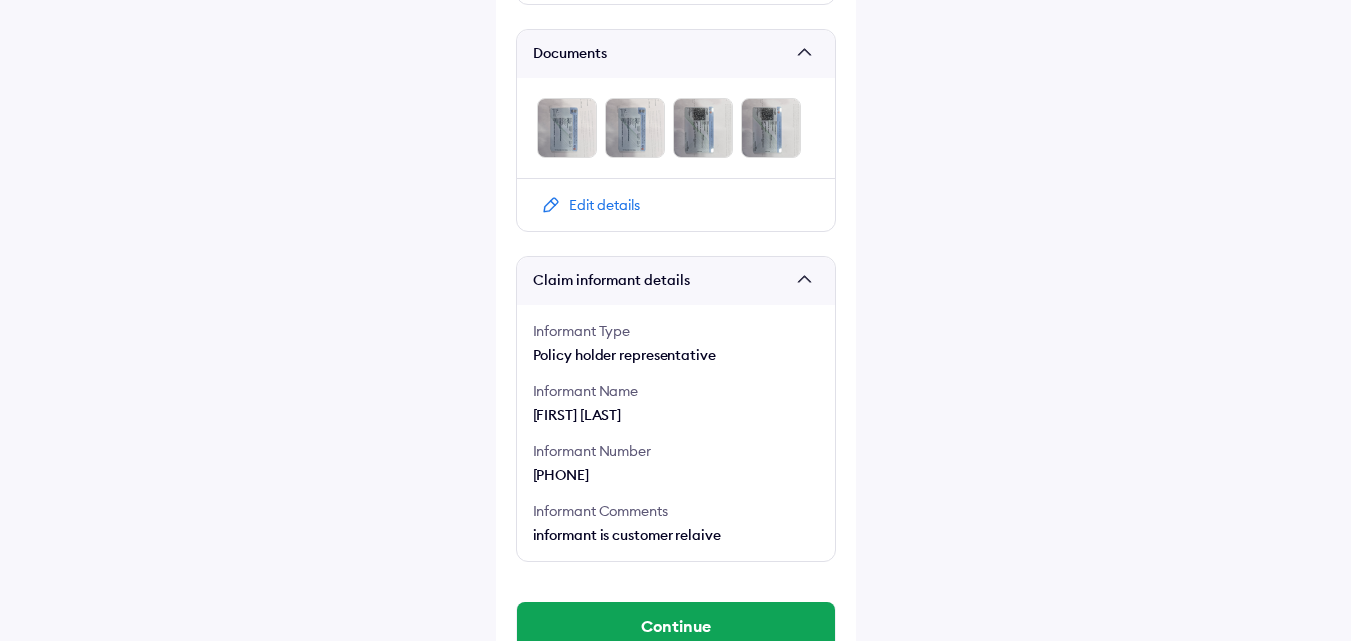 scroll, scrollTop: 1172, scrollLeft: 0, axis: vertical 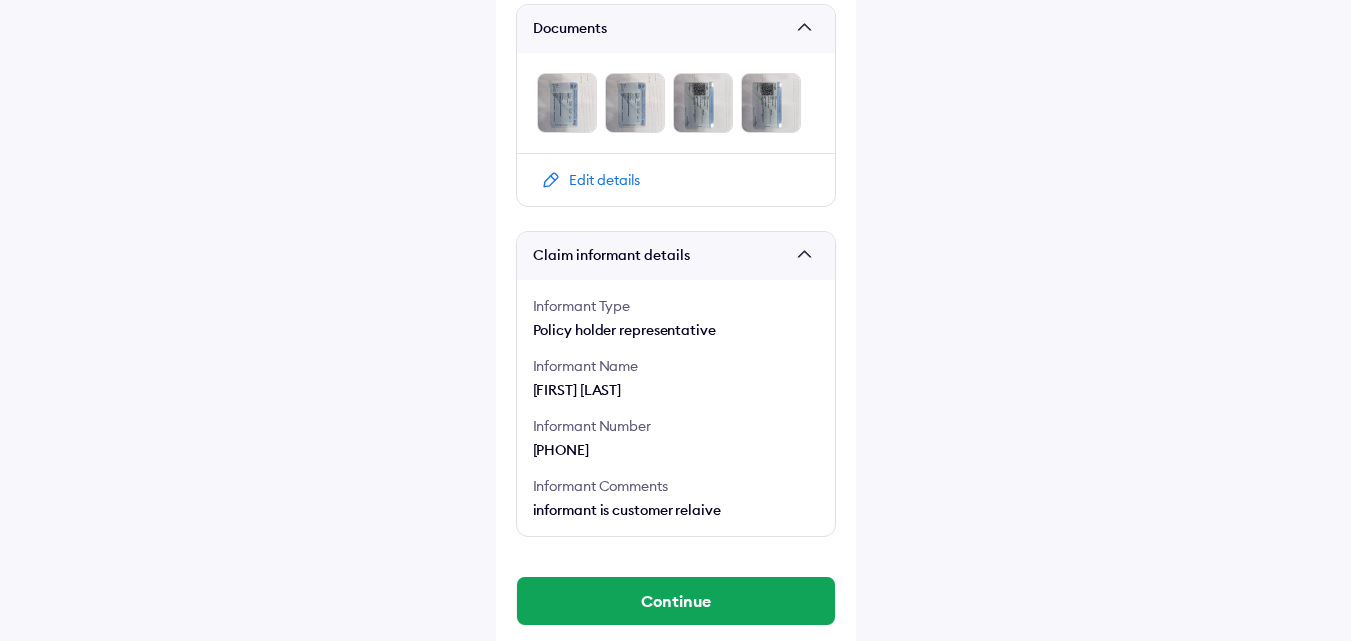 click on "informant is customer relaive" at bounding box center [676, 510] 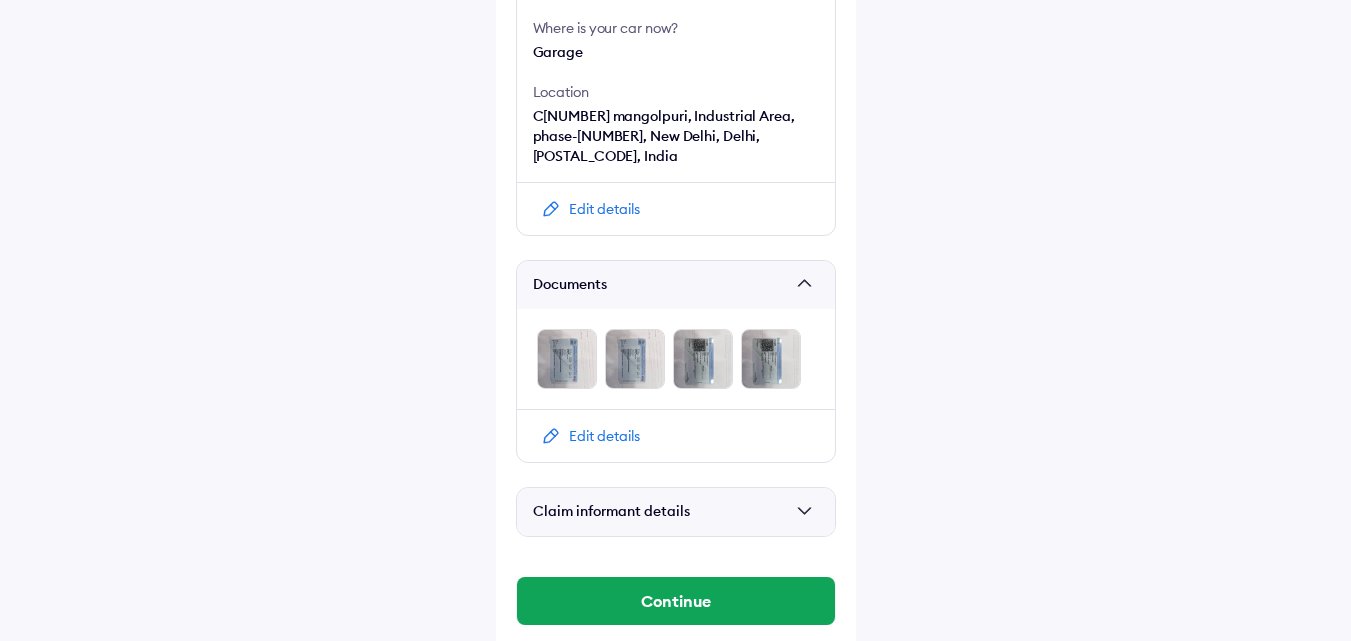 click on "Claim informant details" at bounding box center [661, 512] 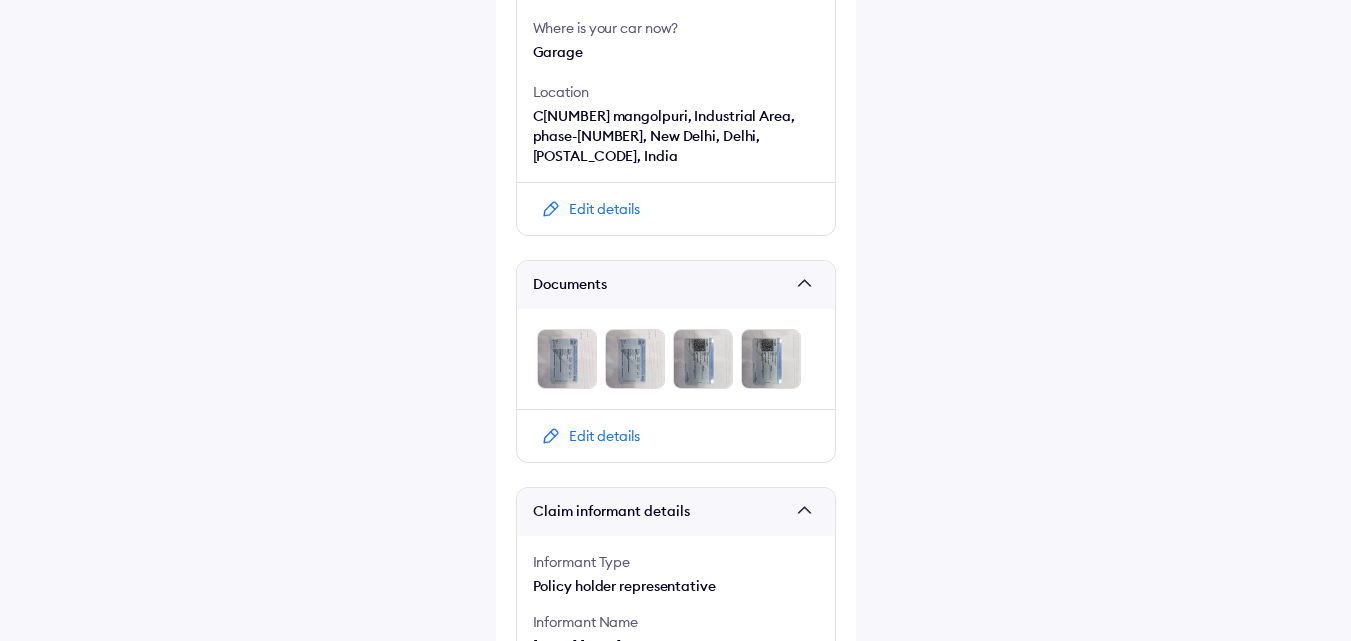 scroll, scrollTop: 1172, scrollLeft: 0, axis: vertical 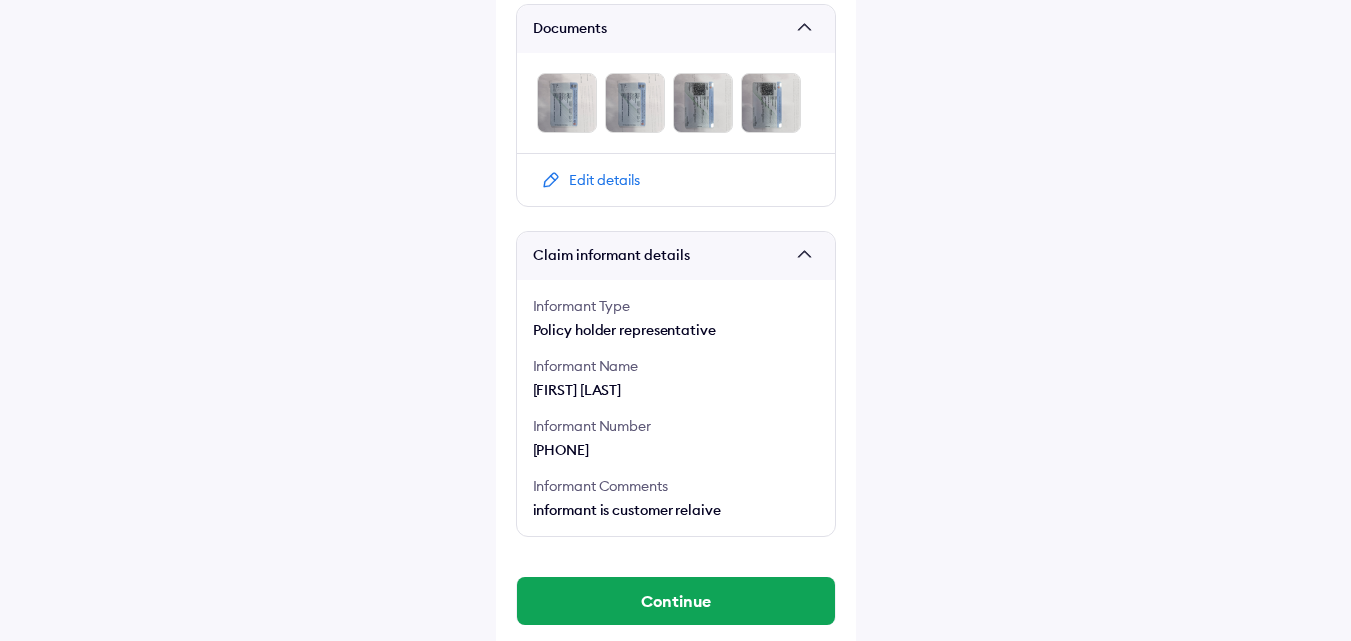 drag, startPoint x: 629, startPoint y: 493, endPoint x: 624, endPoint y: 481, distance: 13 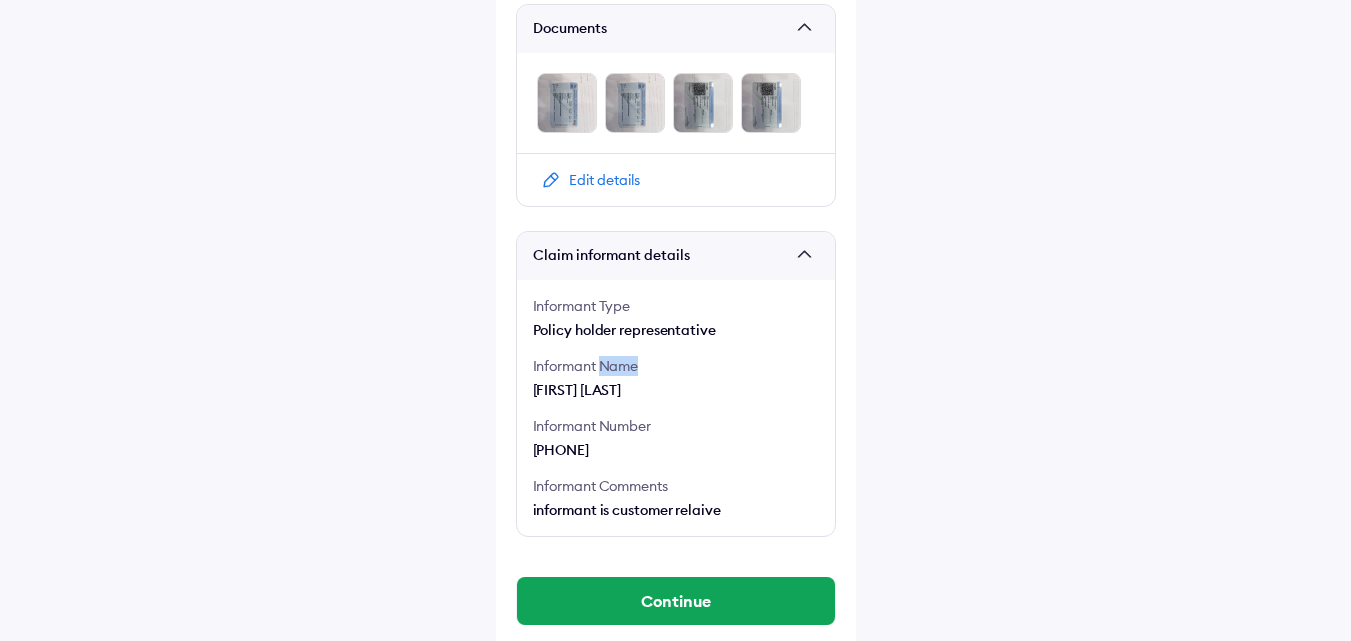 click on "Informant Name" at bounding box center [676, 366] 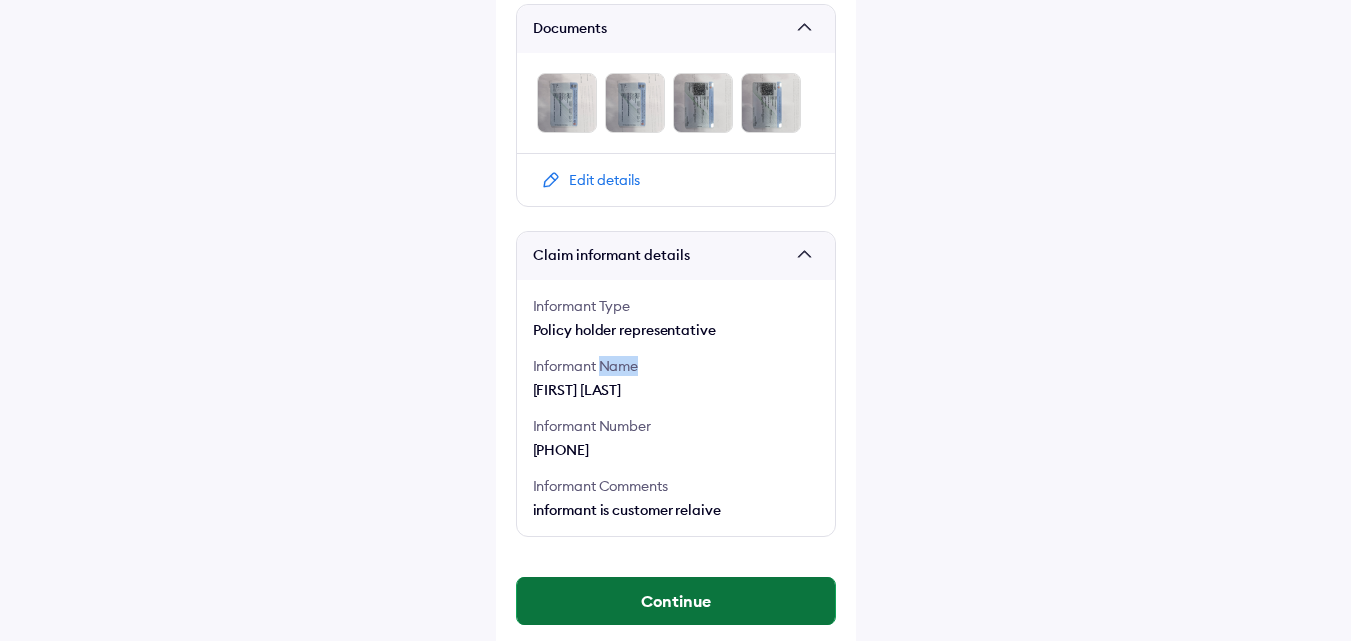 click on "Continue" at bounding box center (676, 601) 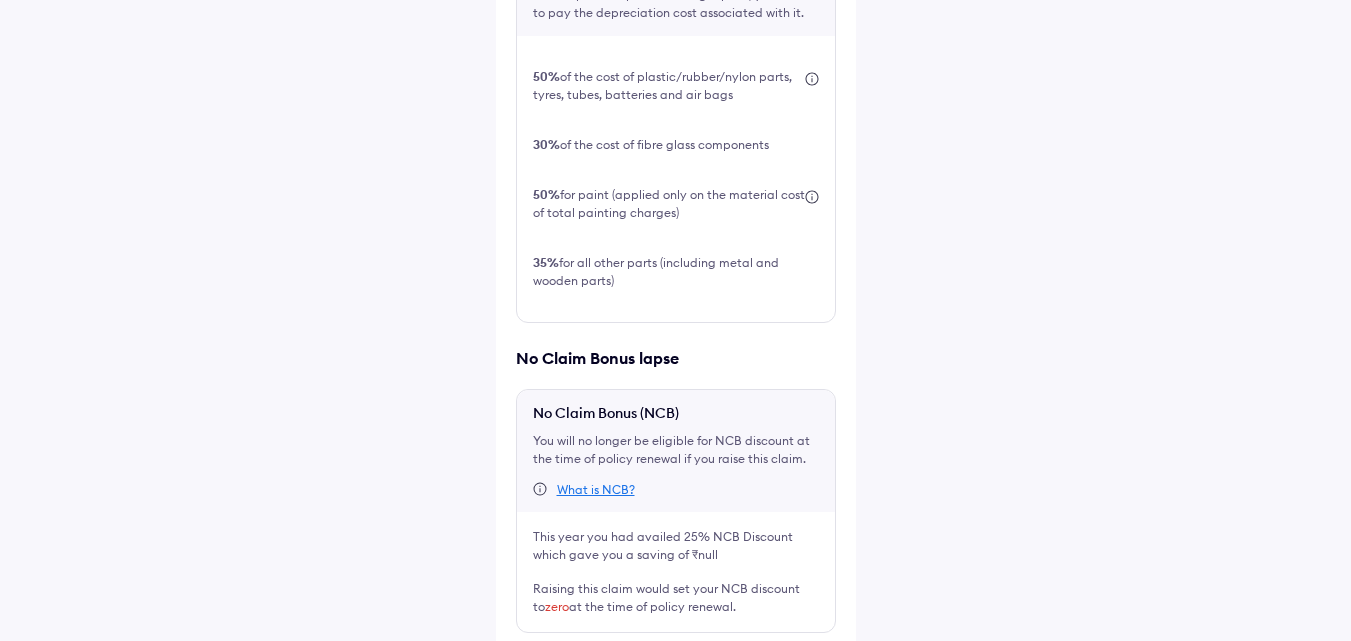 scroll, scrollTop: 768, scrollLeft: 0, axis: vertical 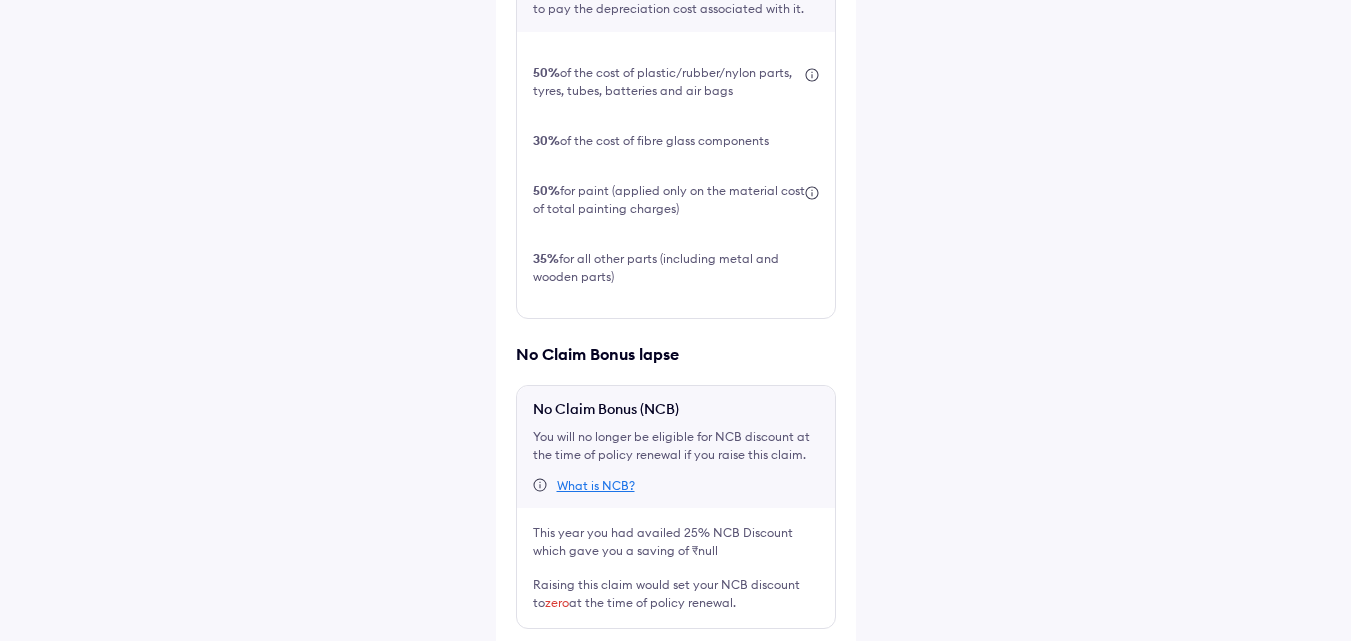 click at bounding box center (524, 661) 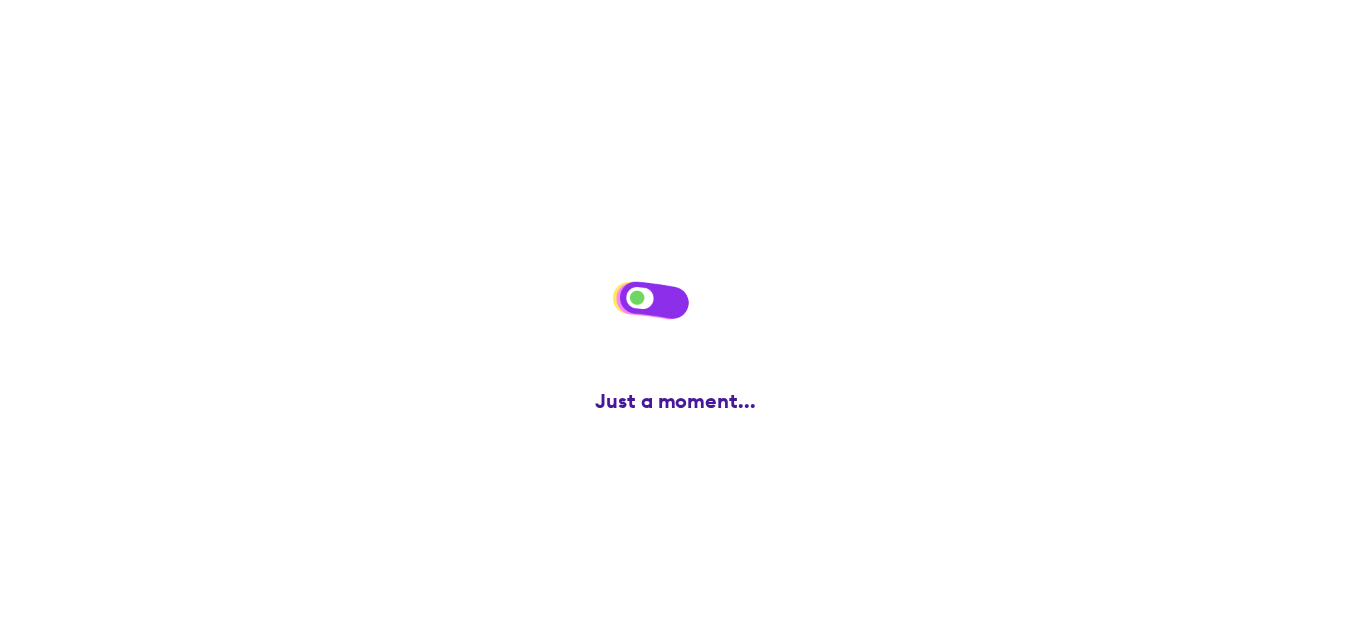 scroll, scrollTop: 0, scrollLeft: 0, axis: both 